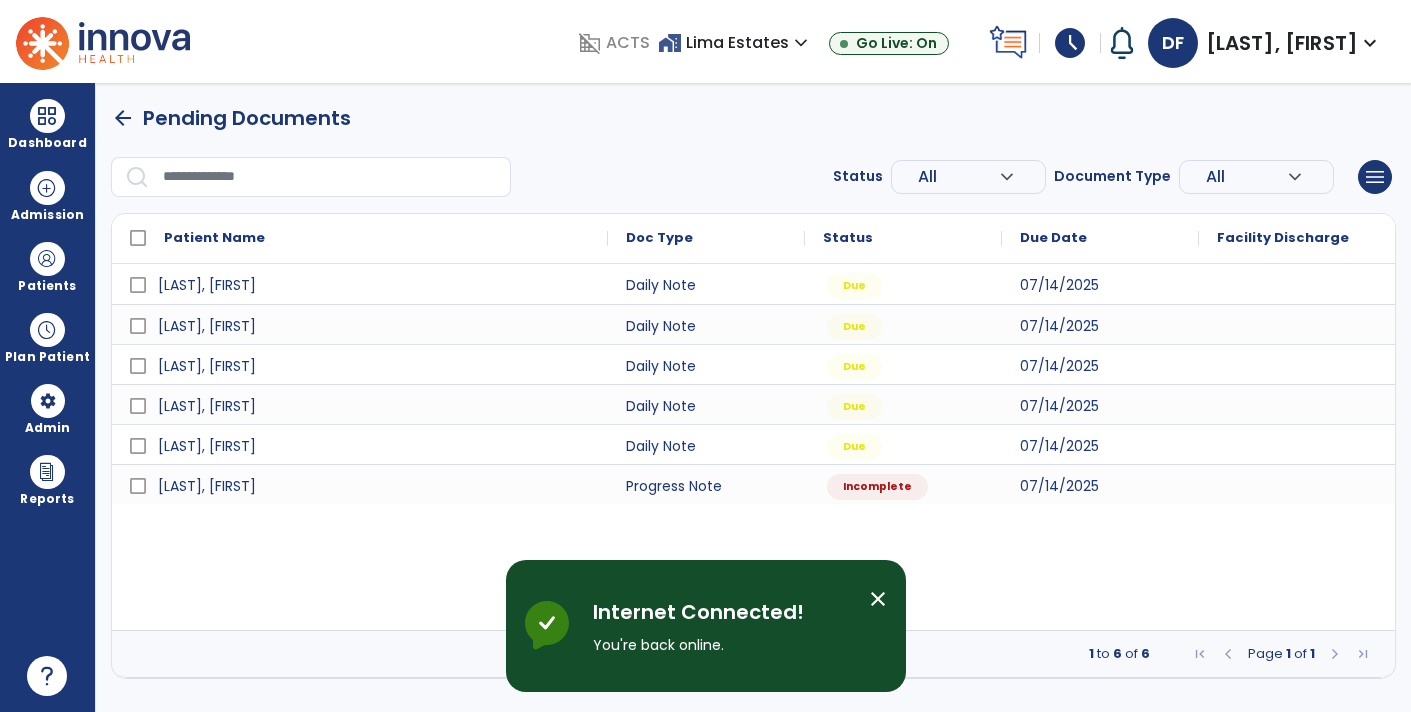 scroll, scrollTop: 0, scrollLeft: 0, axis: both 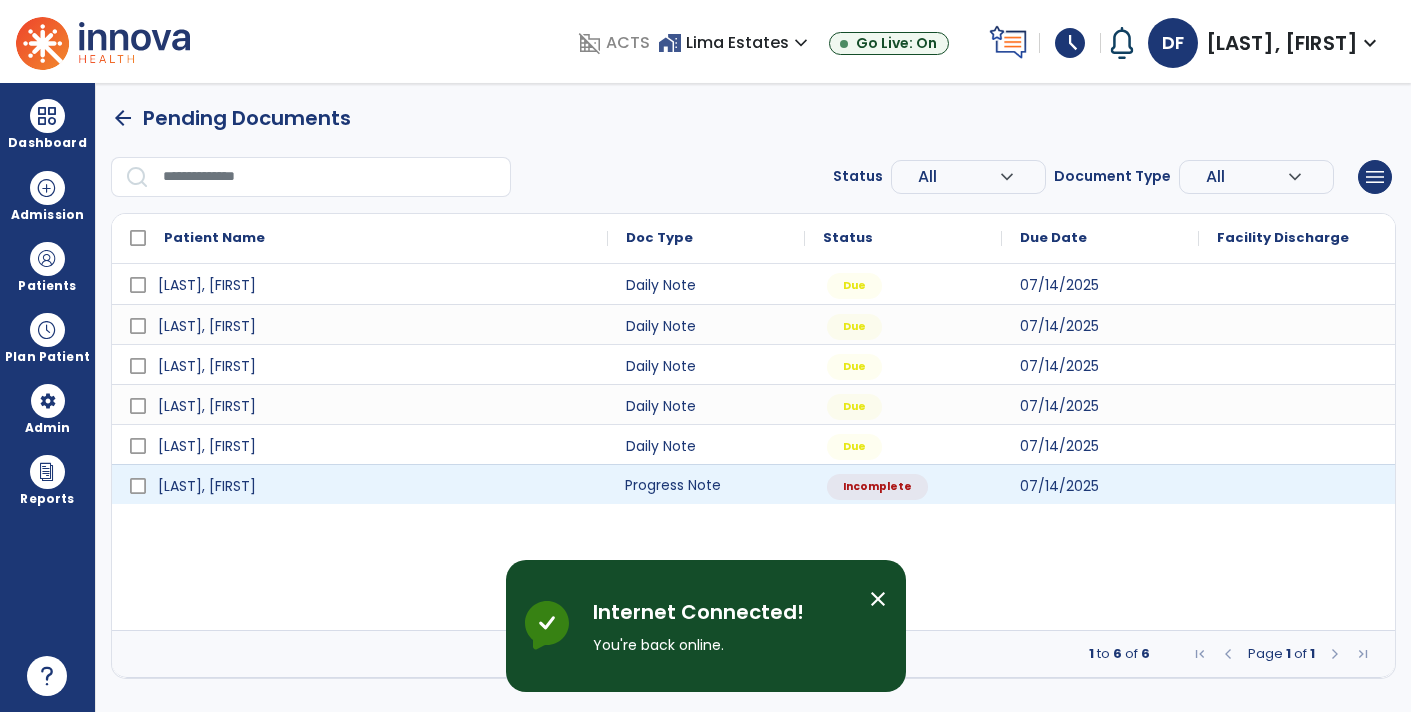 click on "Progress Note" at bounding box center [706, 484] 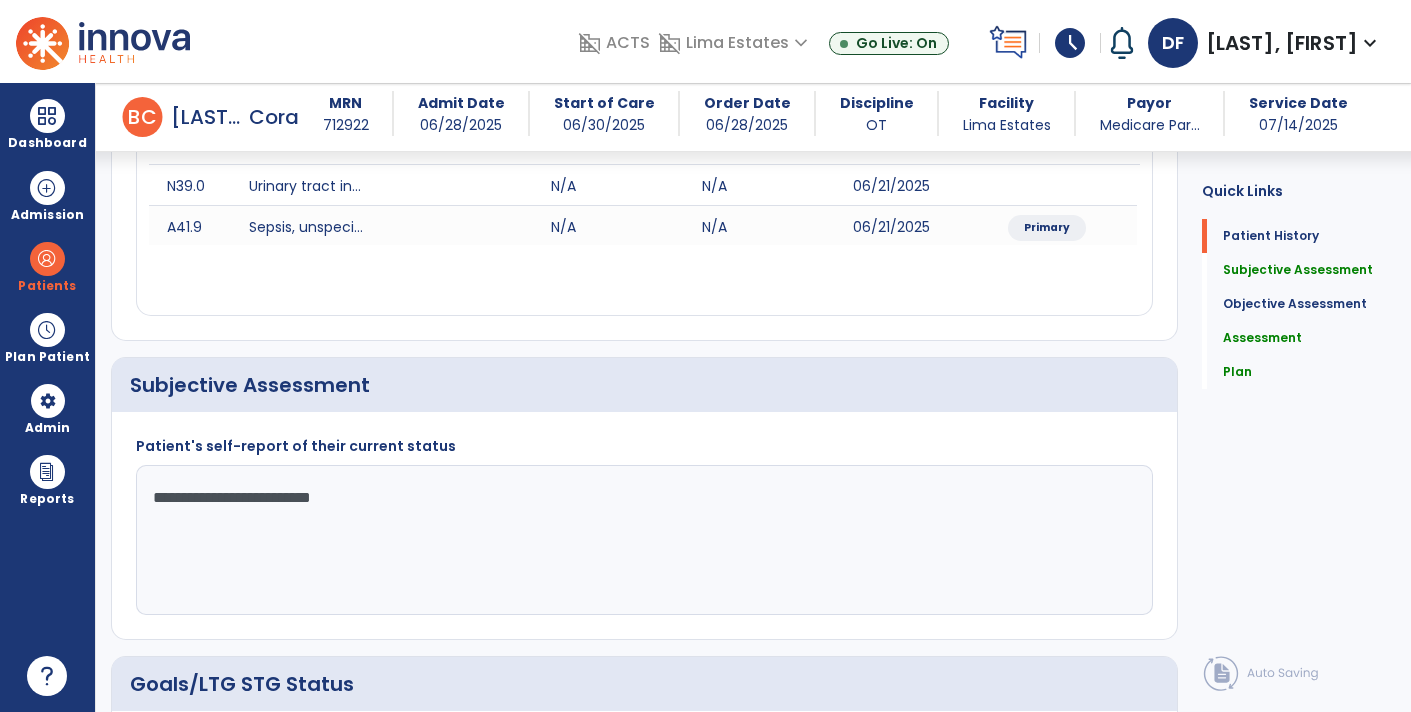 scroll, scrollTop: 282, scrollLeft: 0, axis: vertical 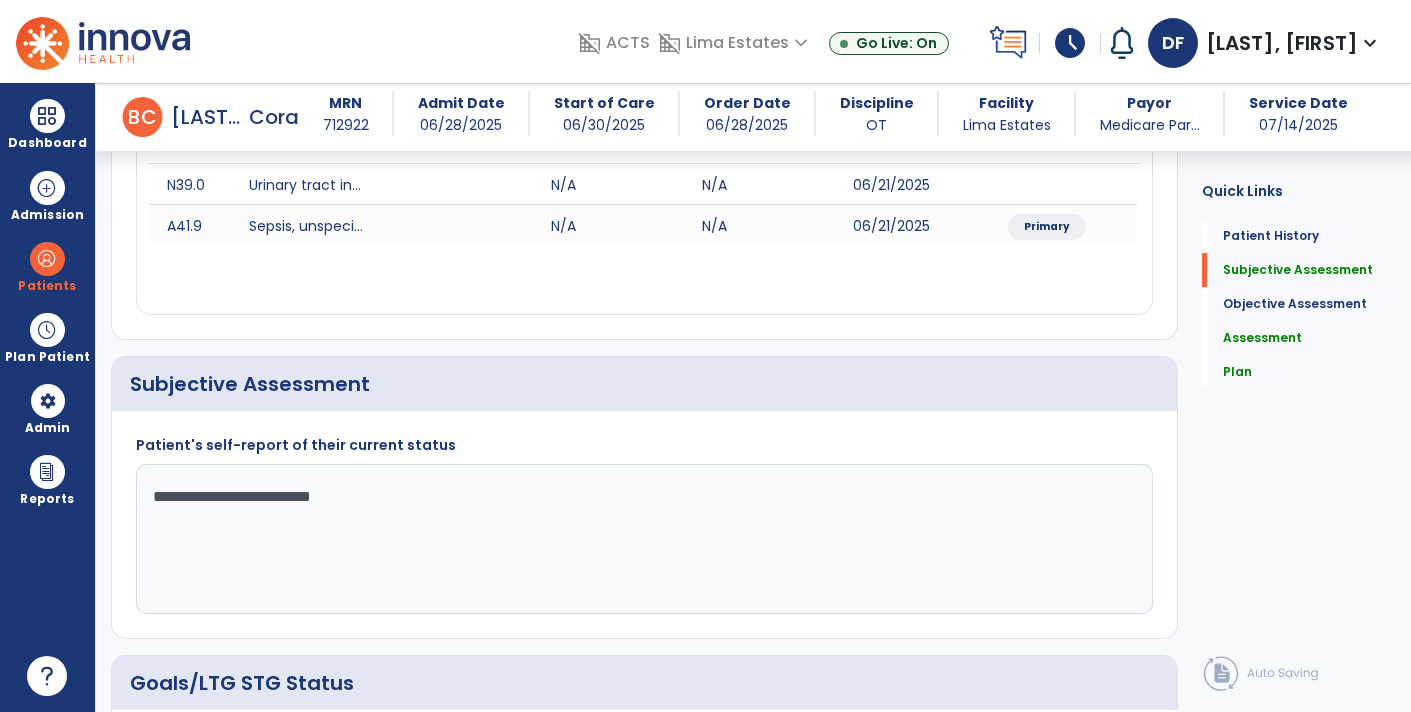 click on "**********" 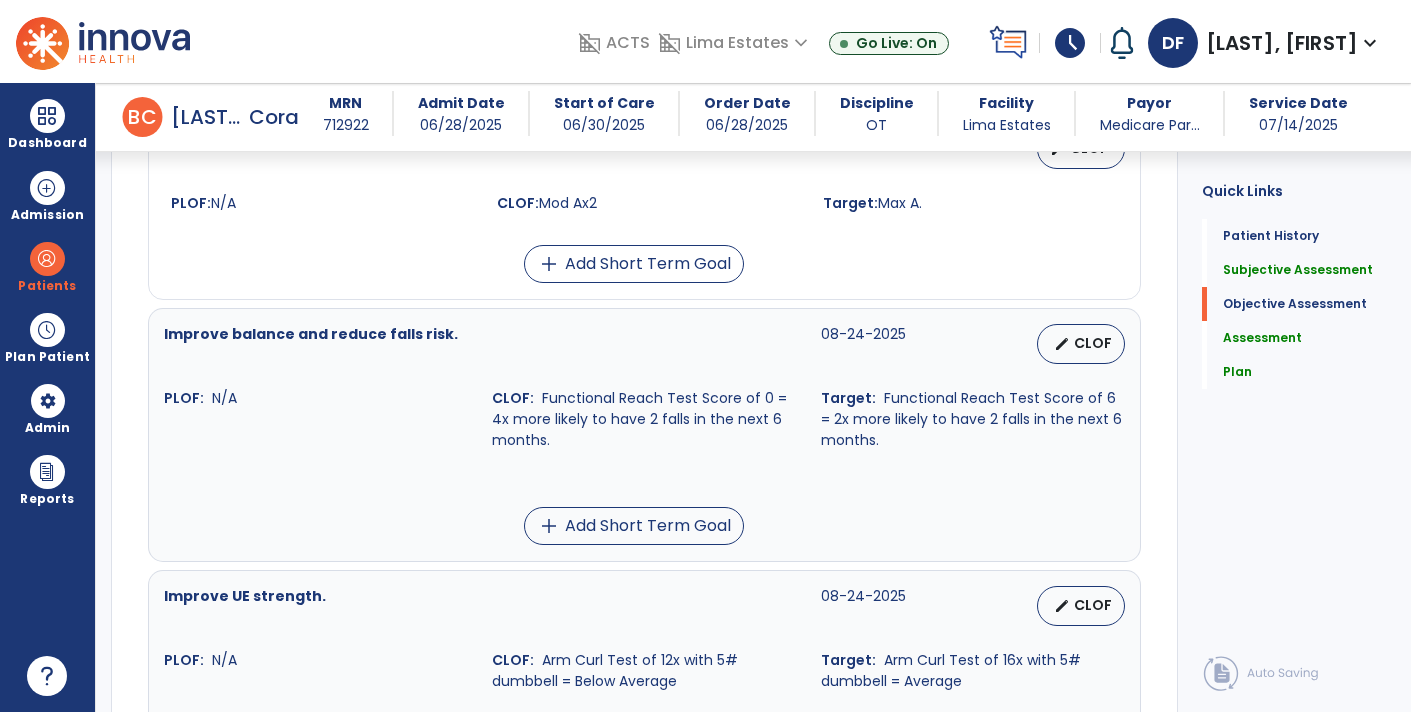 scroll, scrollTop: 1666, scrollLeft: 0, axis: vertical 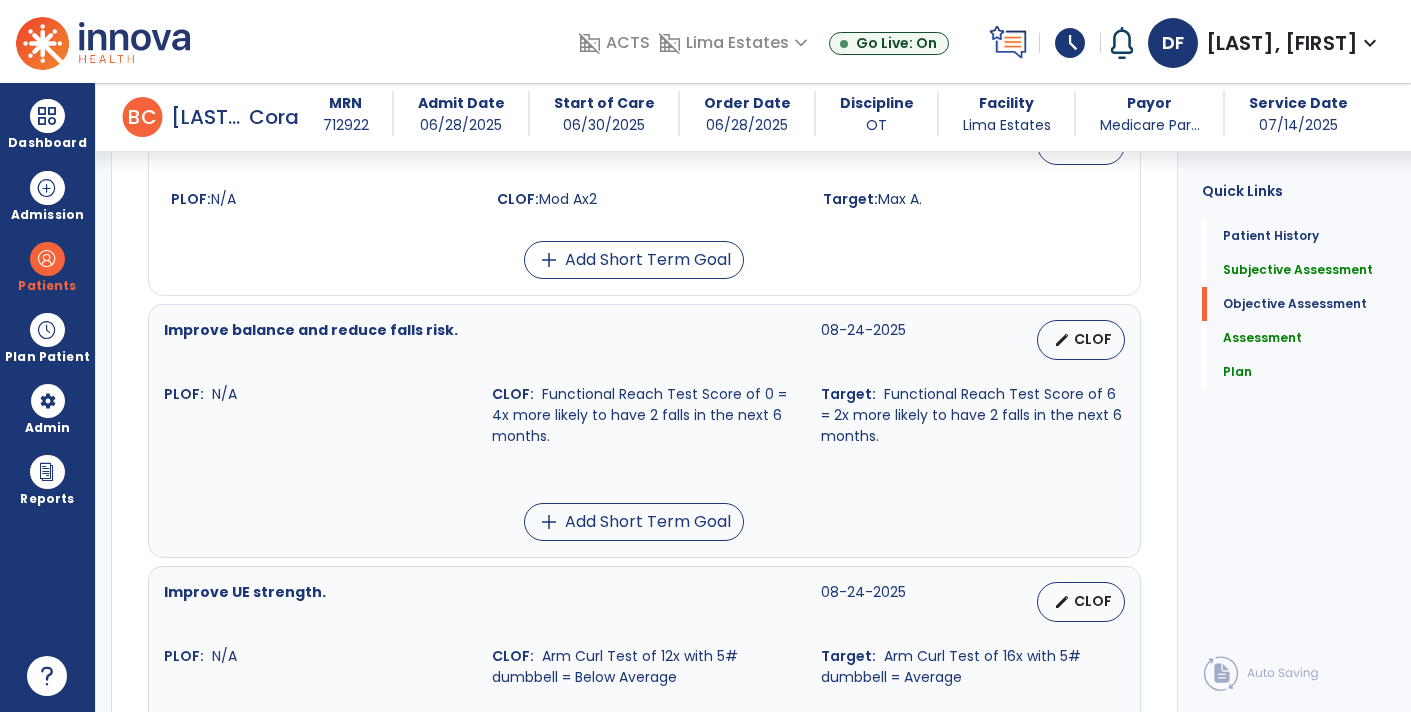 type on "**********" 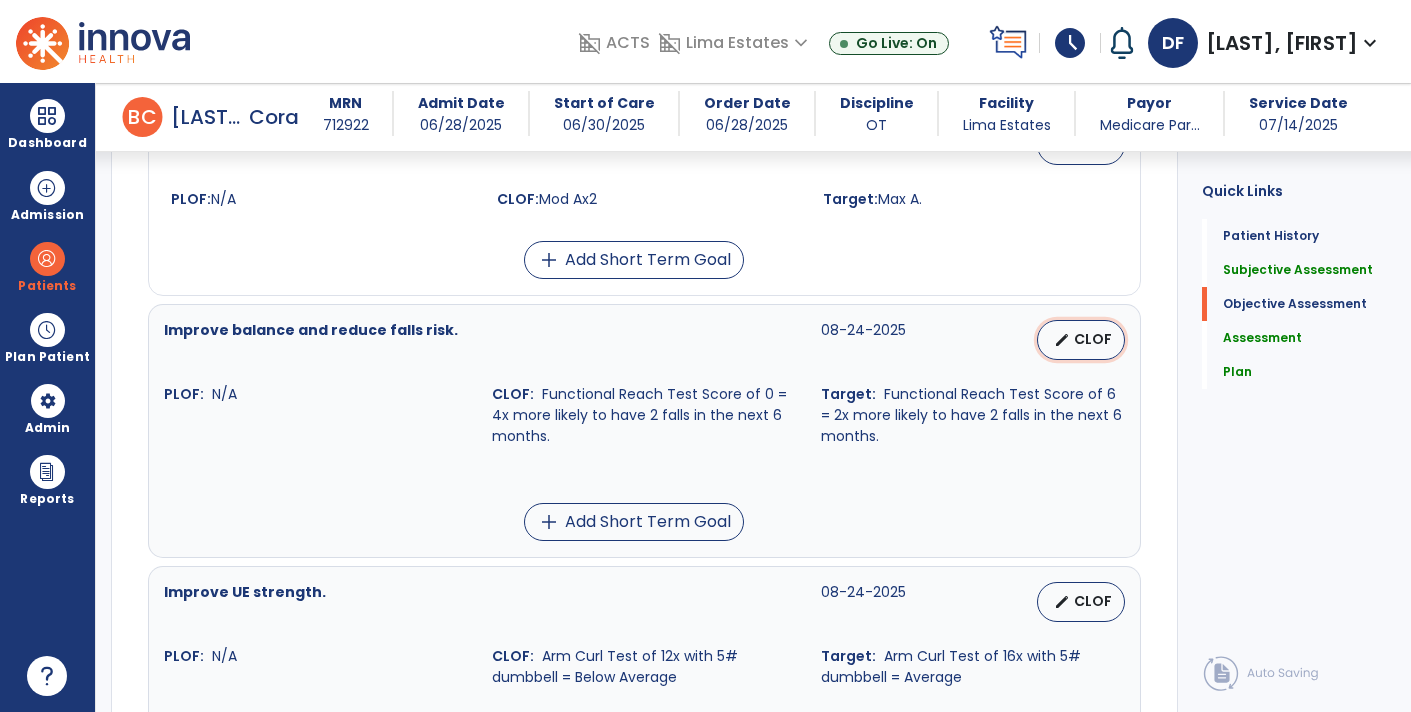 click on "edit" at bounding box center (1062, 340) 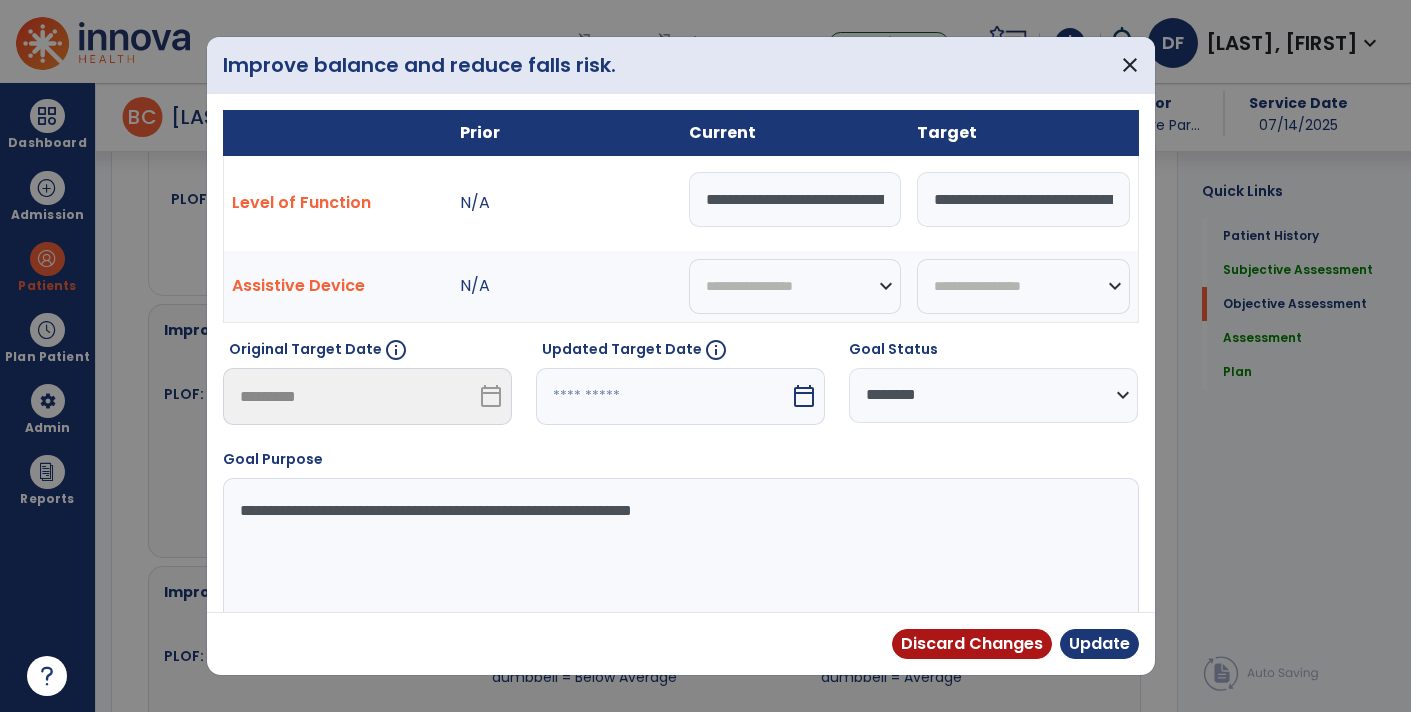 click on "**********" at bounding box center (795, 199) 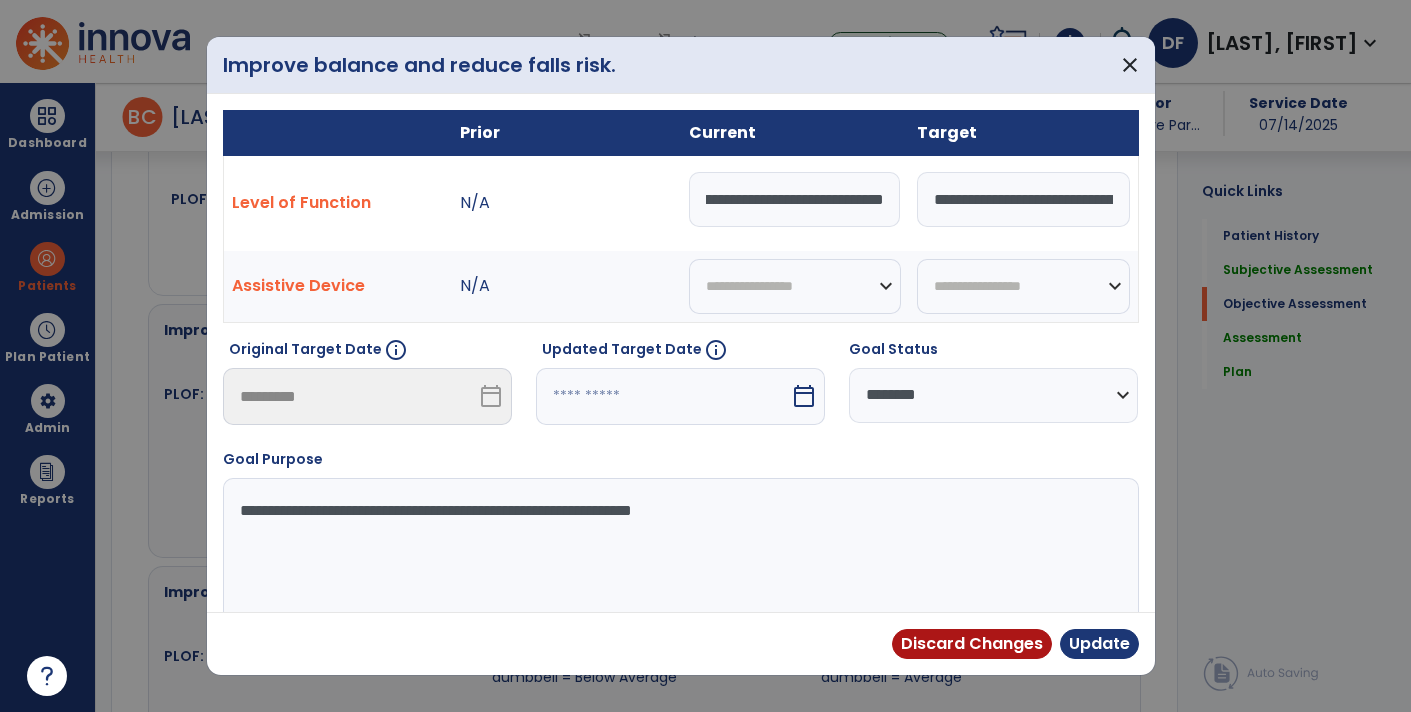 scroll, scrollTop: 0, scrollLeft: 939, axis: horizontal 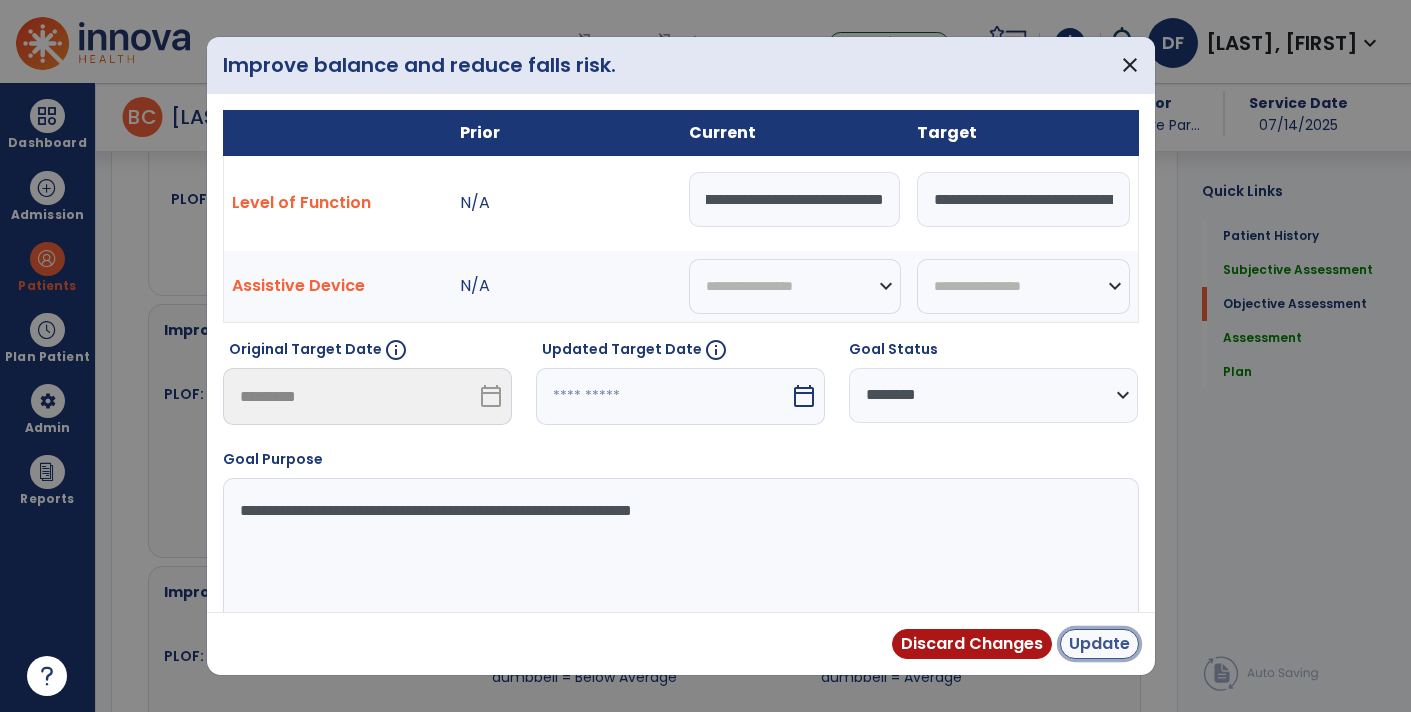 click on "Update" at bounding box center [1099, 644] 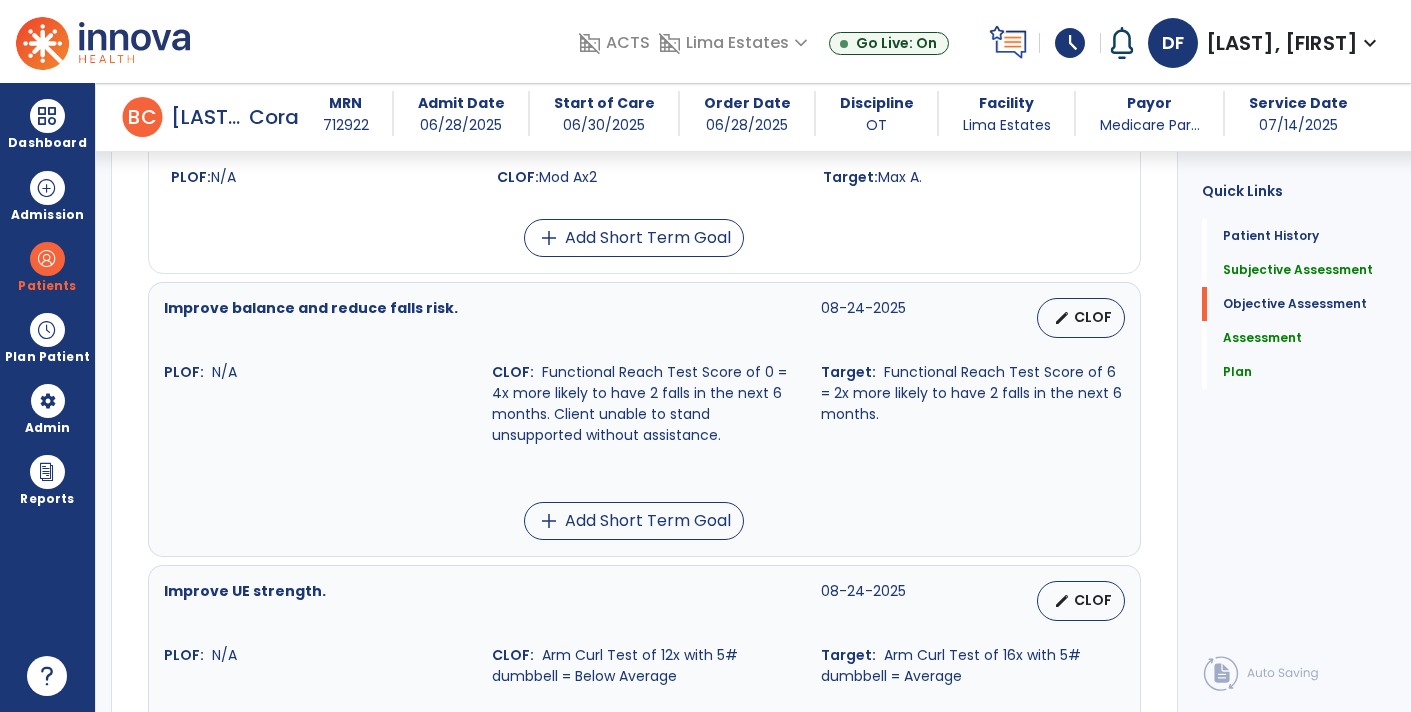 scroll, scrollTop: 1691, scrollLeft: 0, axis: vertical 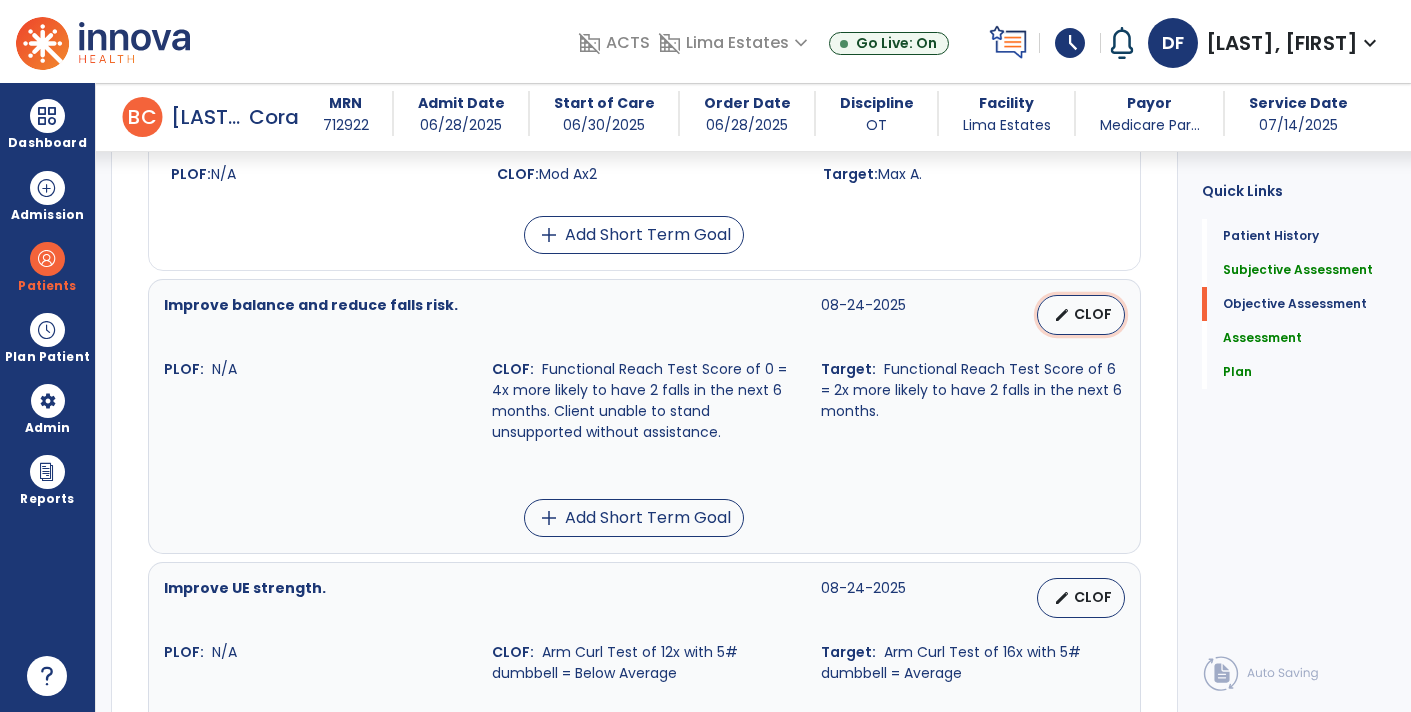 click on "edit" at bounding box center (1062, 315) 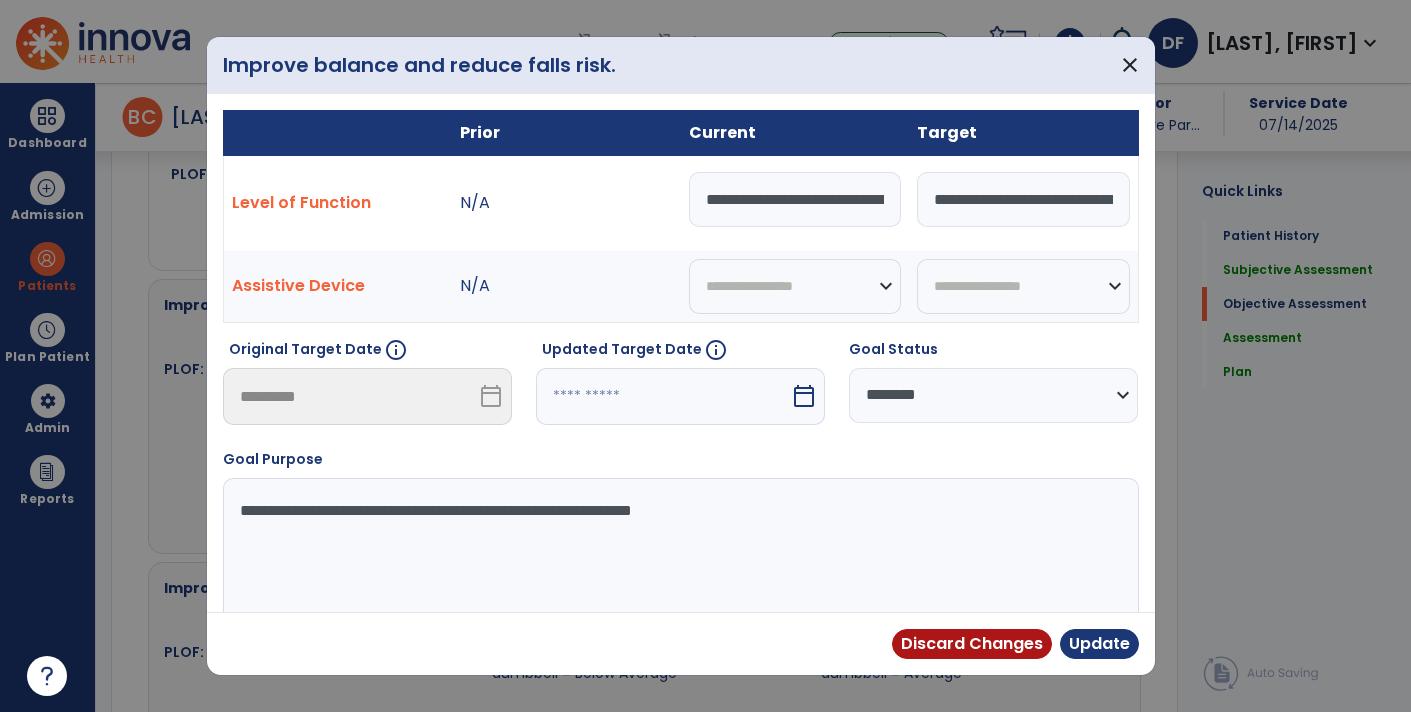 click on "**********" at bounding box center (1023, 199) 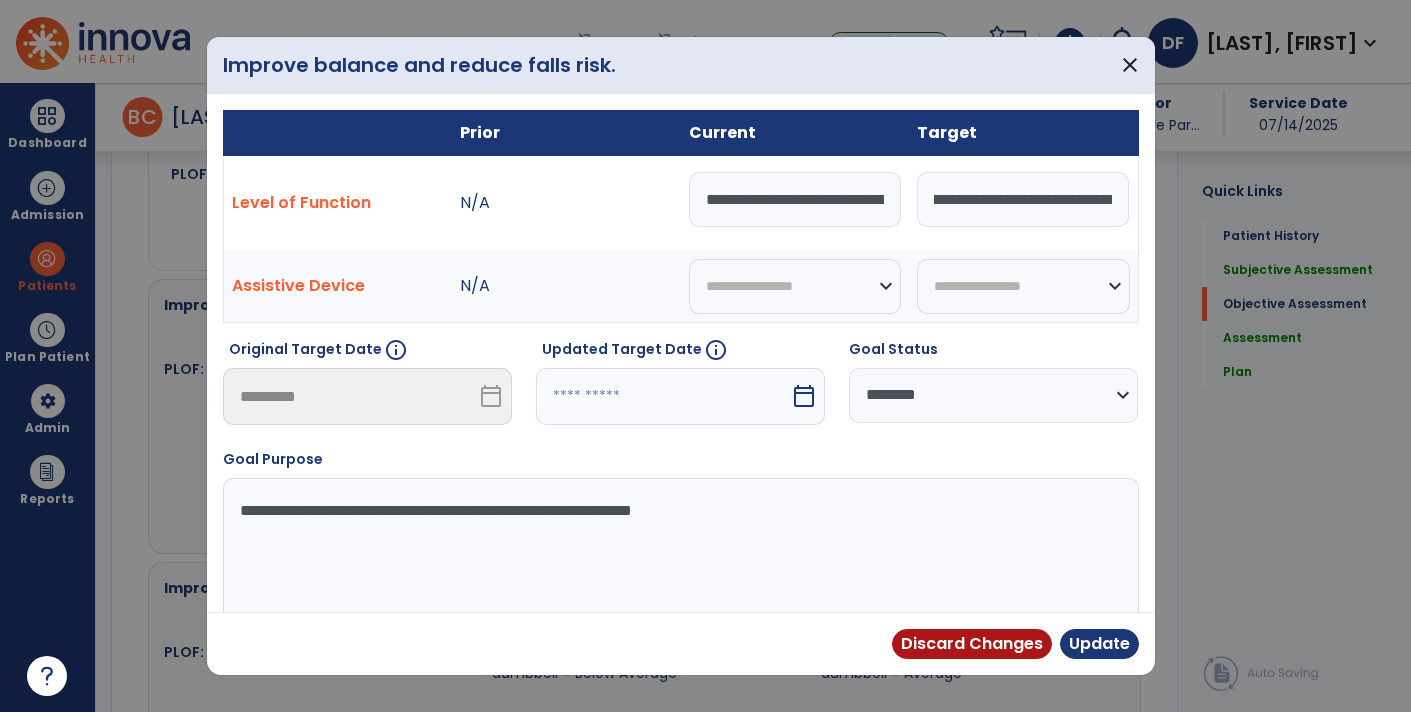 scroll, scrollTop: 0, scrollLeft: 155, axis: horizontal 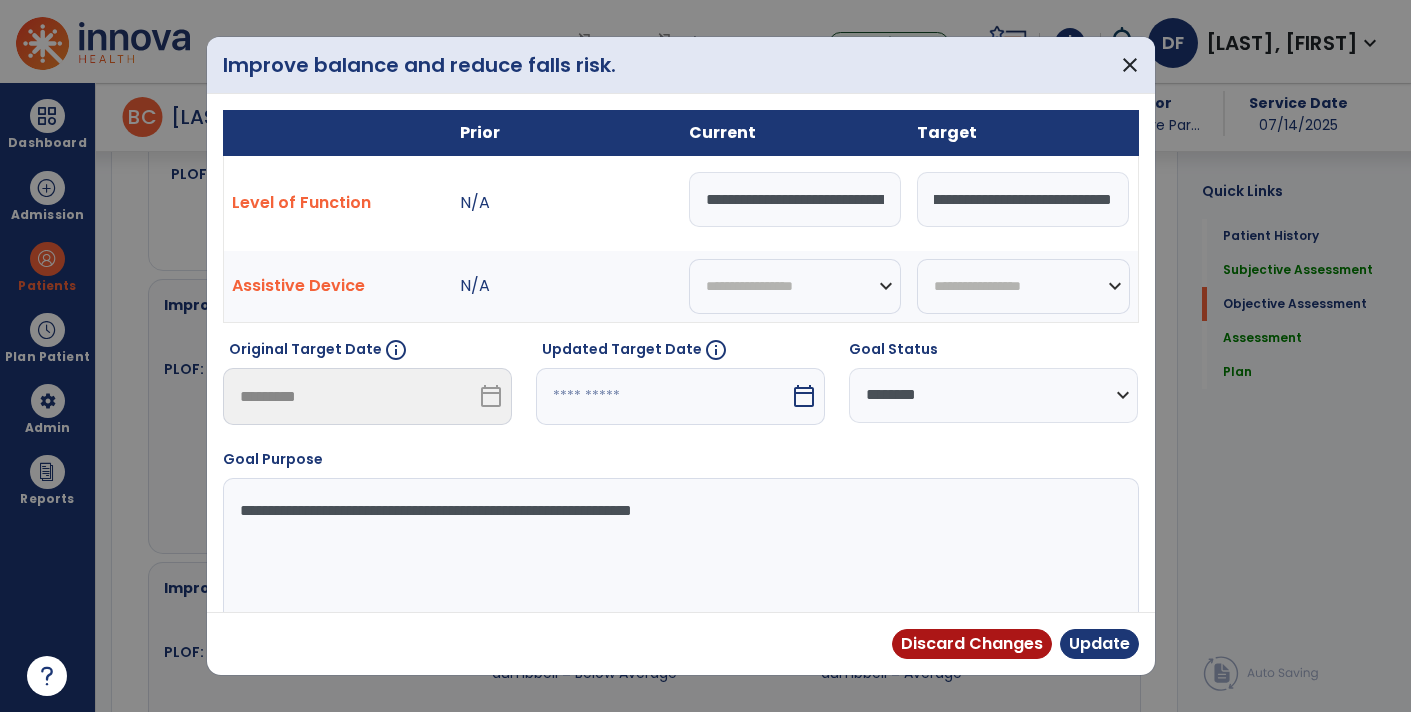 drag, startPoint x: 1042, startPoint y: 196, endPoint x: 1232, endPoint y: 163, distance: 192.8445 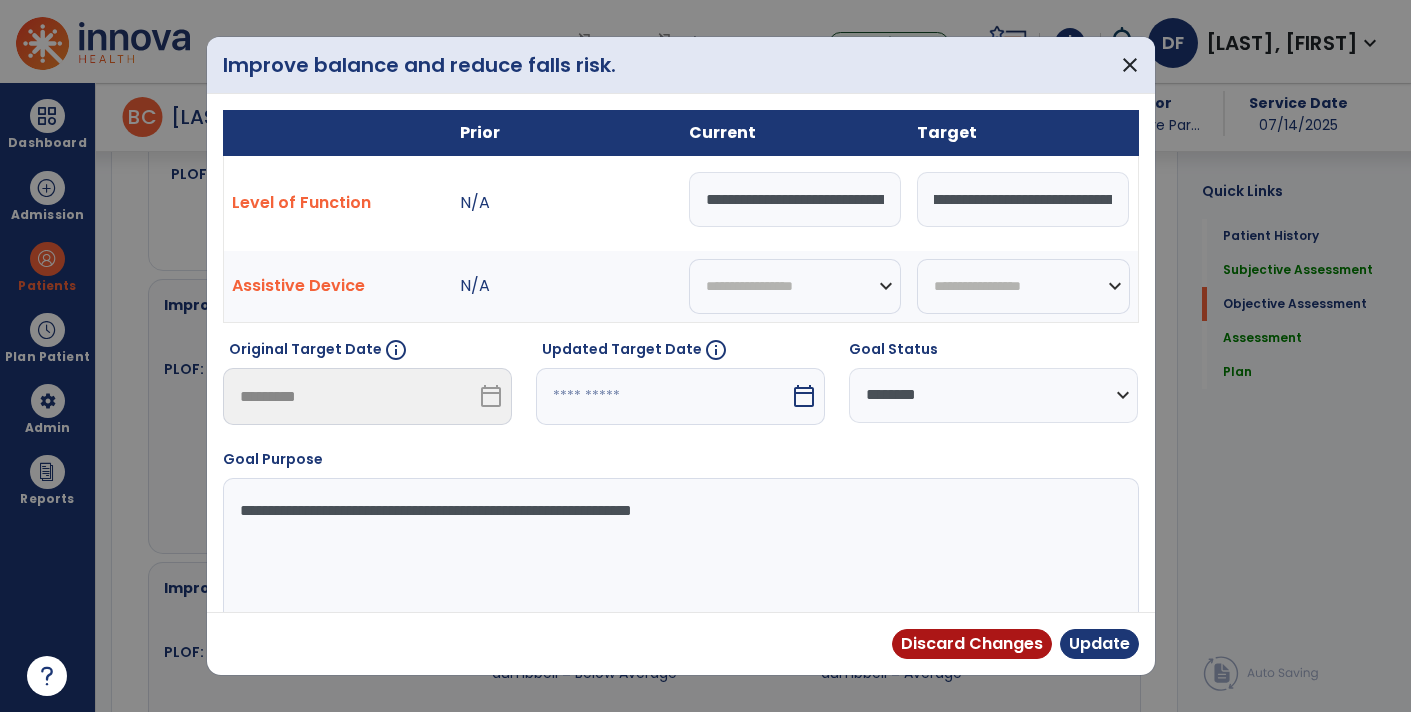 scroll, scrollTop: 0, scrollLeft: 496, axis: horizontal 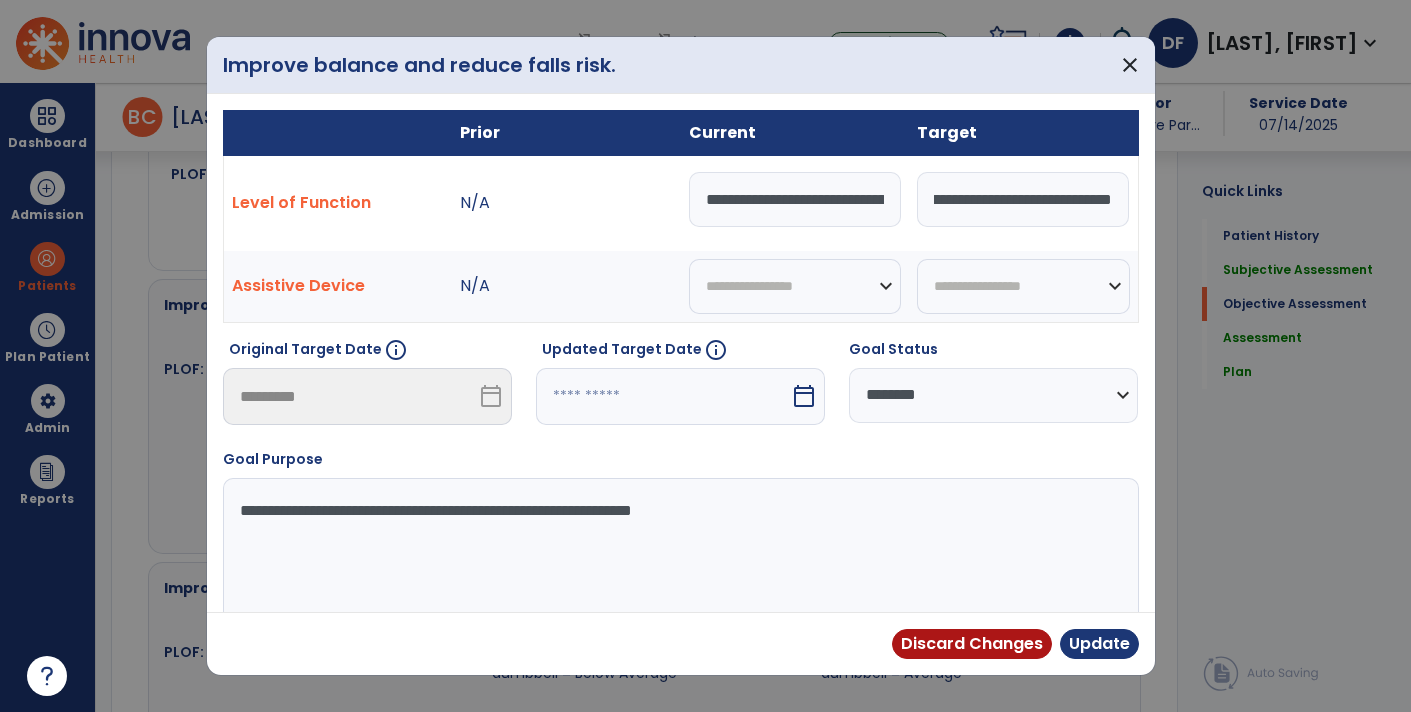 click on "**********" at bounding box center (1023, 199) 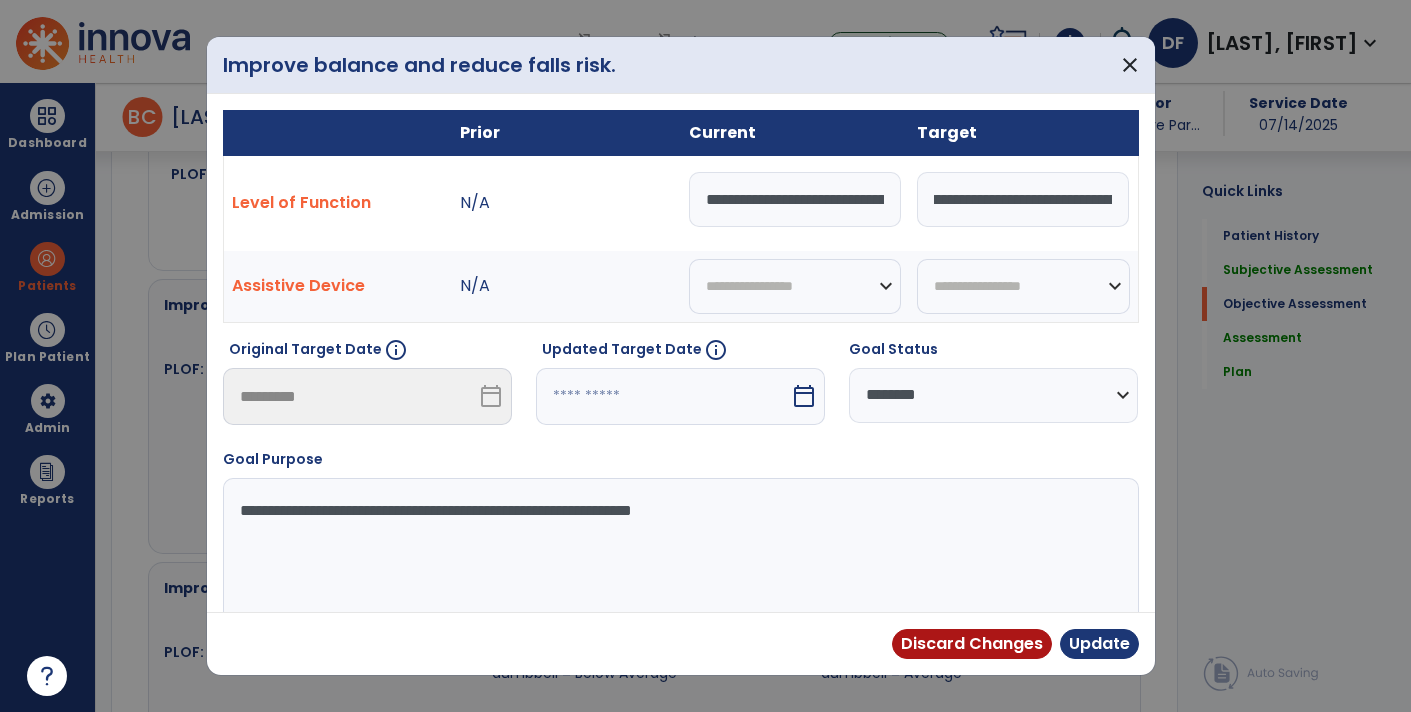 scroll, scrollTop: 0, scrollLeft: 196, axis: horizontal 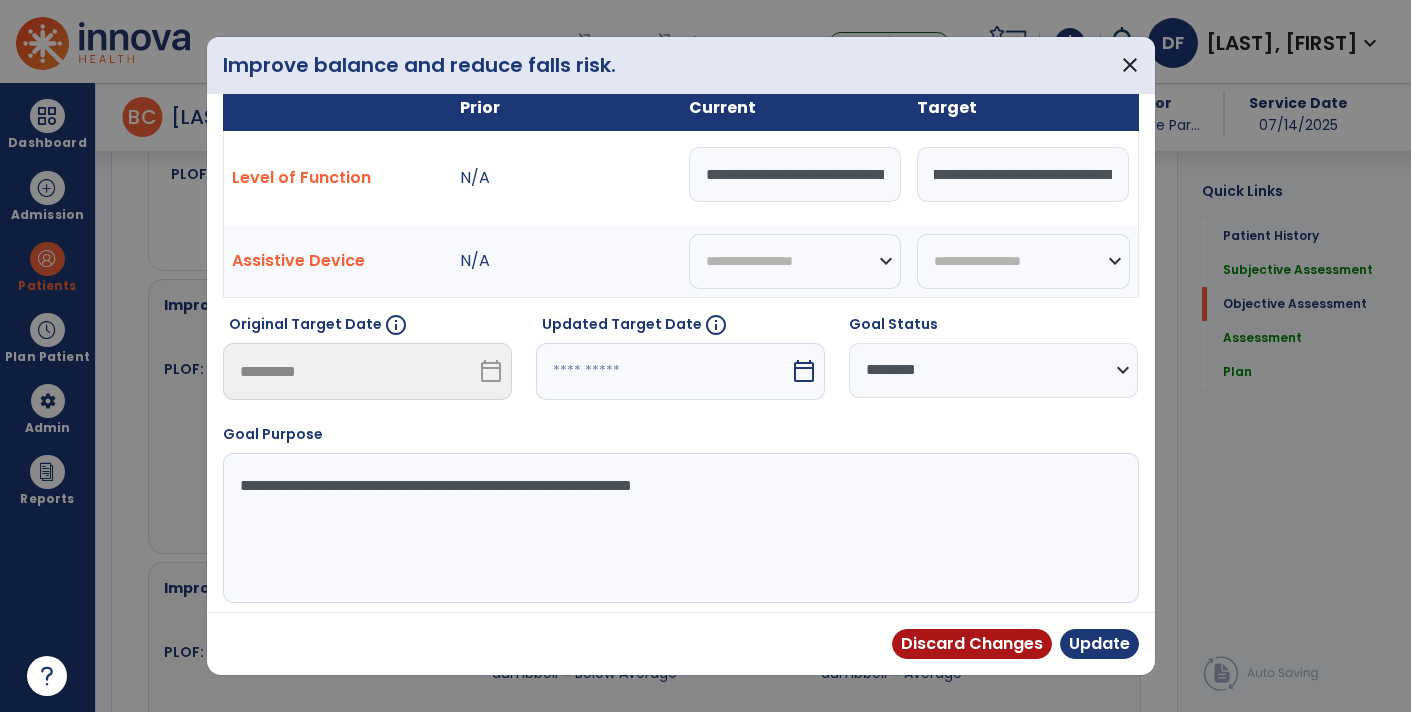 click on "**********" at bounding box center [795, 174] 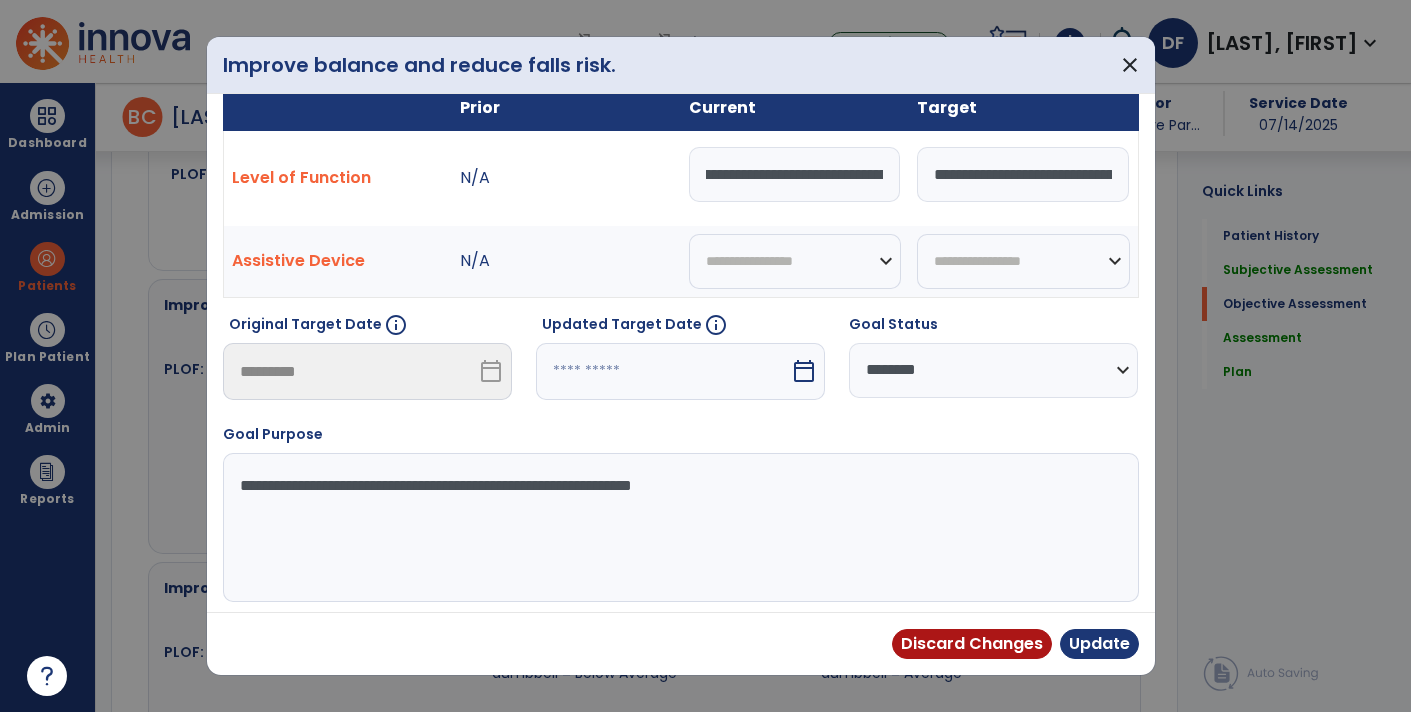 scroll, scrollTop: 0, scrollLeft: 208, axis: horizontal 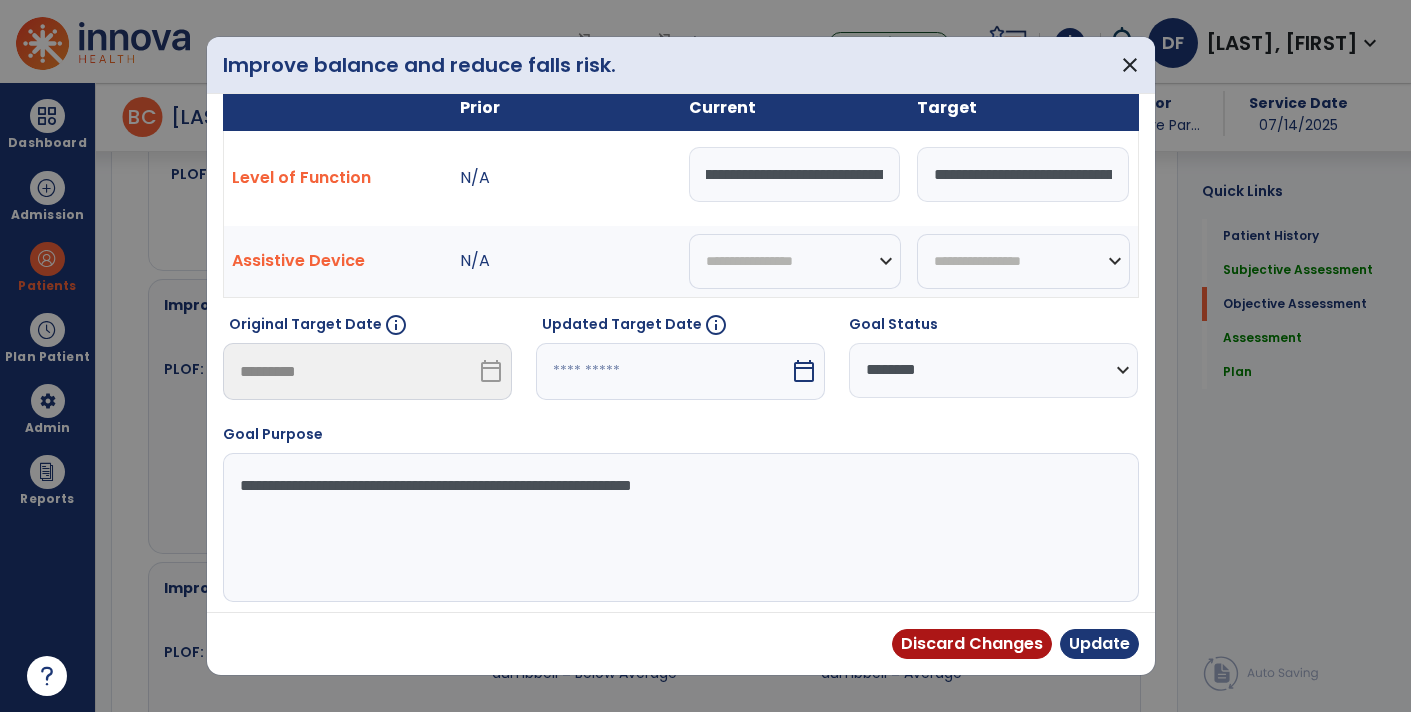 click on "**********" at bounding box center [1023, 174] 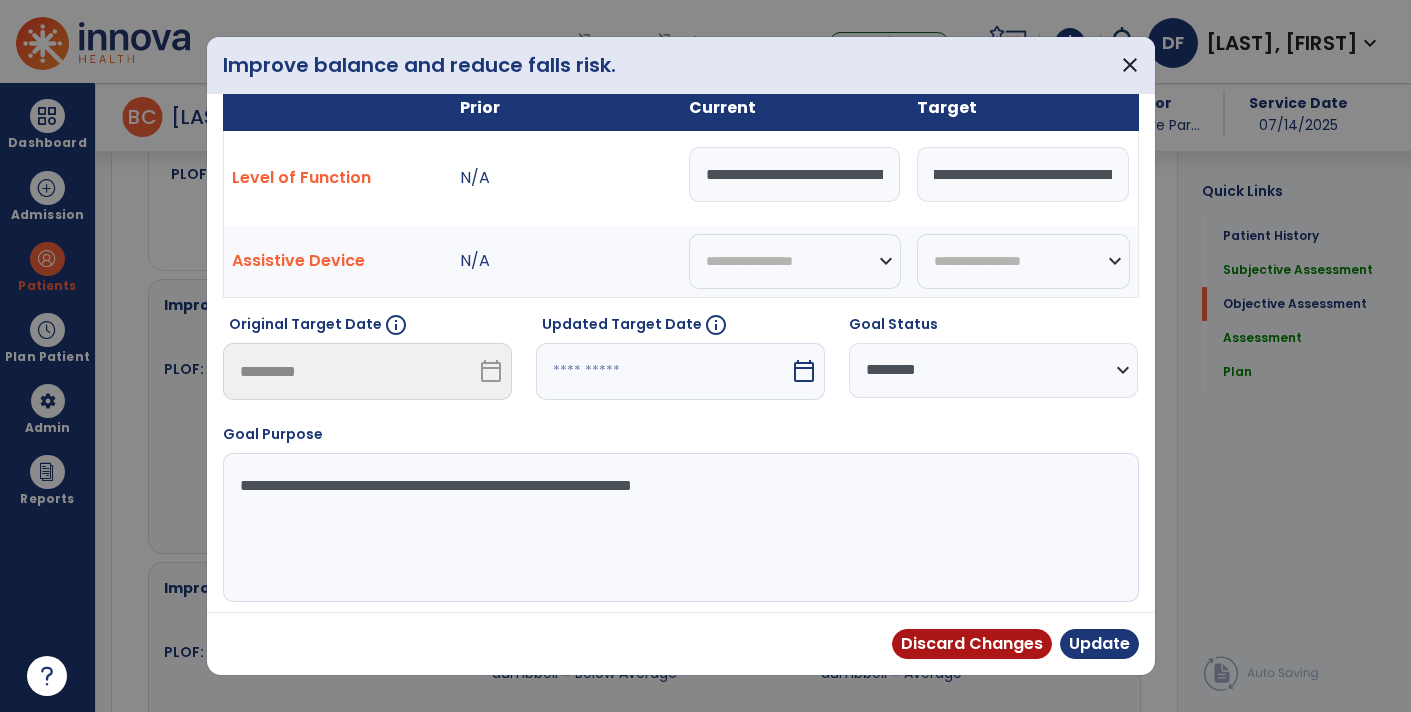 scroll, scrollTop: 0, scrollLeft: 185, axis: horizontal 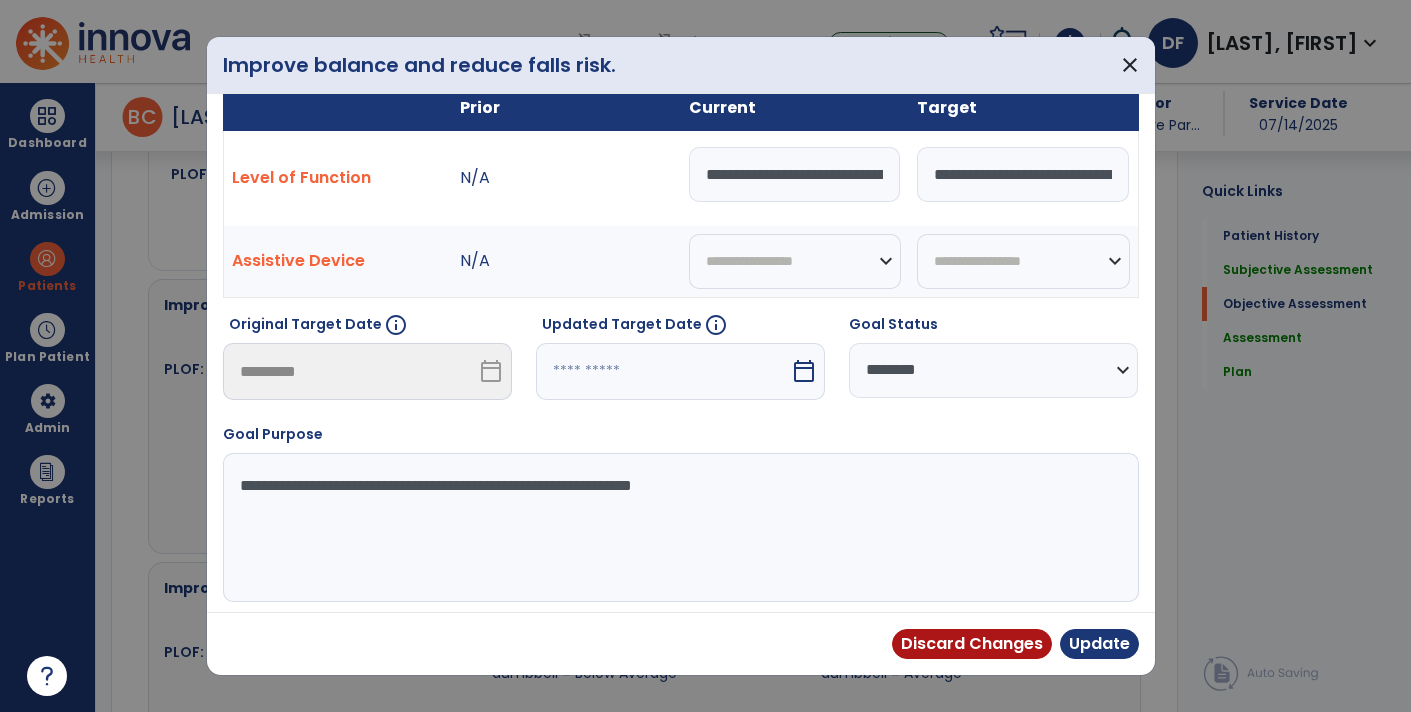 click on "**********" at bounding box center (795, 174) 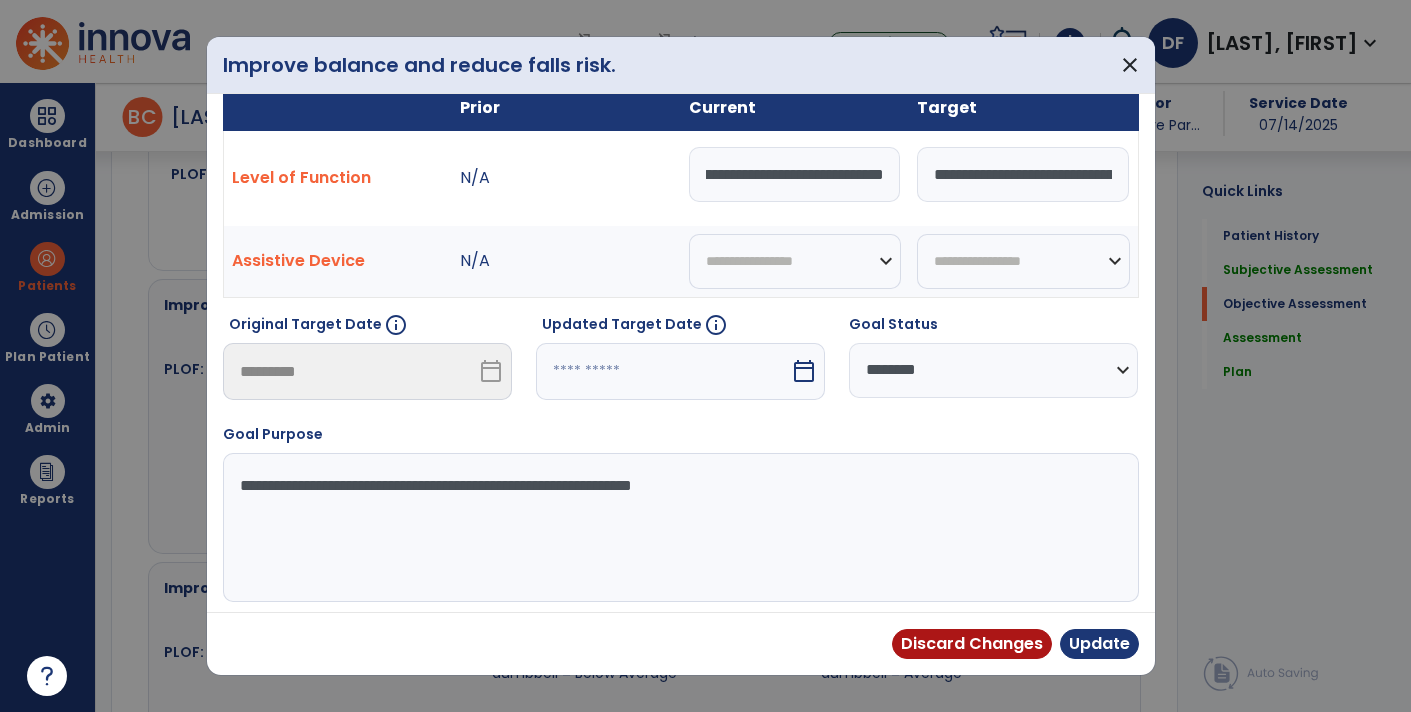 scroll, scrollTop: 0, scrollLeft: 943, axis: horizontal 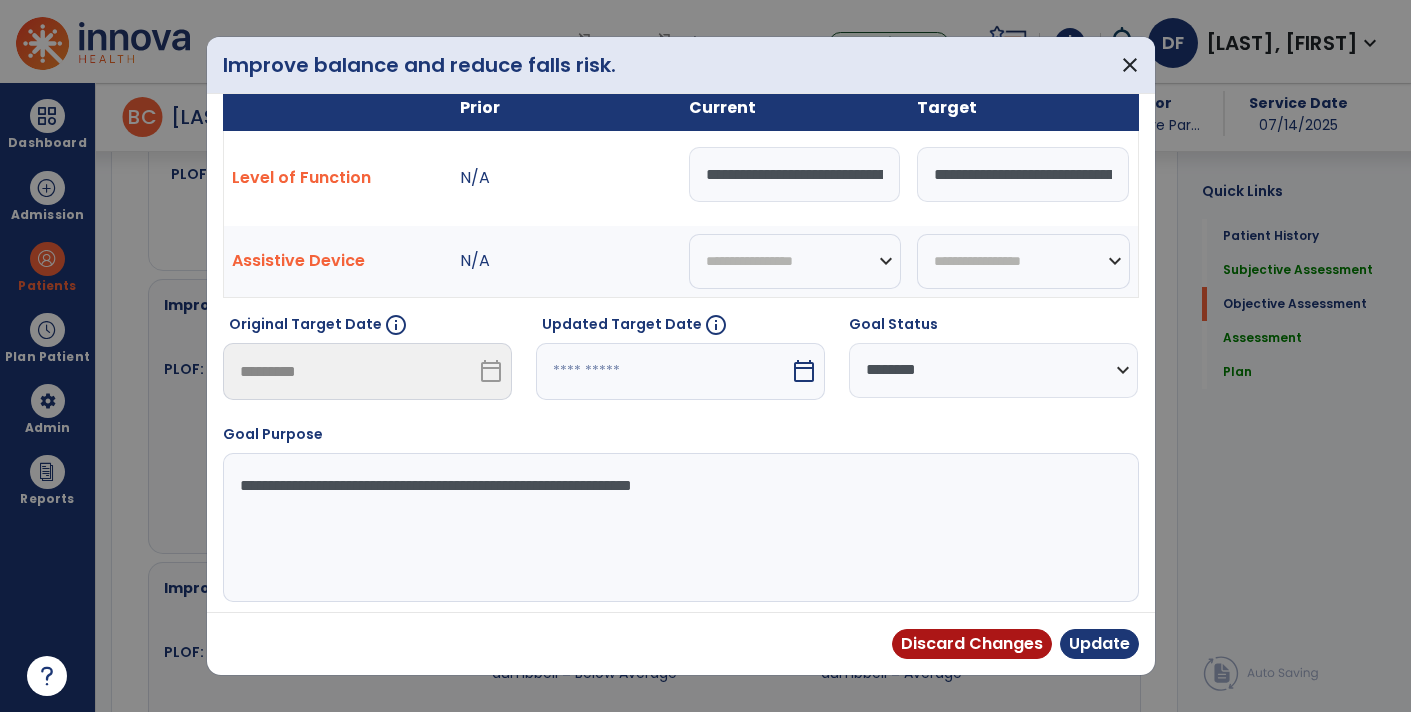 click on "**********" at bounding box center (795, 174) 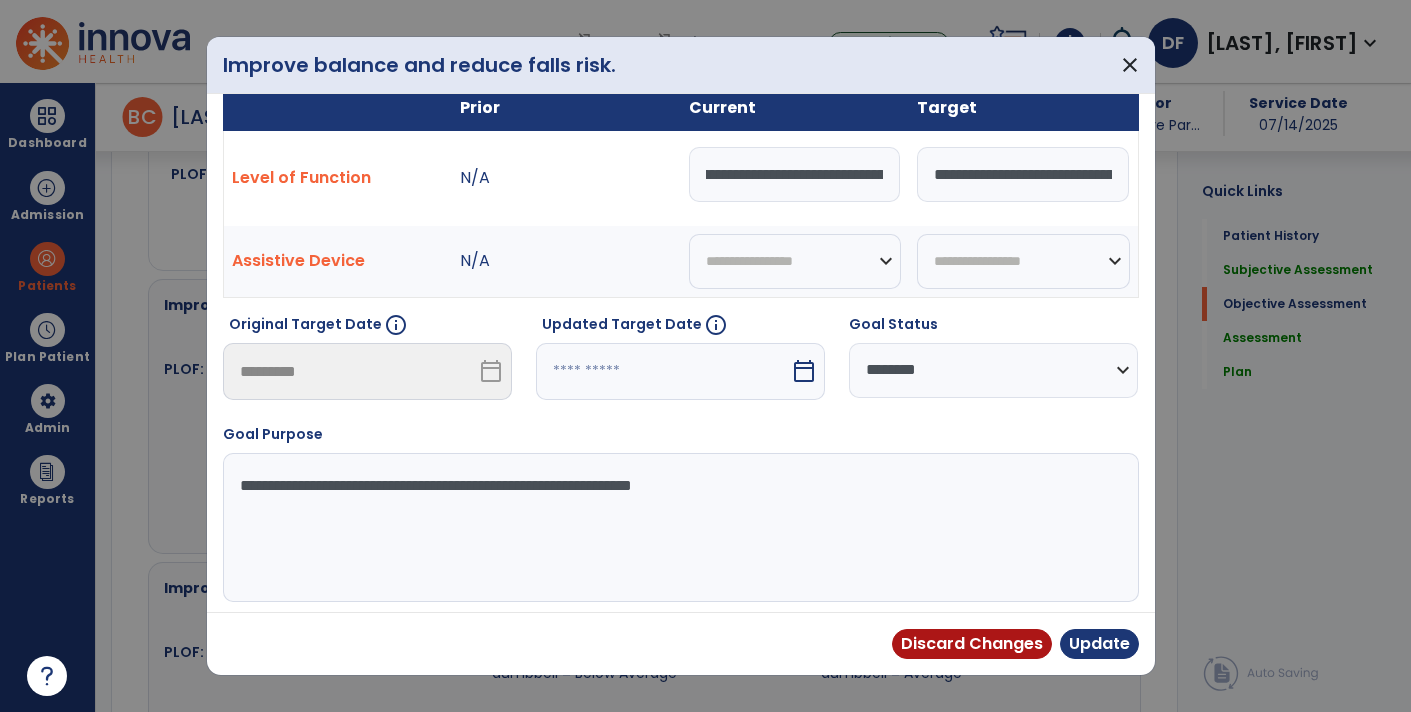 scroll, scrollTop: 0, scrollLeft: 185, axis: horizontal 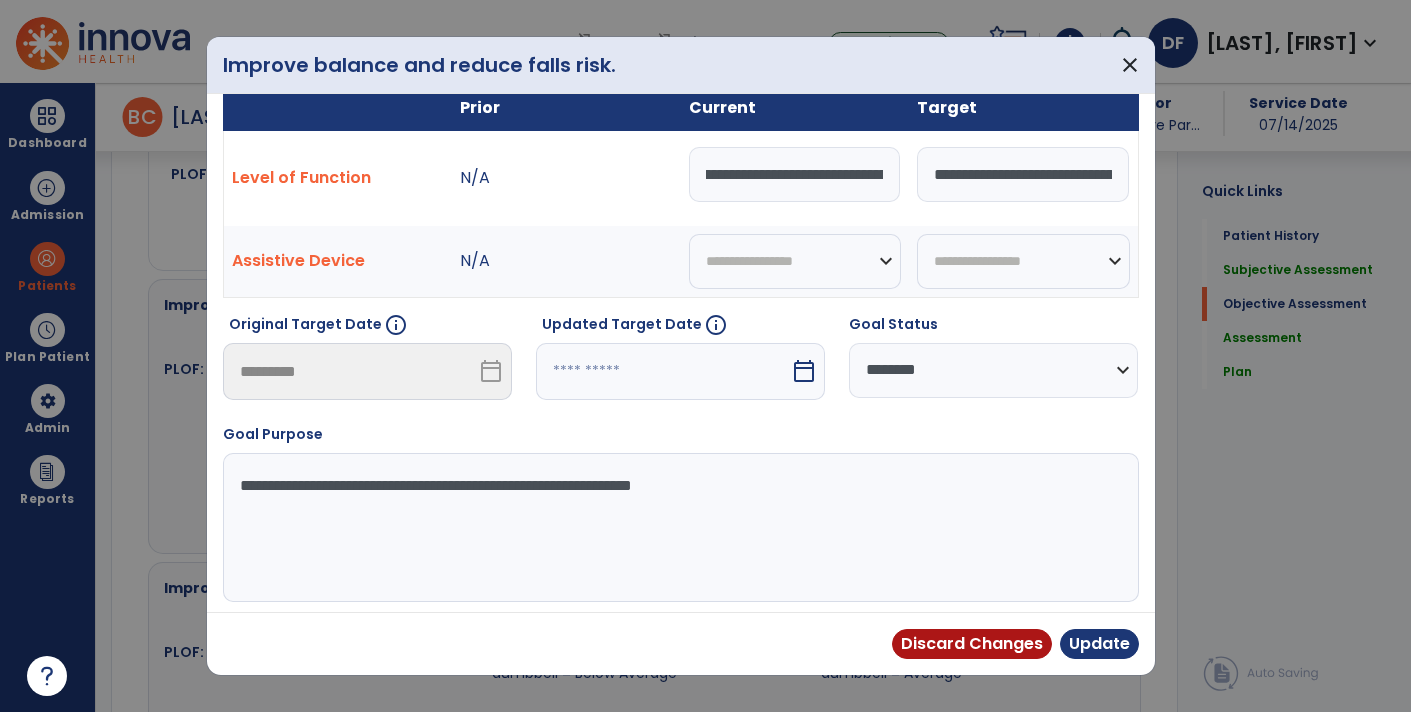 drag, startPoint x: 785, startPoint y: 176, endPoint x: 925, endPoint y: 172, distance: 140.05713 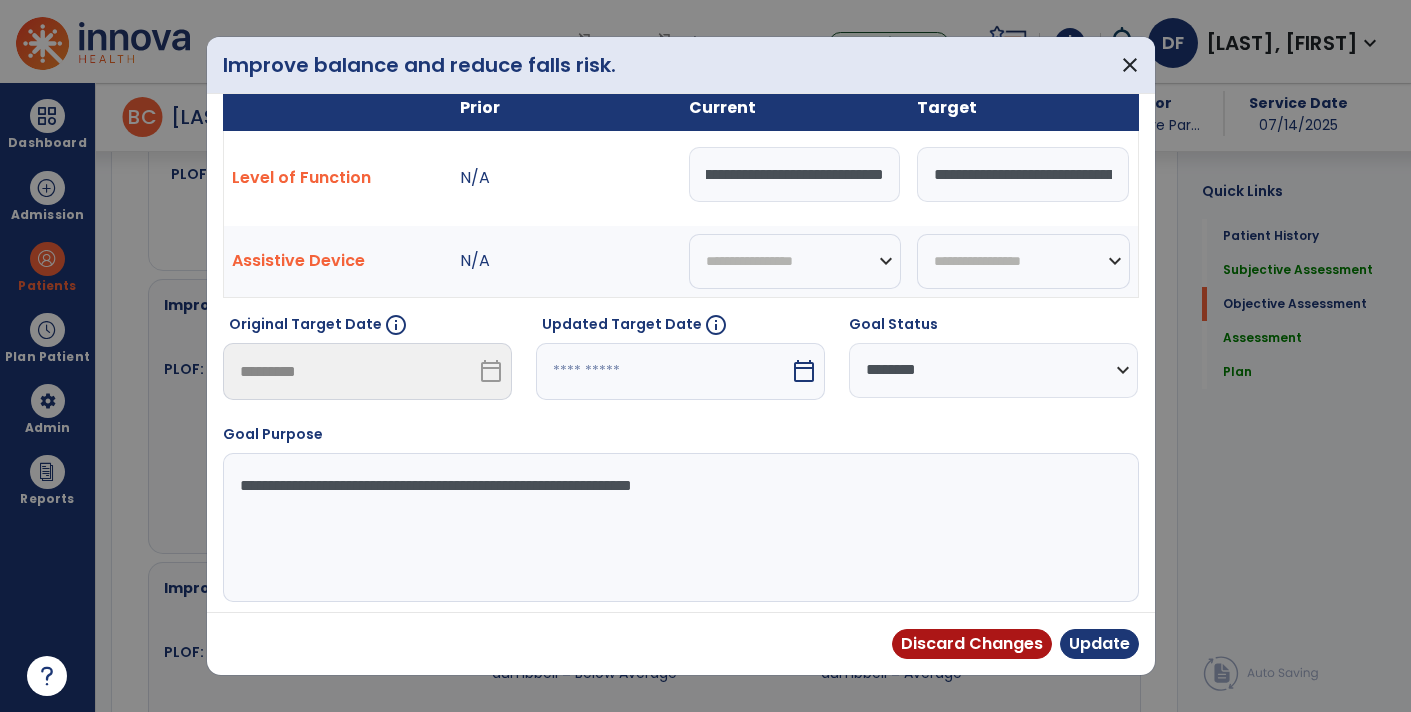 scroll, scrollTop: 0, scrollLeft: 943, axis: horizontal 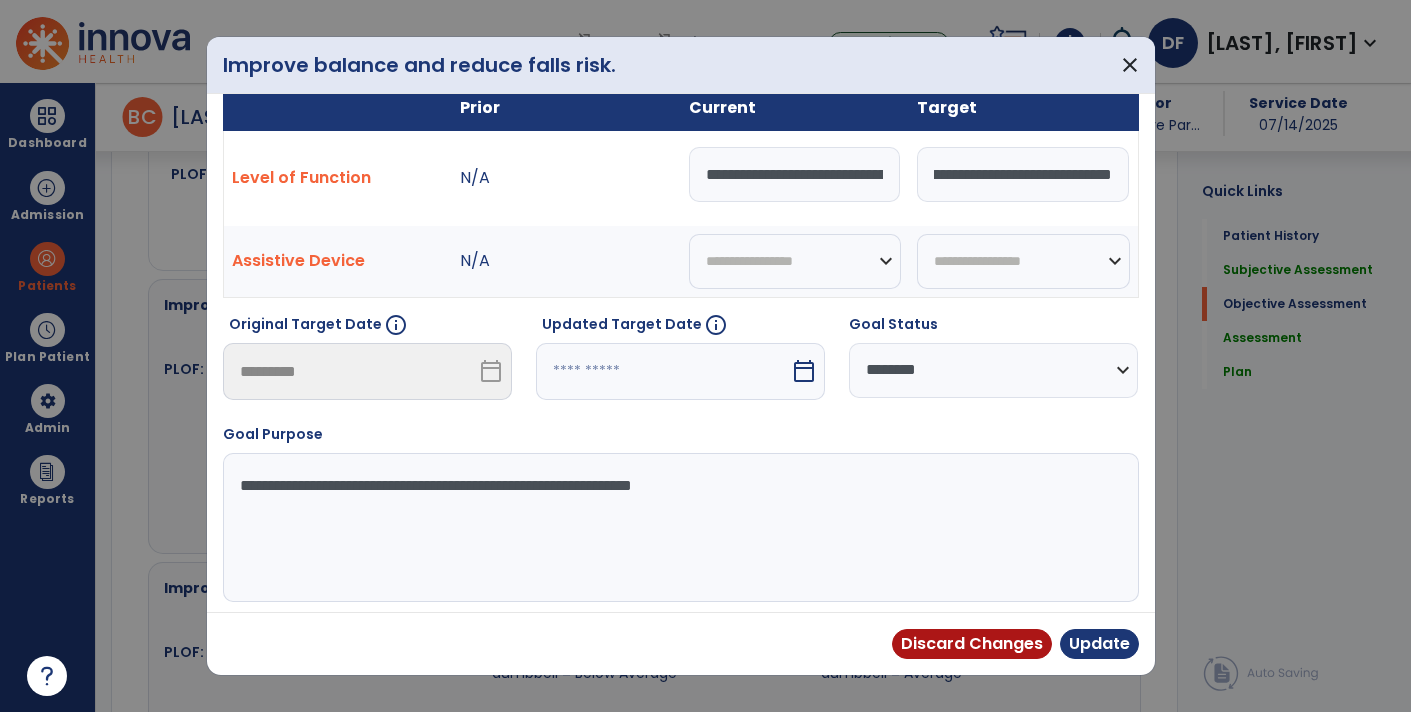 drag, startPoint x: 1029, startPoint y: 172, endPoint x: 1146, endPoint y: 183, distance: 117.51595 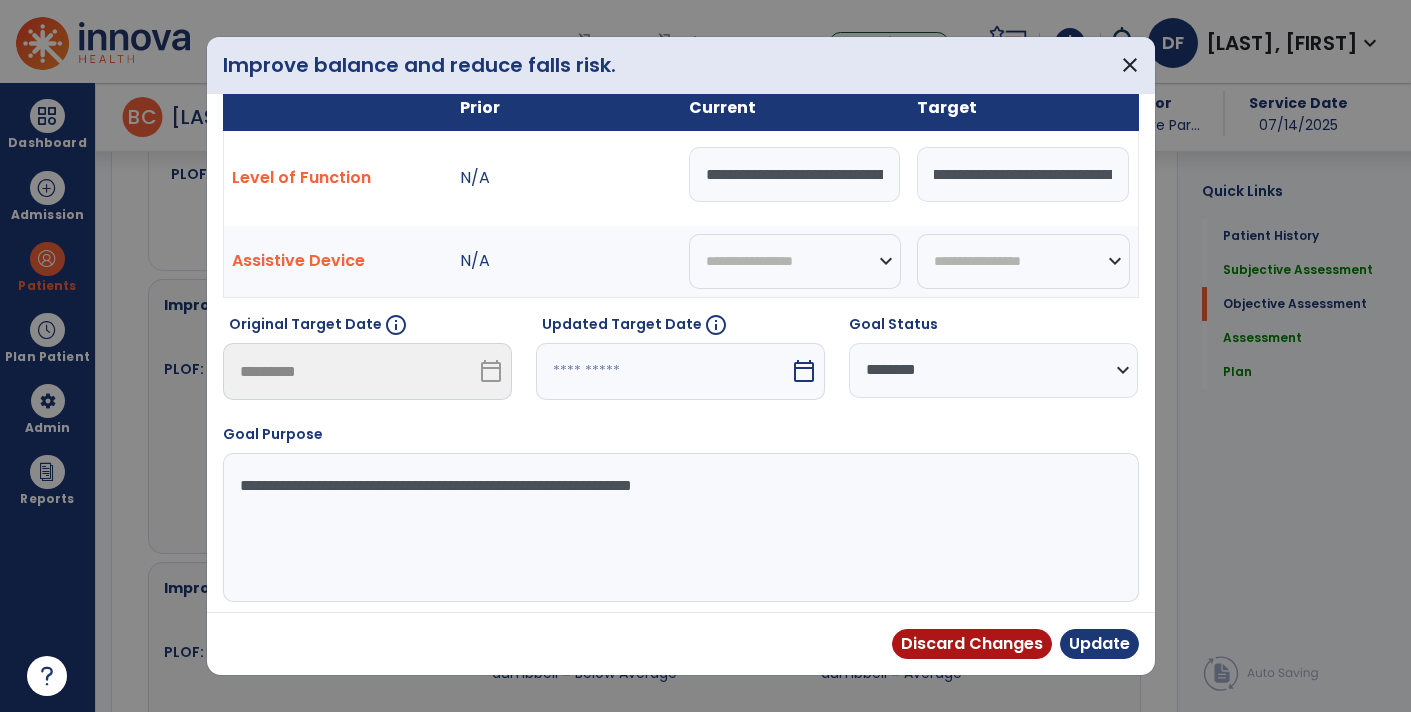 scroll, scrollTop: 0, scrollLeft: 943, axis: horizontal 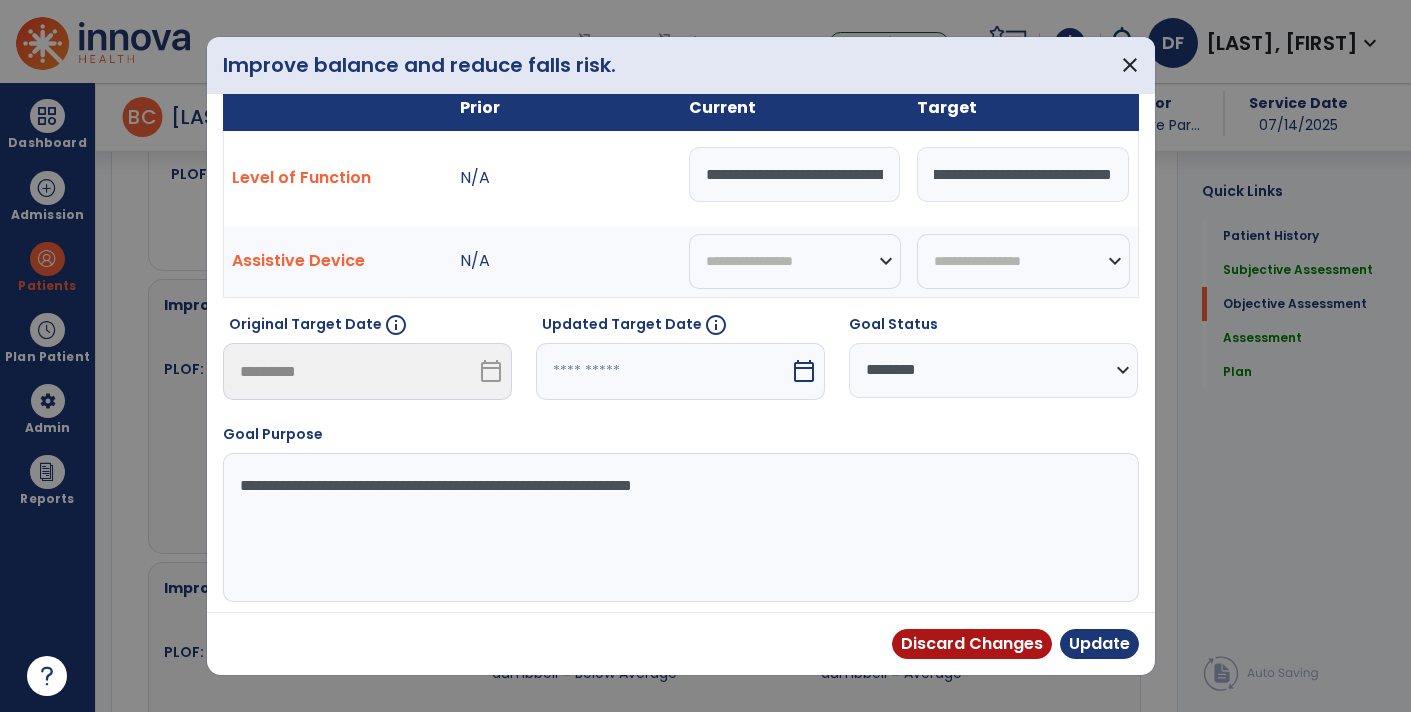 drag, startPoint x: 1108, startPoint y: 170, endPoint x: 1014, endPoint y: 191, distance: 96.317184 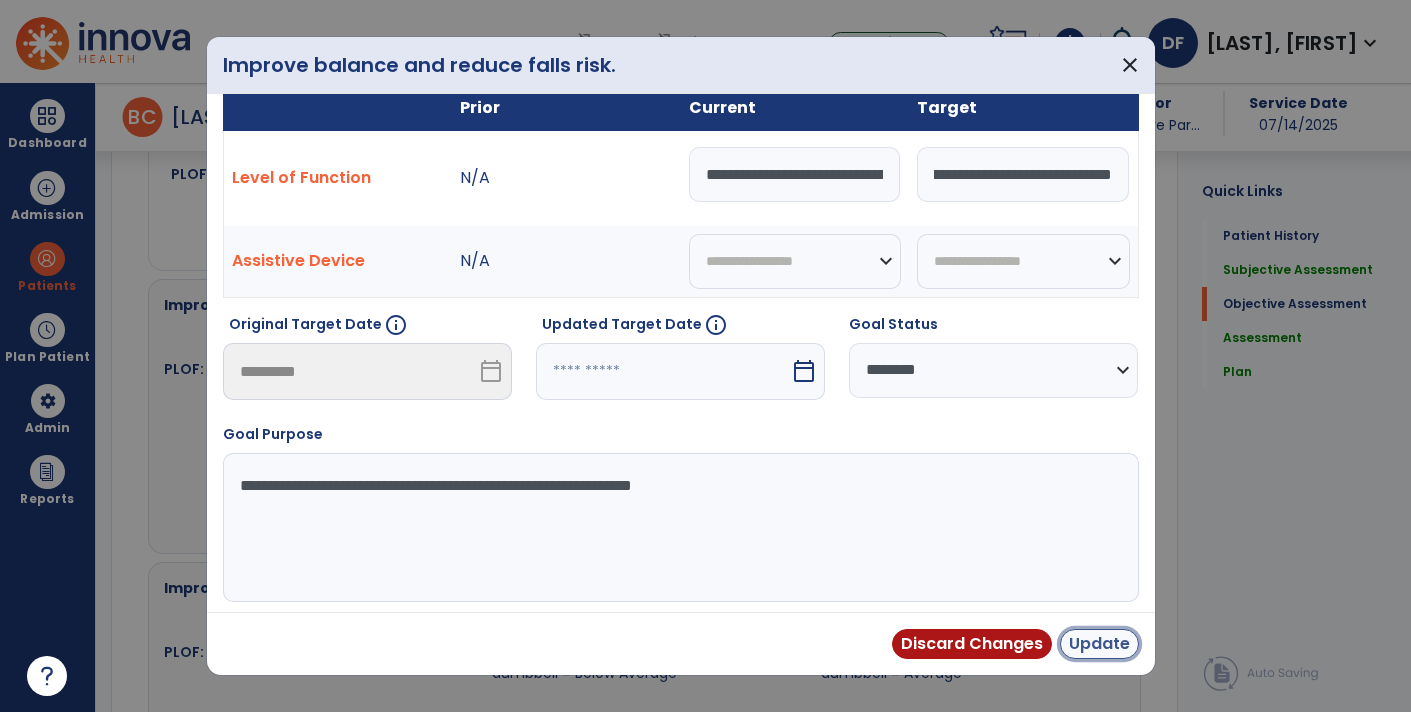 click on "Update" at bounding box center (1099, 644) 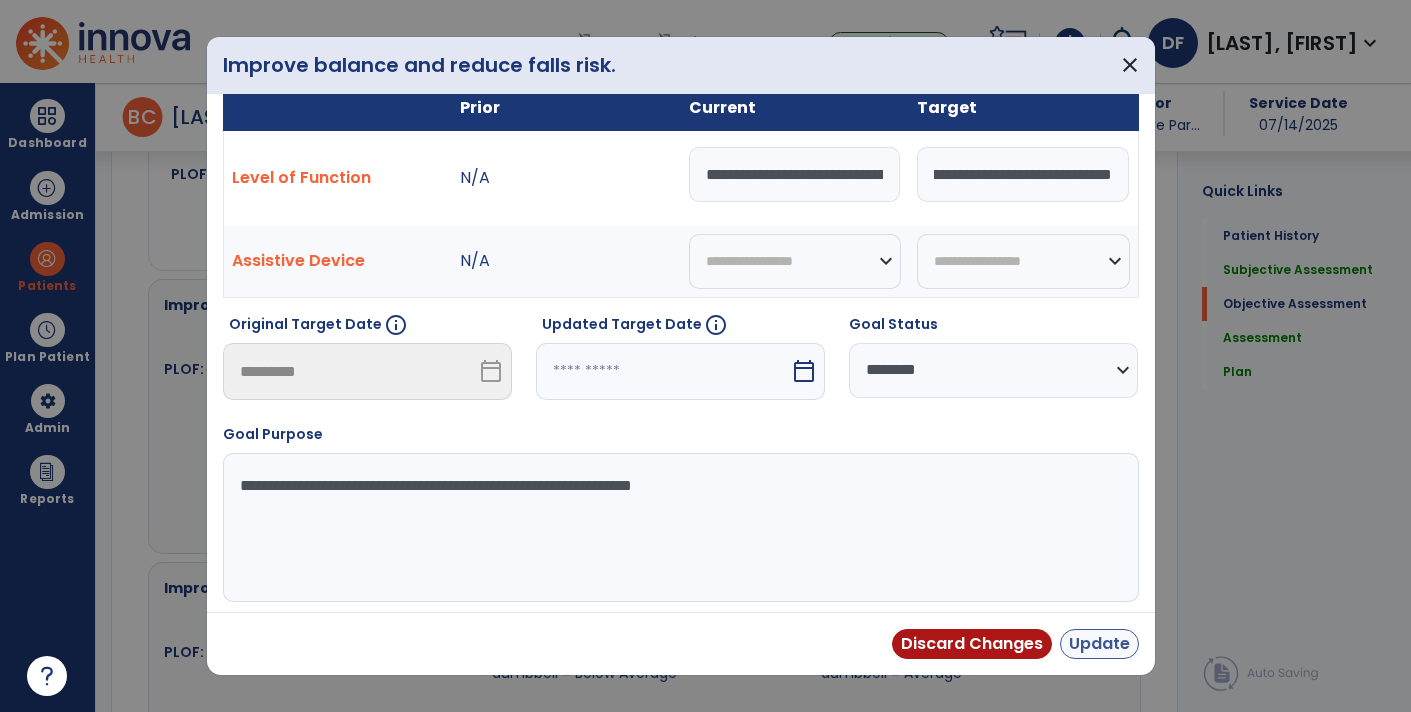 scroll, scrollTop: 0, scrollLeft: 0, axis: both 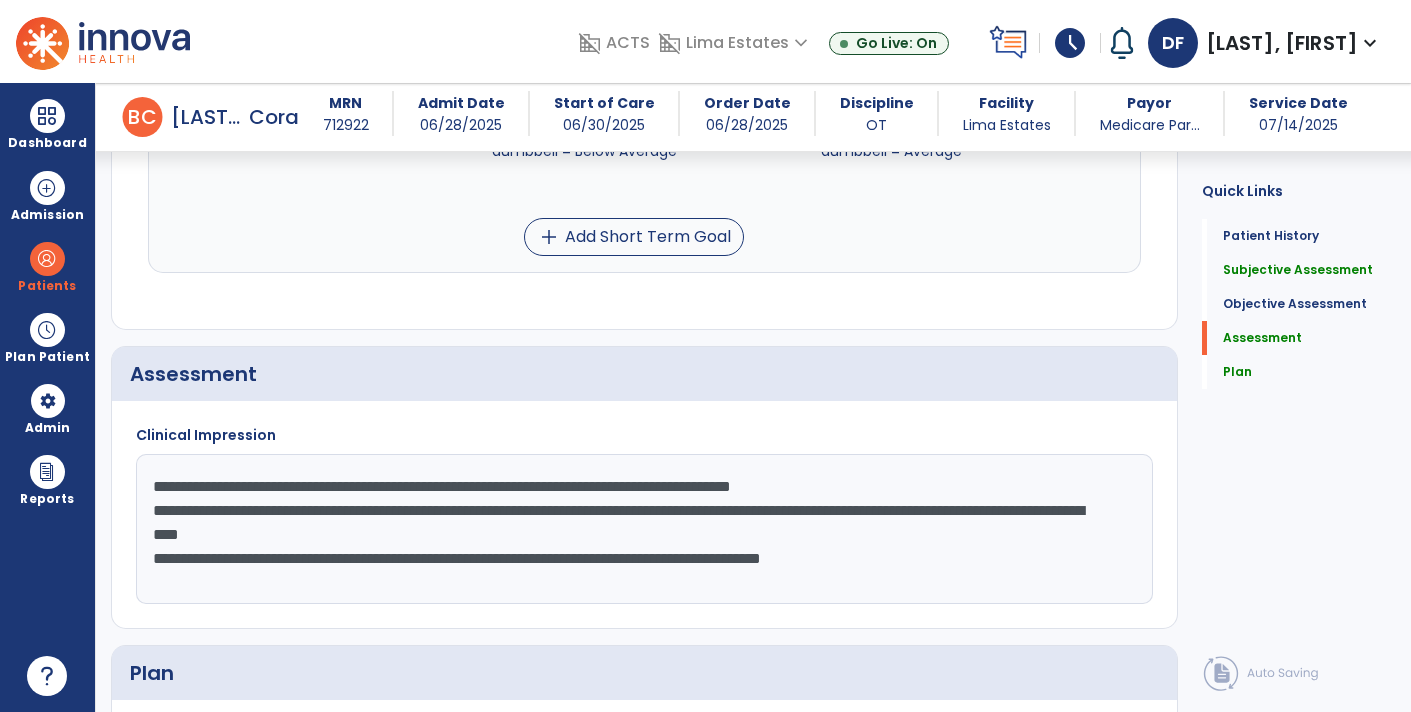 click on "**********" 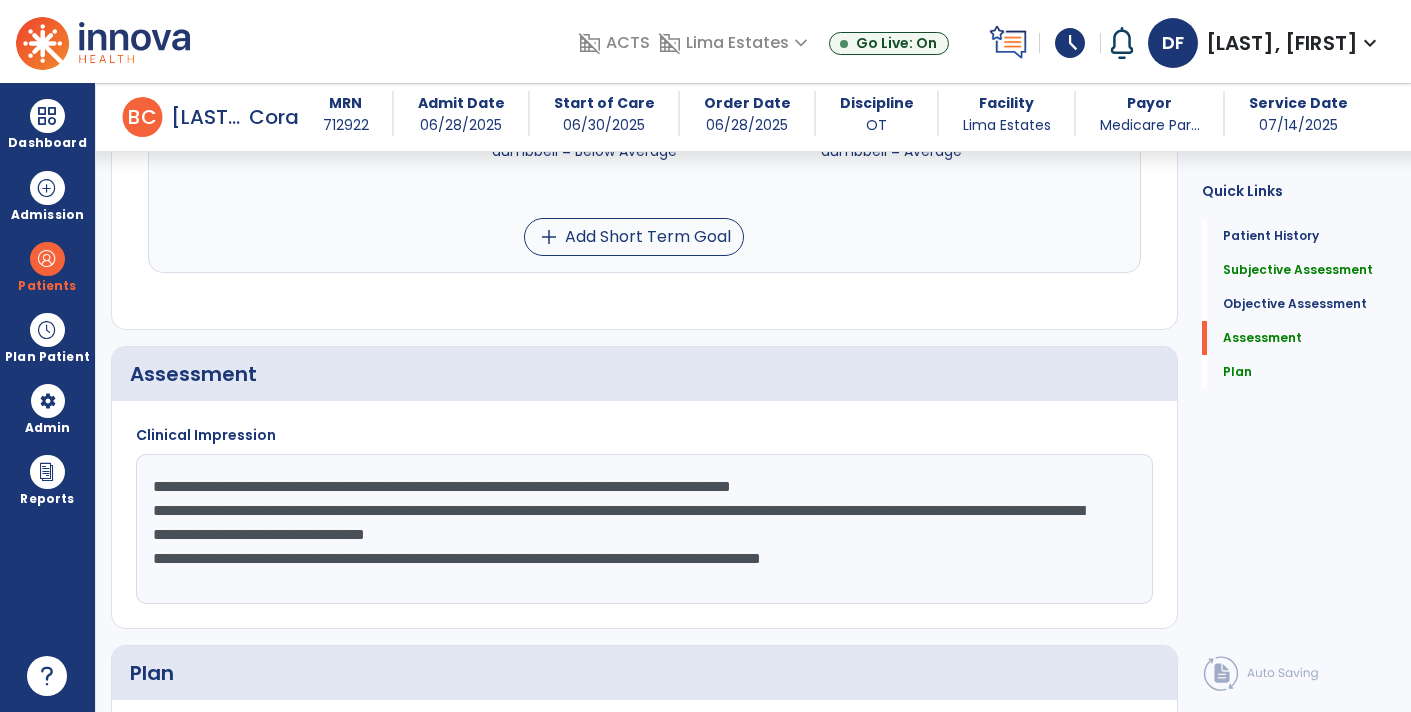 click on "**********" 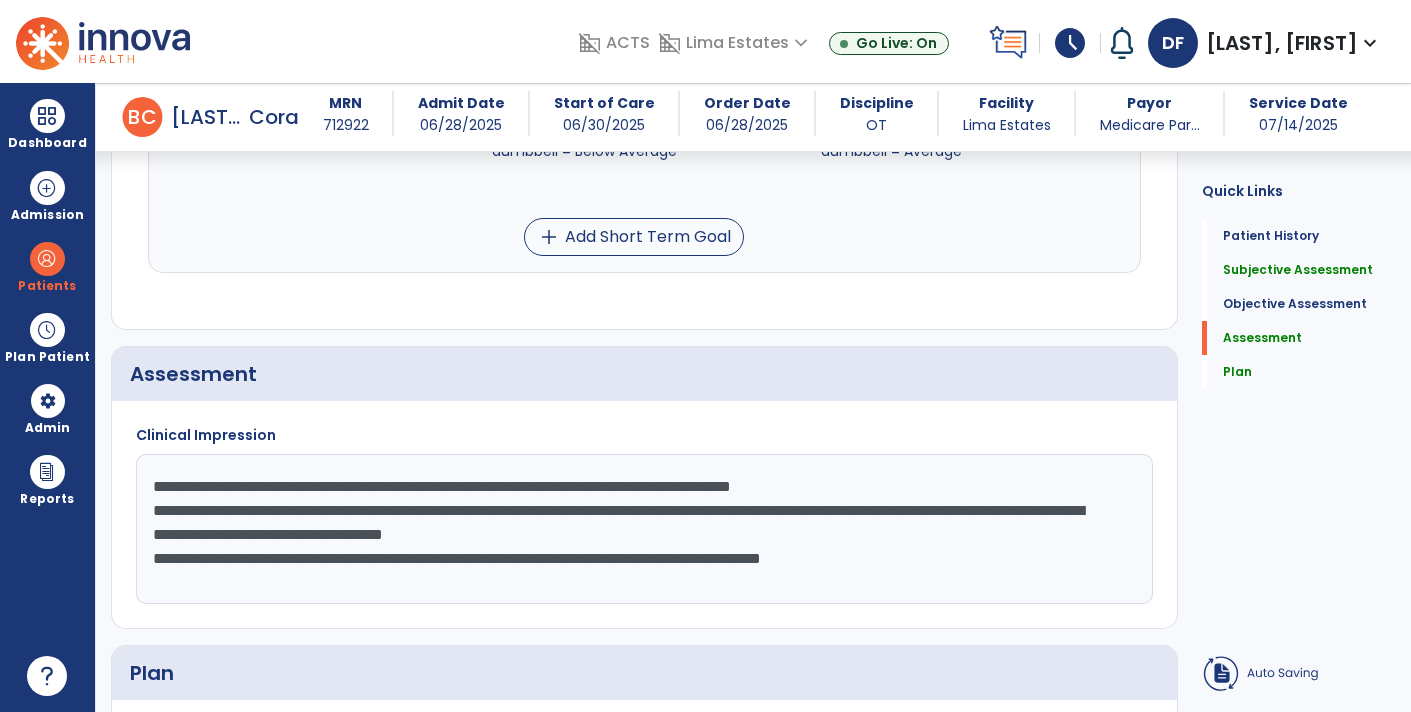 click on "**********" 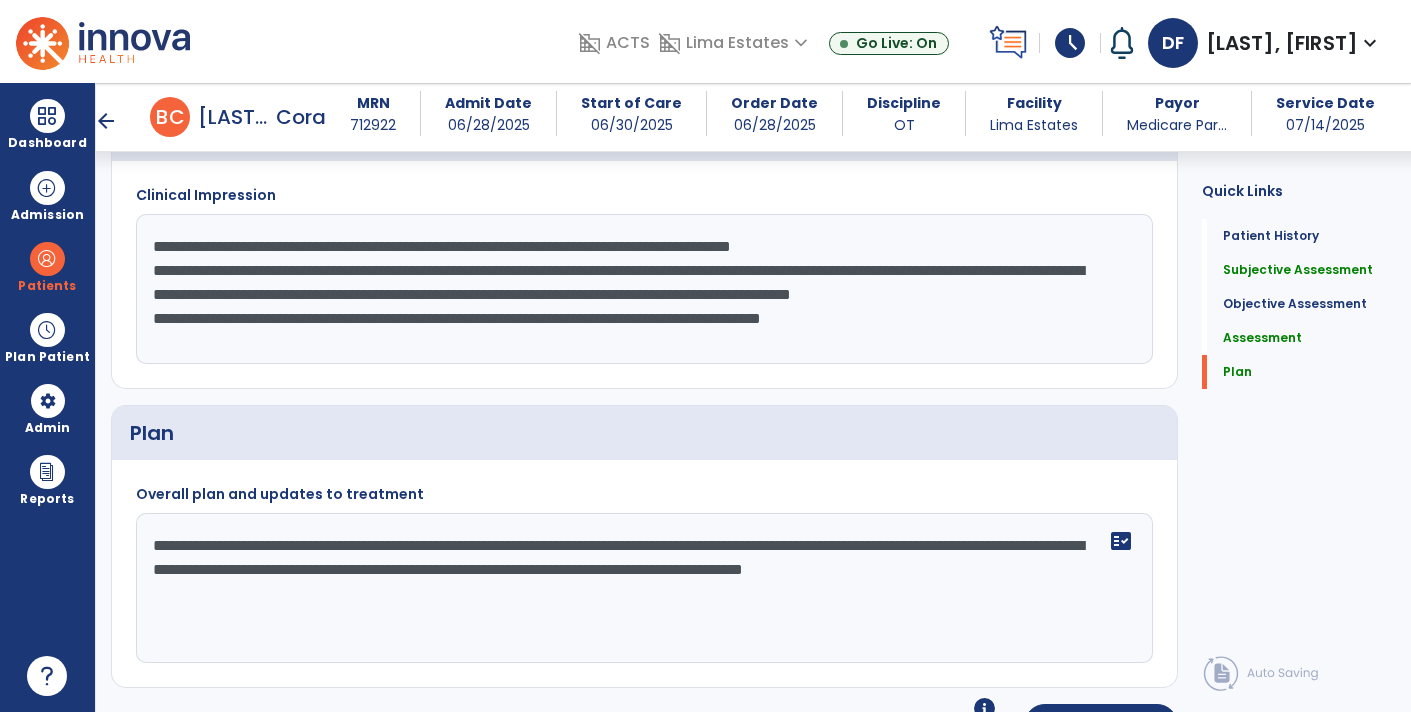 scroll, scrollTop: 2458, scrollLeft: 0, axis: vertical 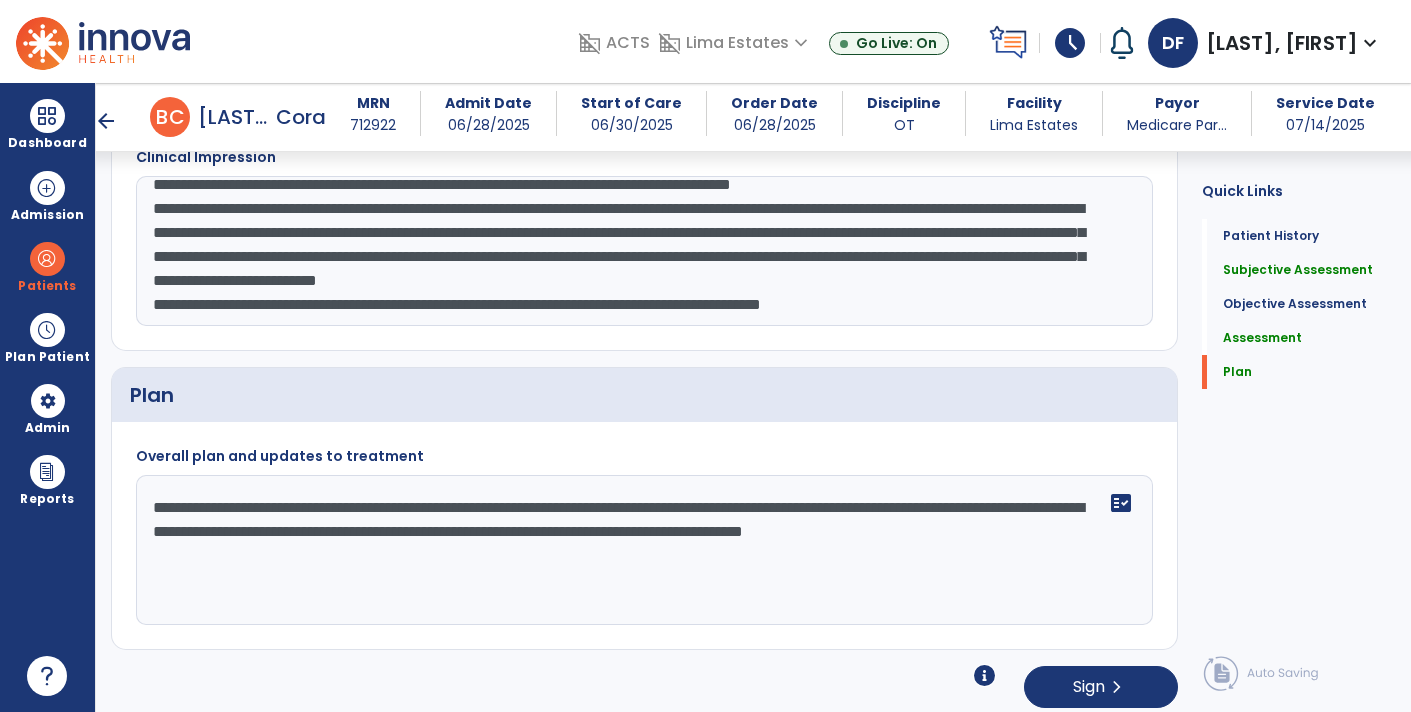 click on "**********" 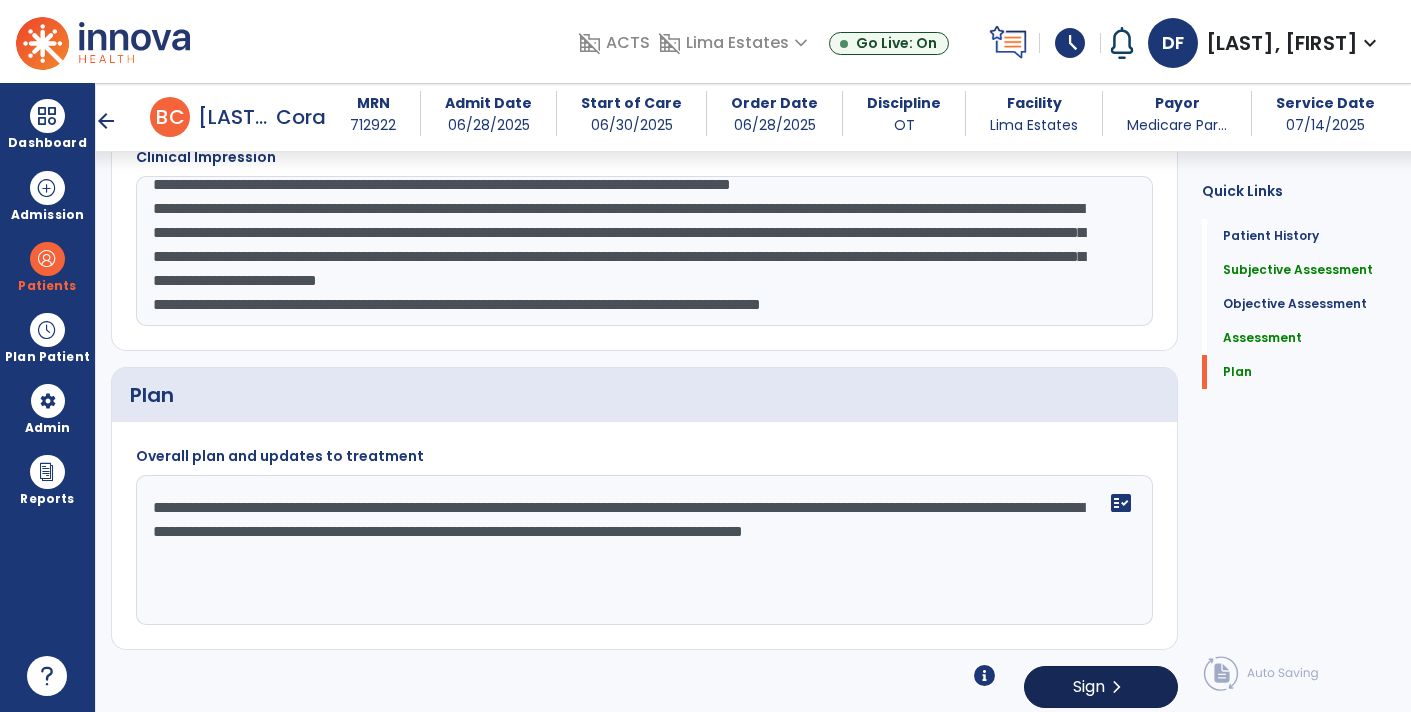 type on "**********" 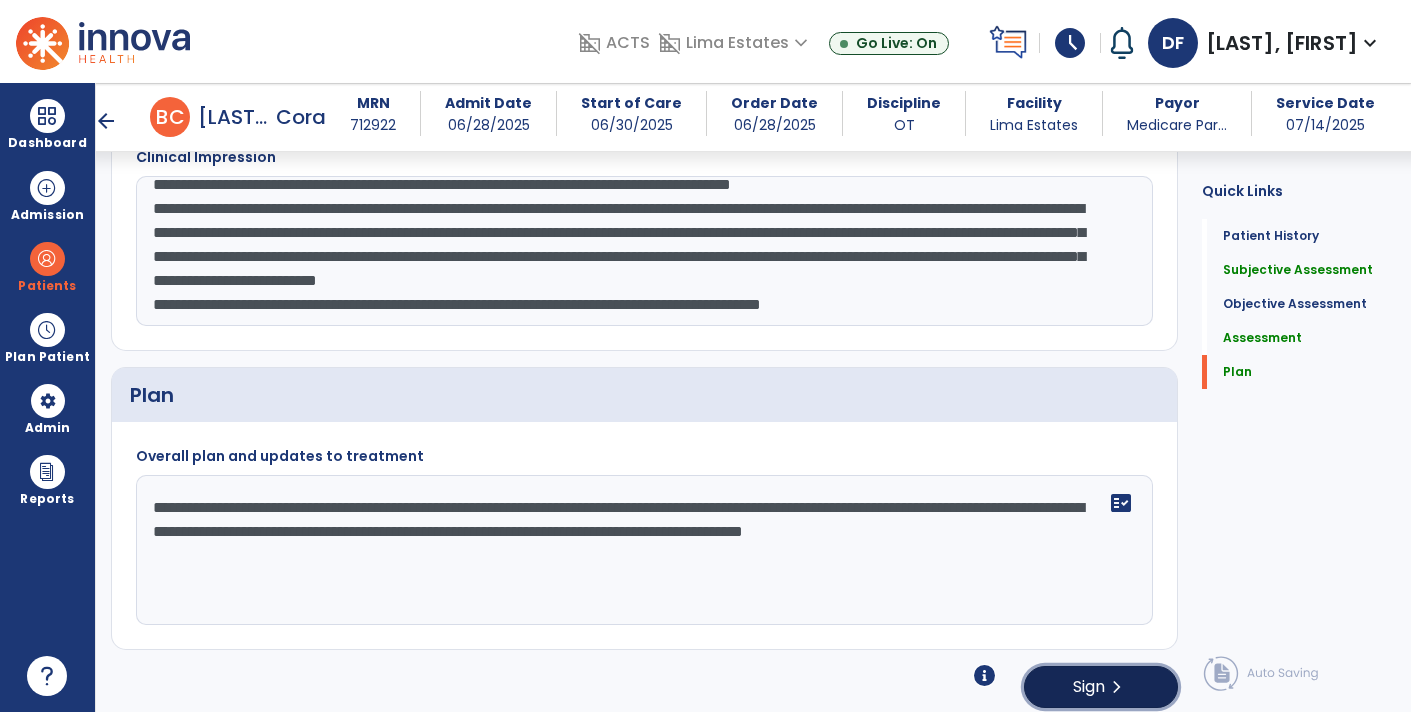 click on "Sign" 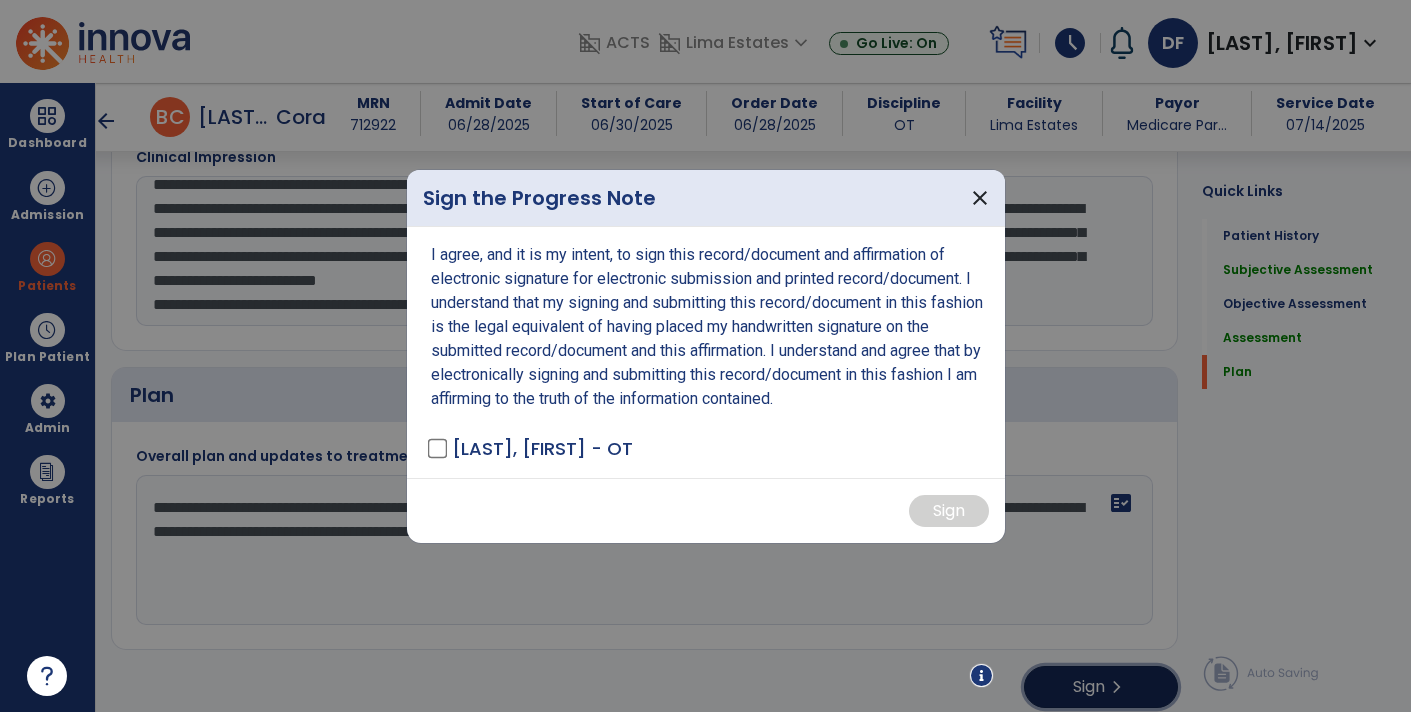 scroll, scrollTop: 2491, scrollLeft: 0, axis: vertical 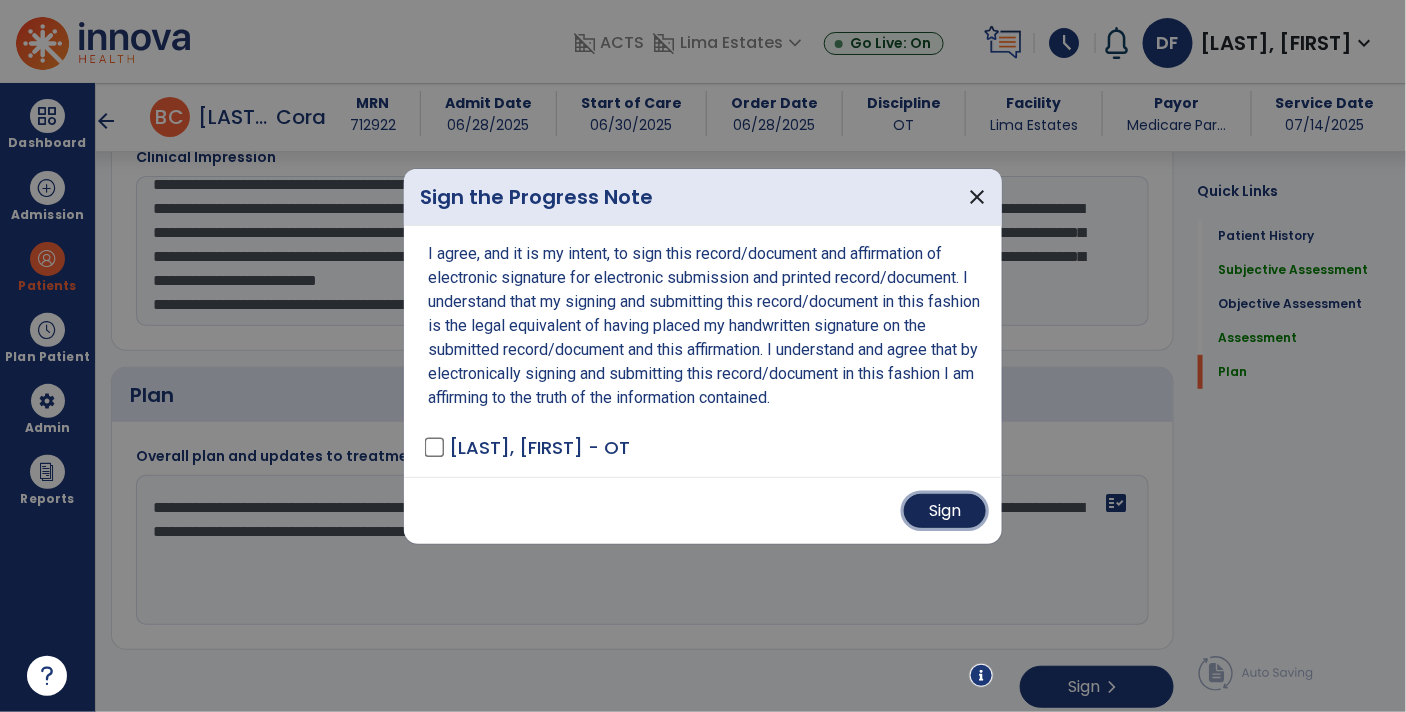 click on "Sign" at bounding box center [945, 511] 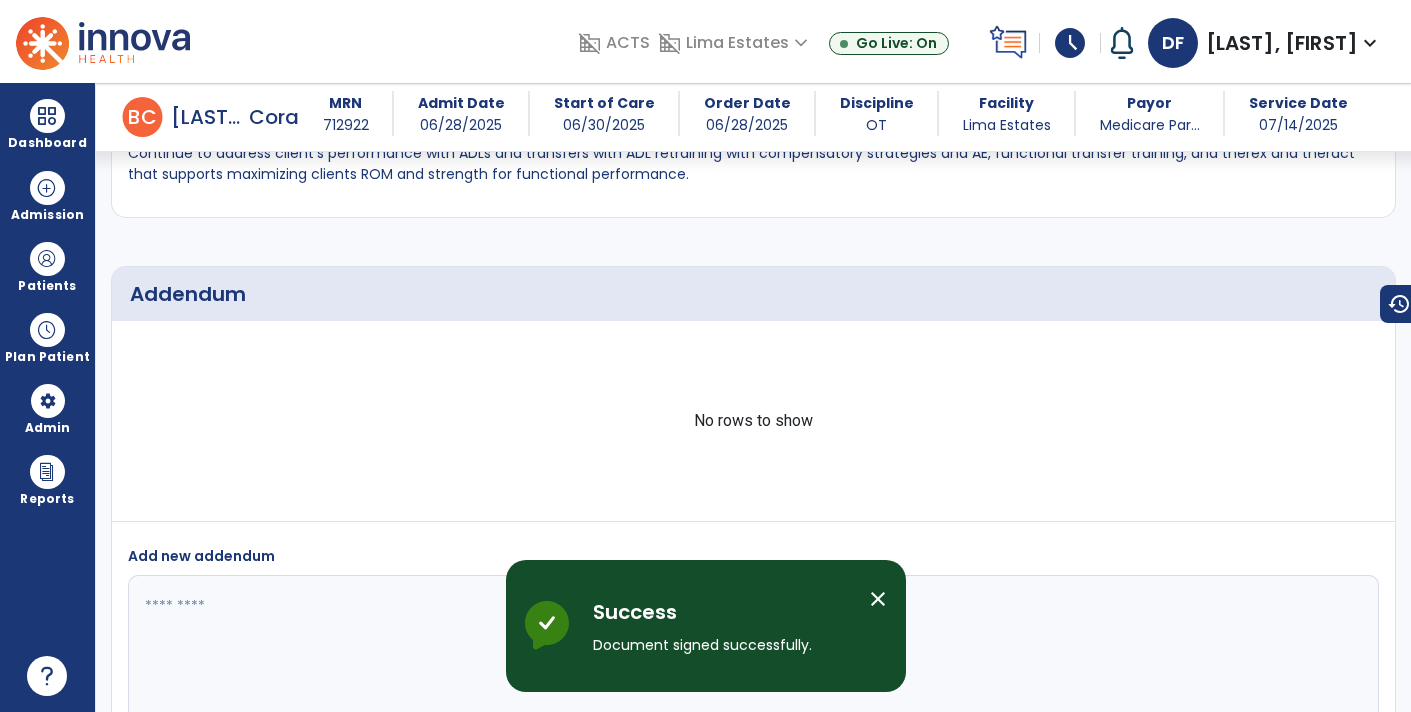 scroll, scrollTop: 3096, scrollLeft: 0, axis: vertical 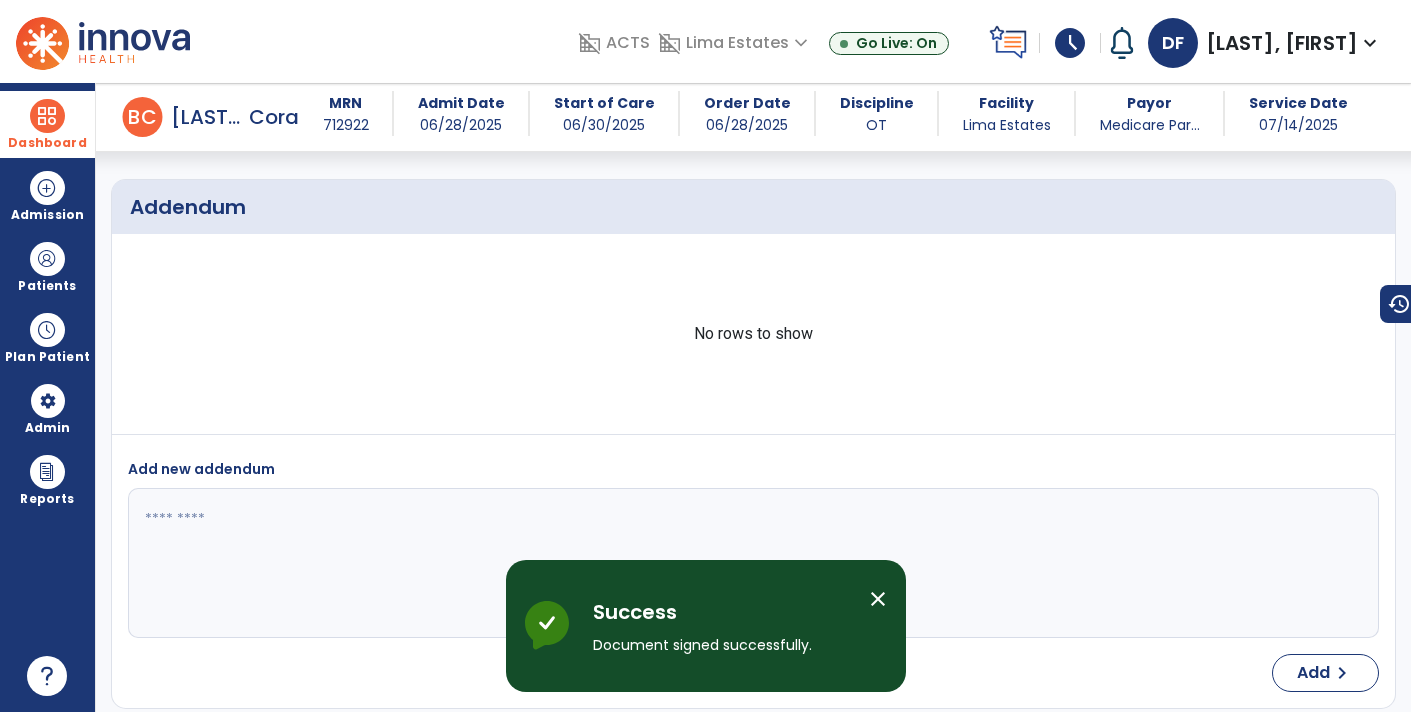 click on "Dashboard" at bounding box center [47, 143] 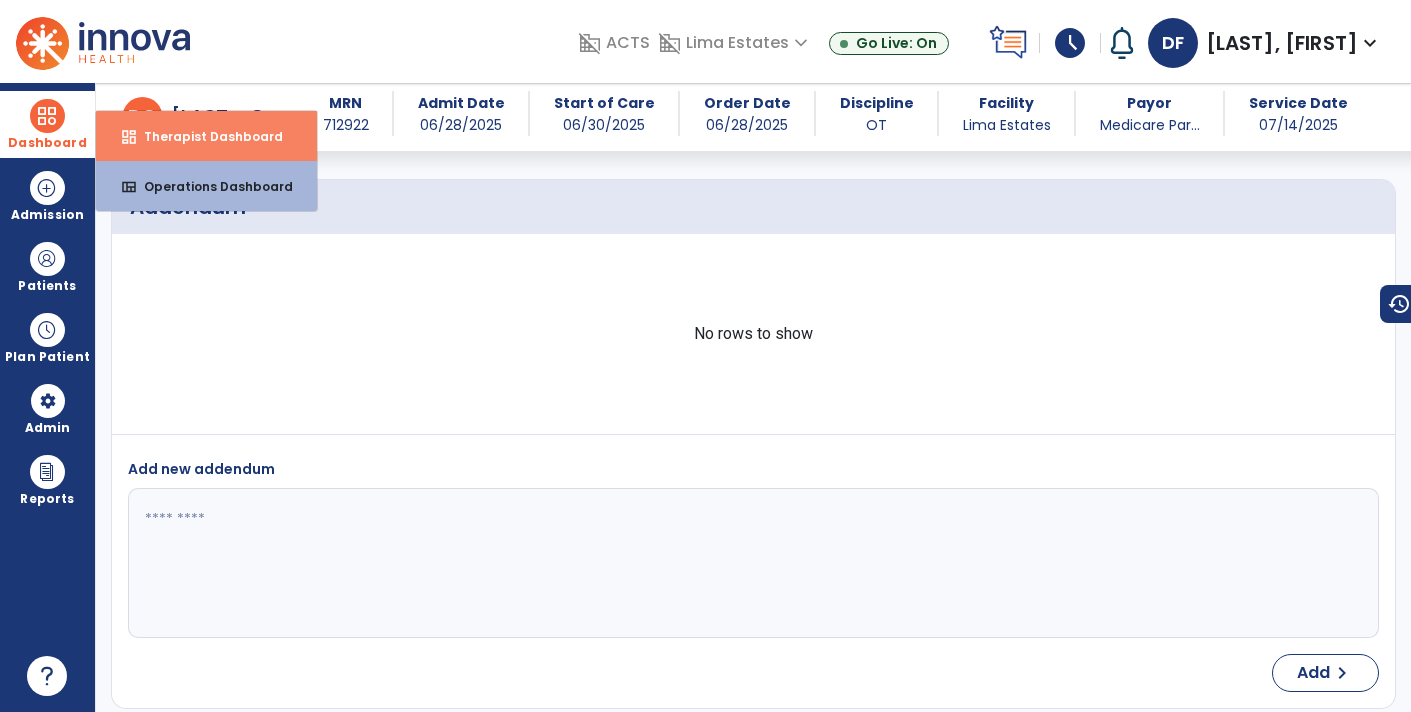 click on "dashboard  Therapist Dashboard" at bounding box center [206, 136] 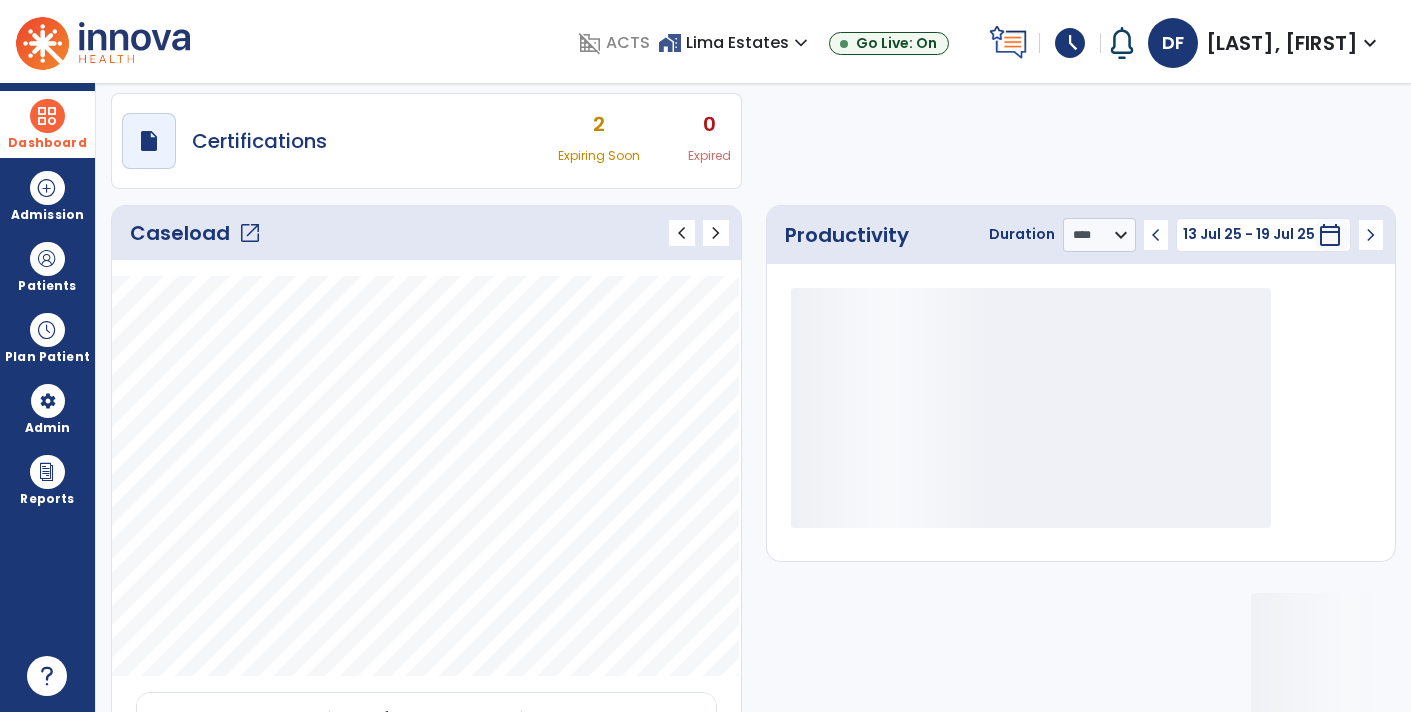 scroll, scrollTop: 0, scrollLeft: 0, axis: both 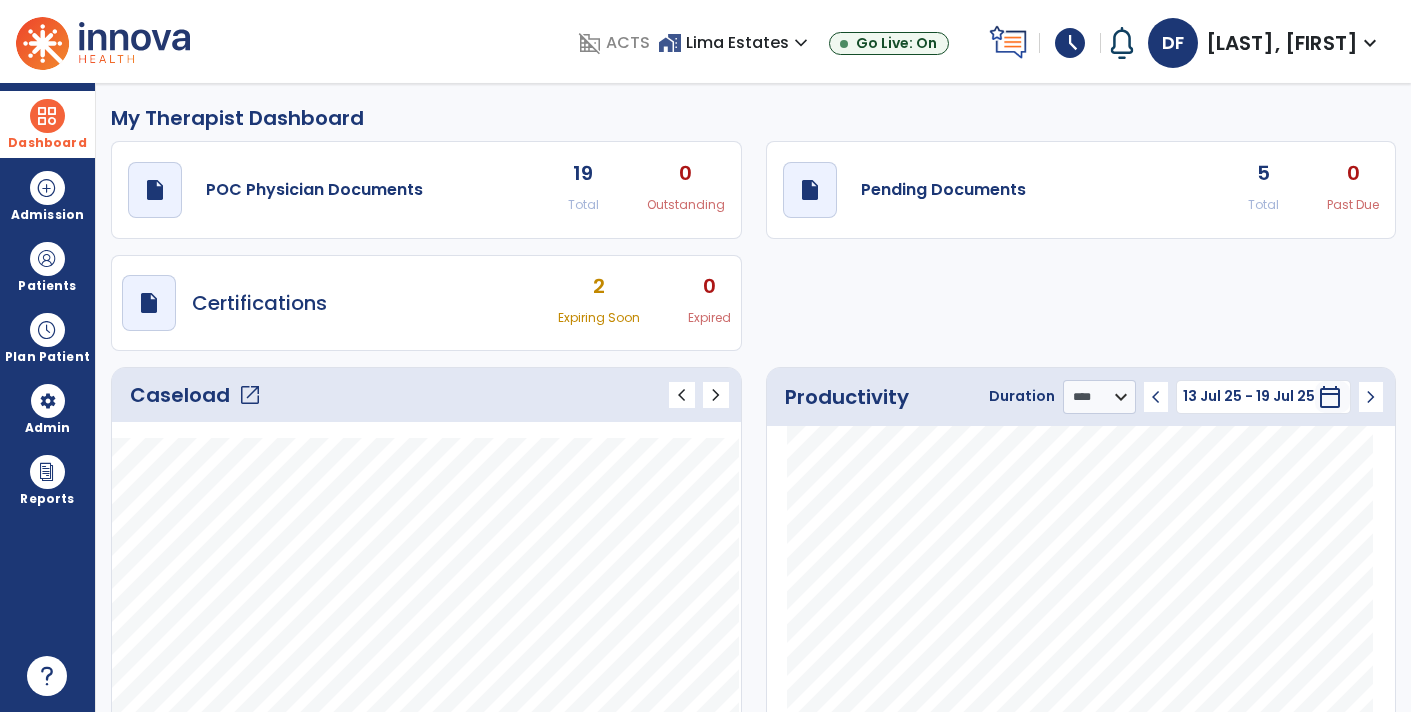 click on "draft   open_in_new  Pending Documents 5 Total 0 Past Due" 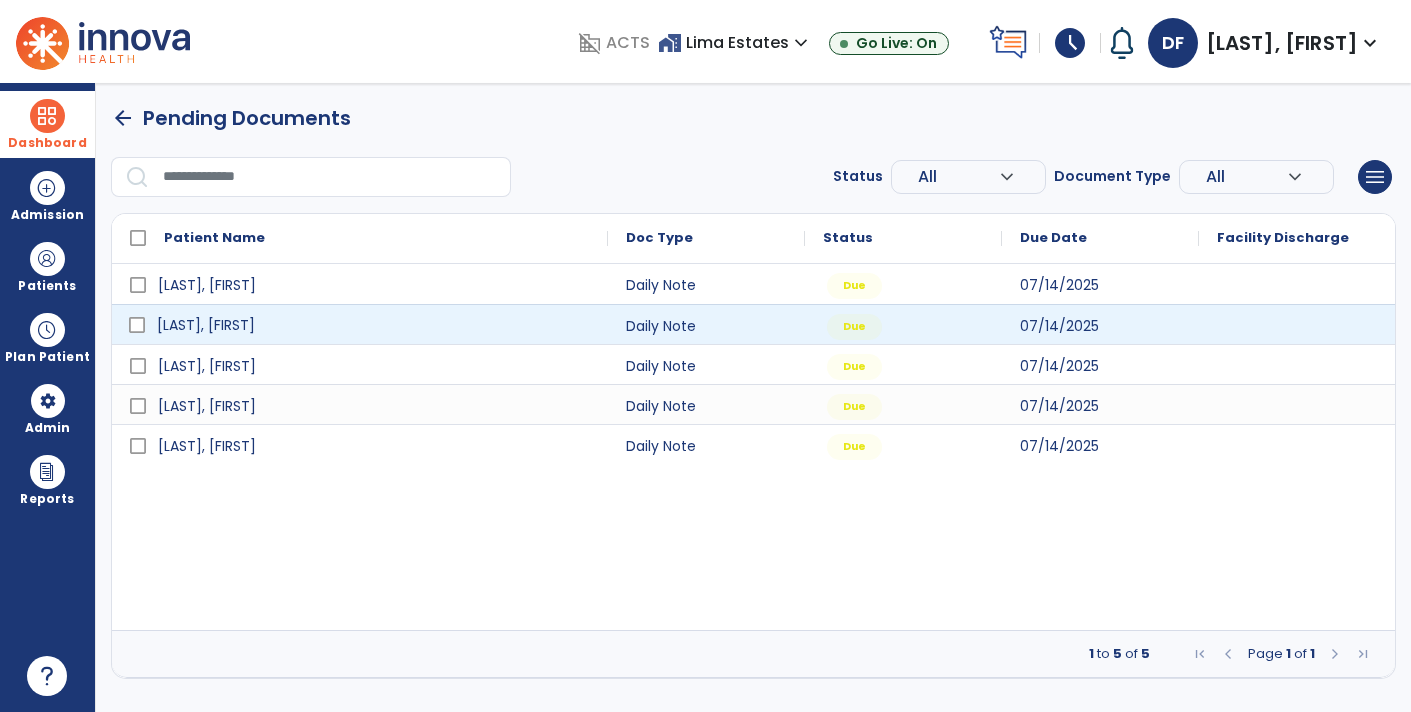 click on "[LAST], [FIRST]" at bounding box center (374, 325) 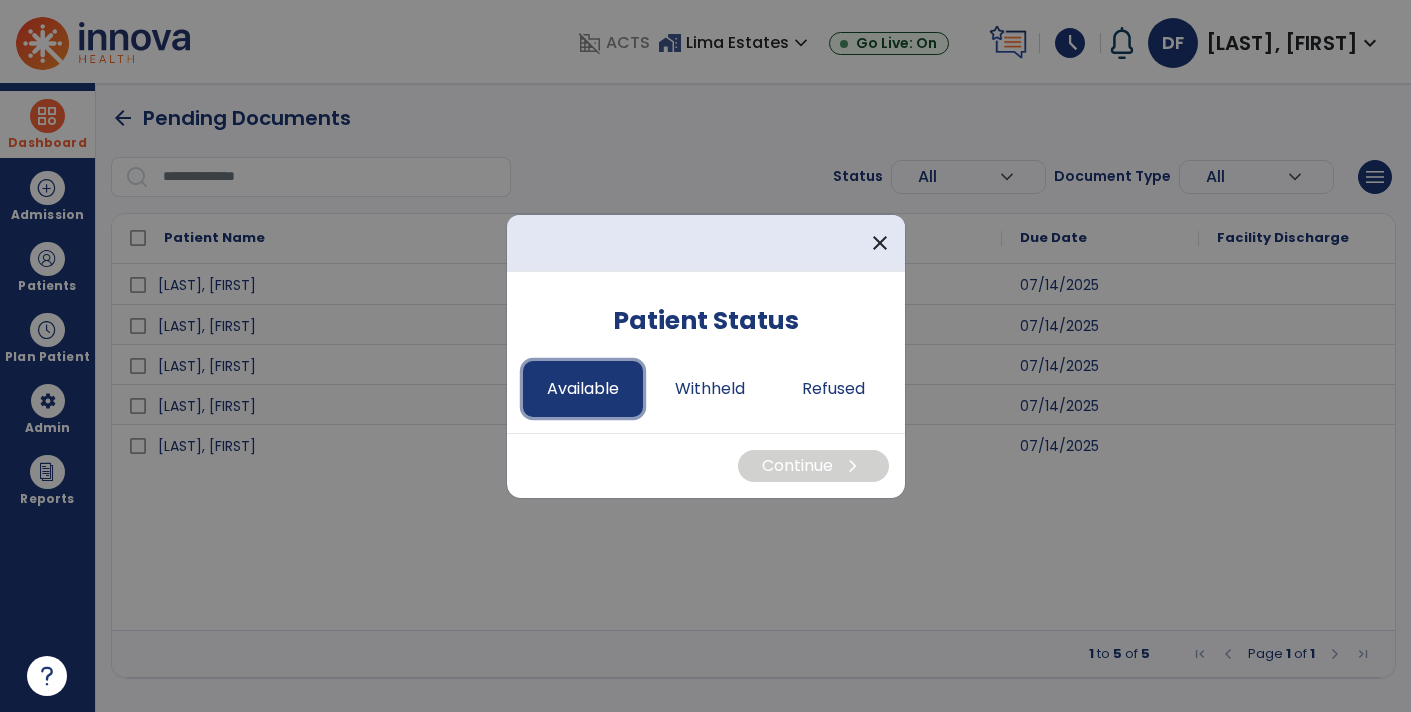 click on "Available" at bounding box center [583, 389] 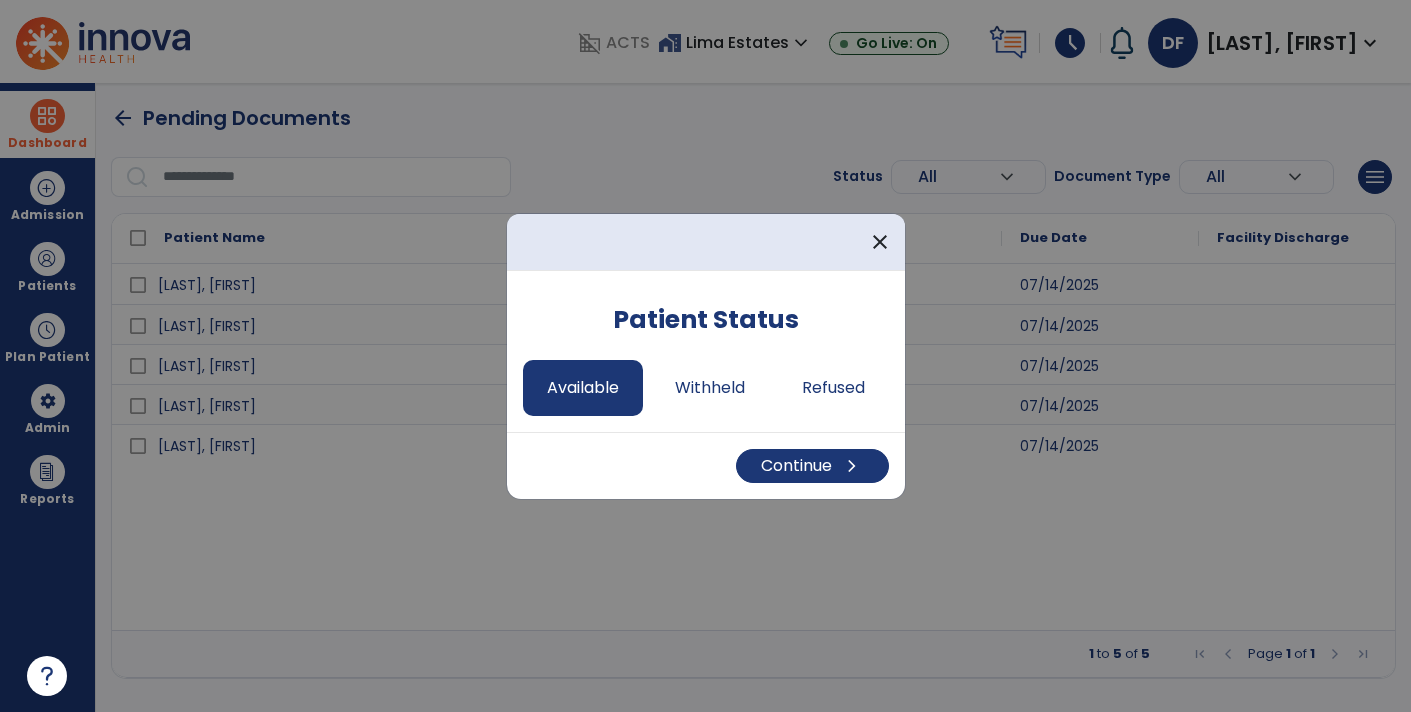 click on "Continue   chevron_right" at bounding box center (706, 465) 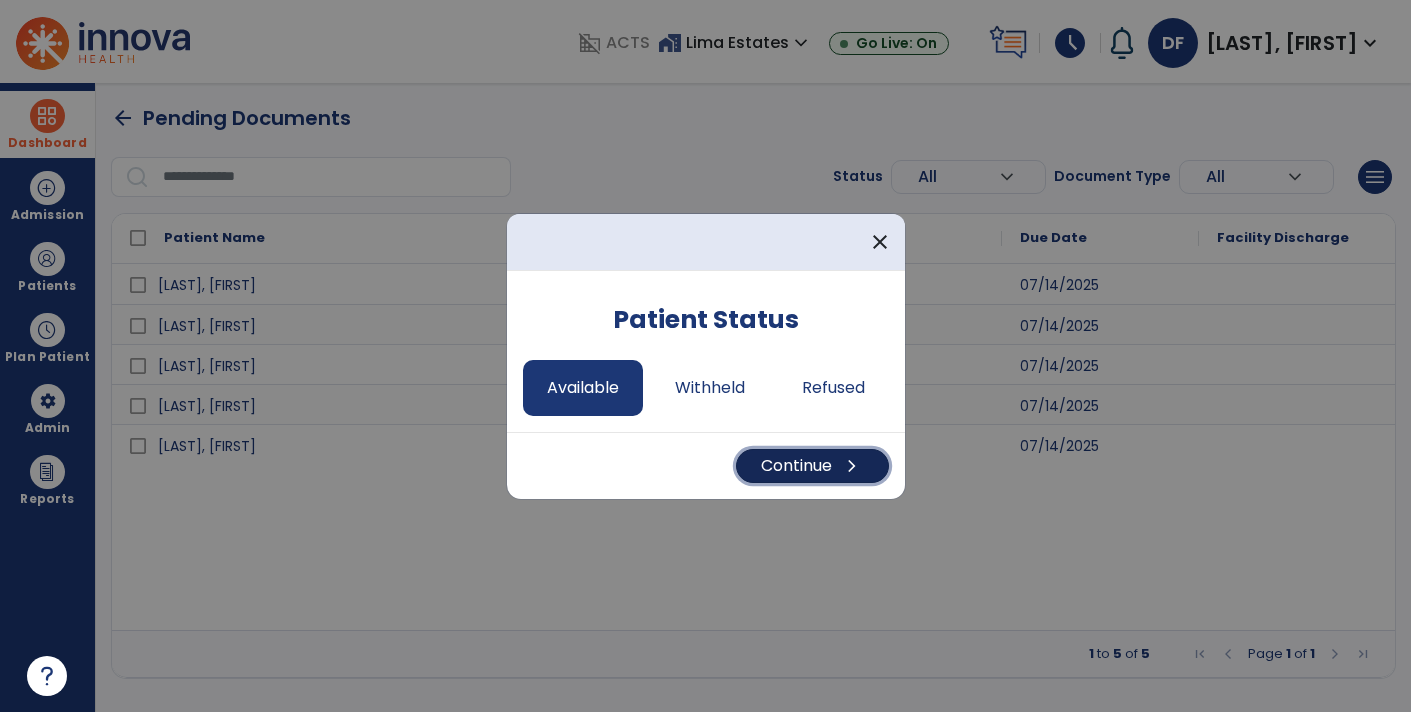 click on "Continue   chevron_right" at bounding box center (812, 466) 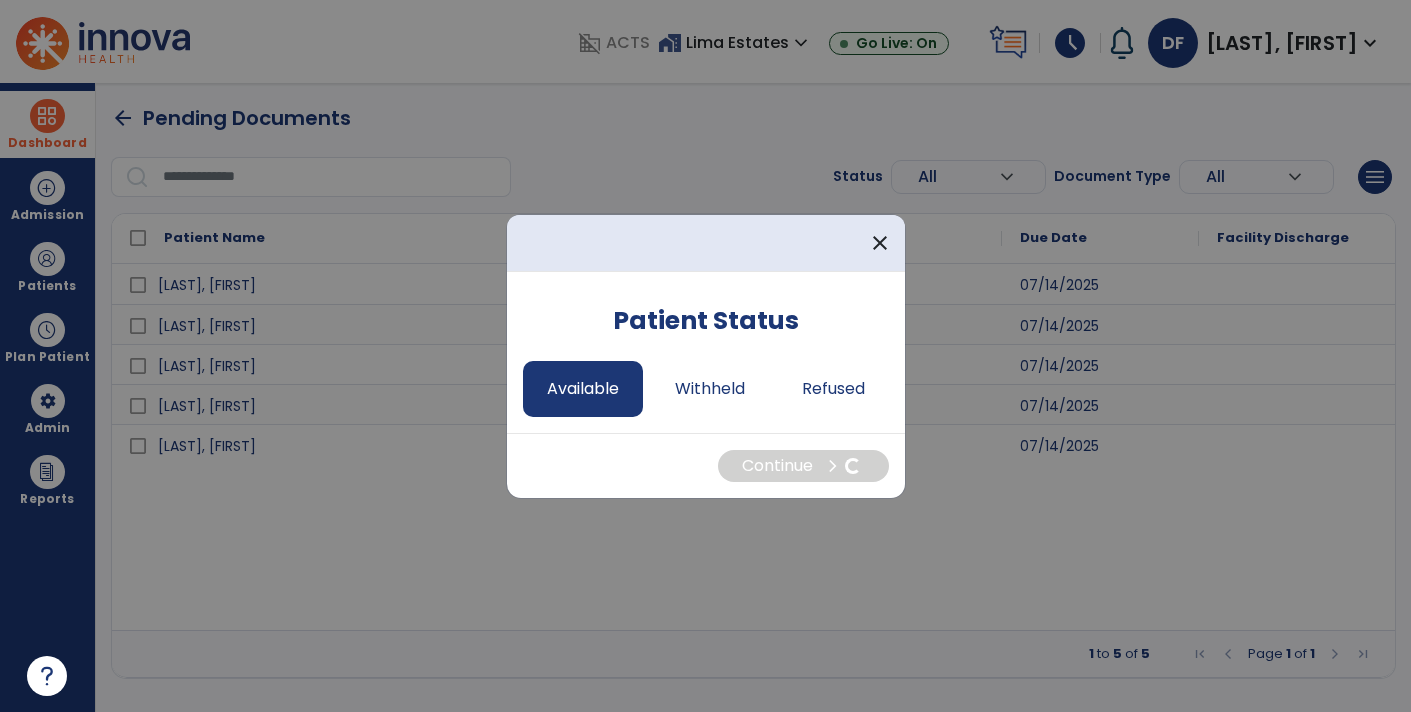 select on "*" 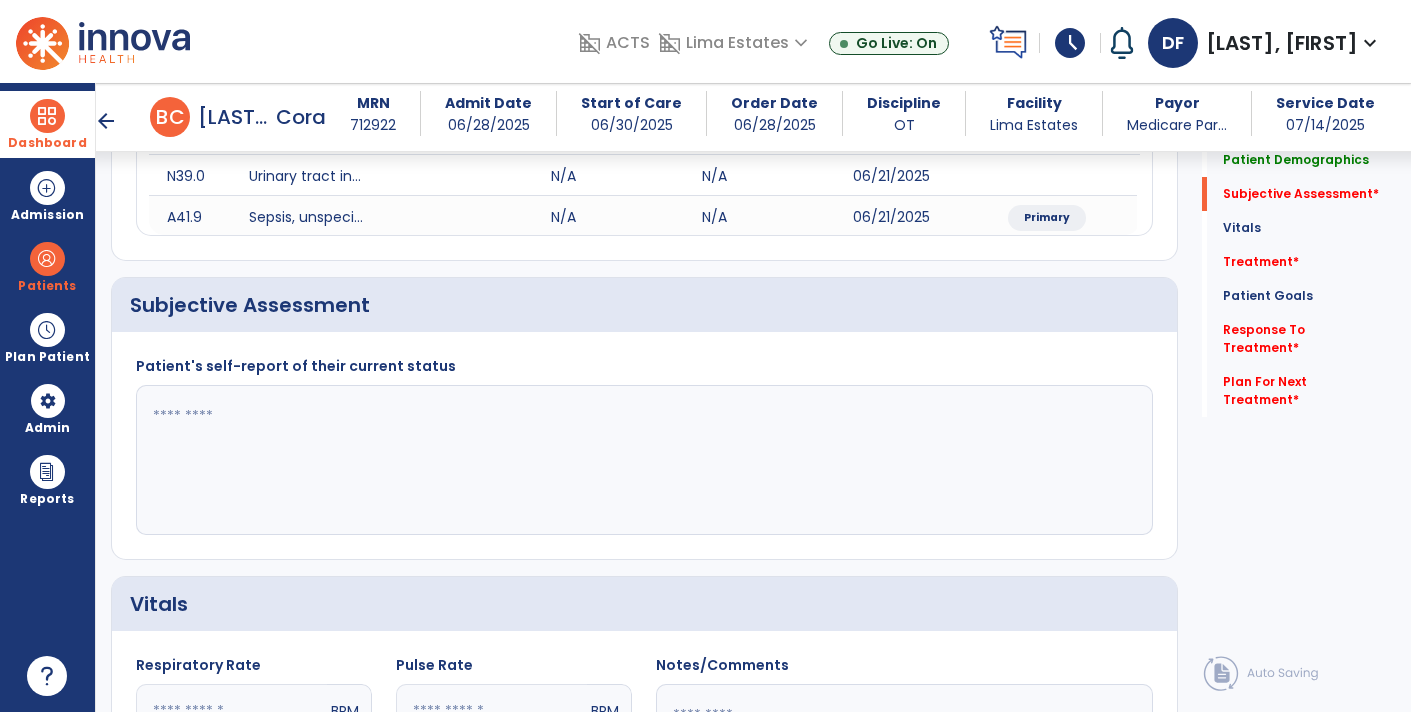 scroll, scrollTop: 296, scrollLeft: 0, axis: vertical 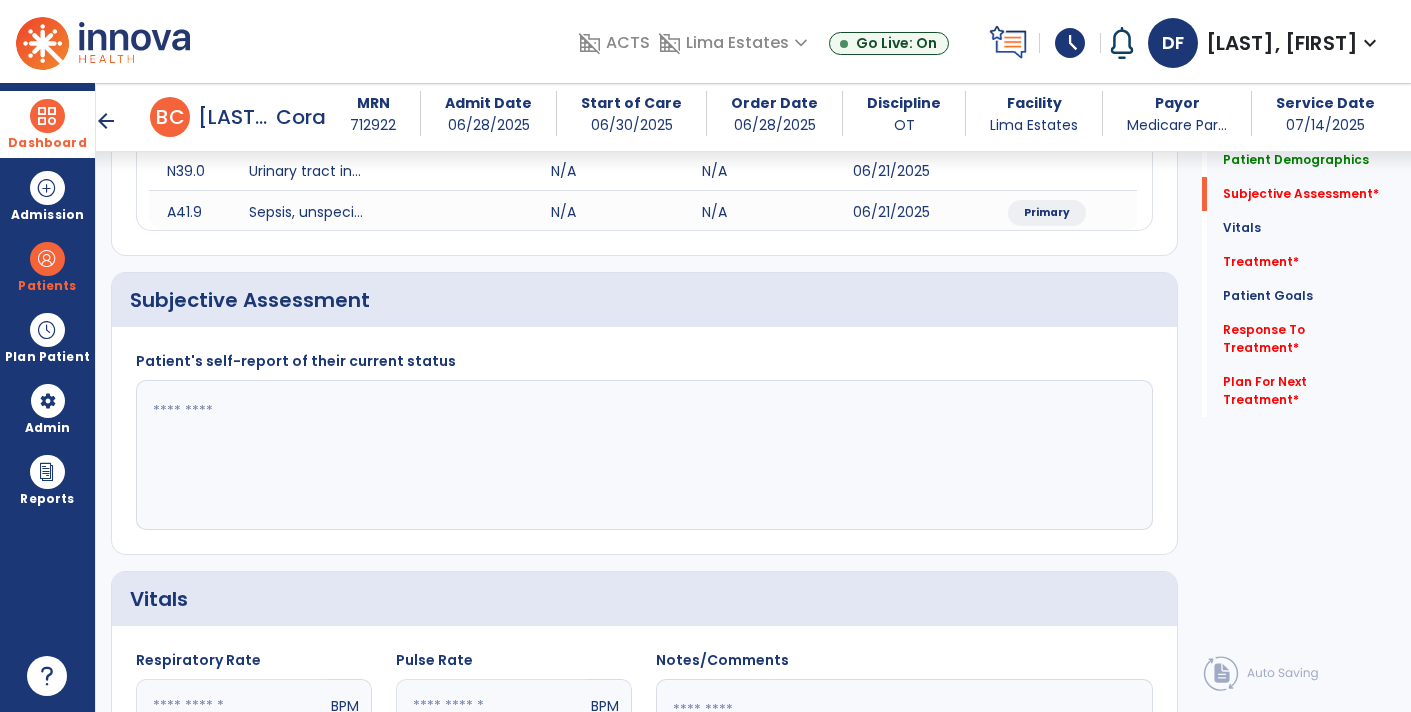 click 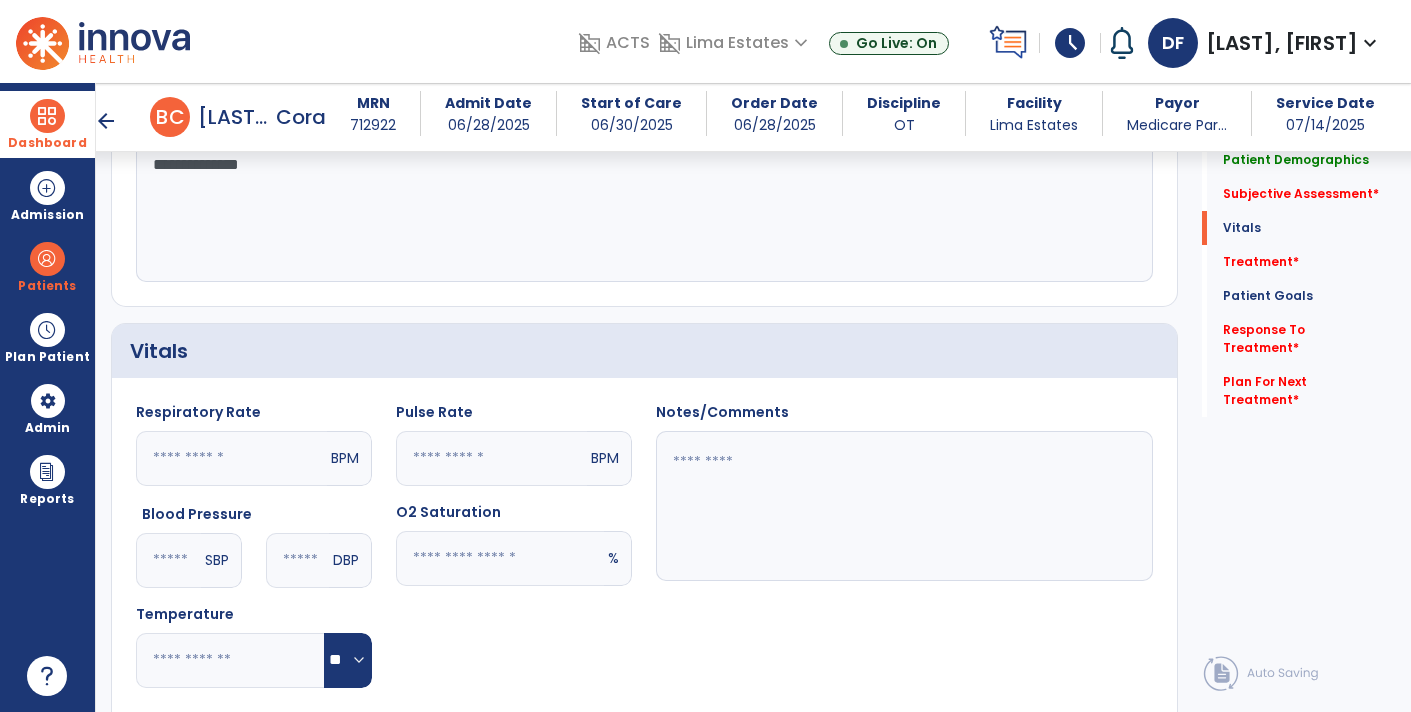 scroll, scrollTop: 547, scrollLeft: 0, axis: vertical 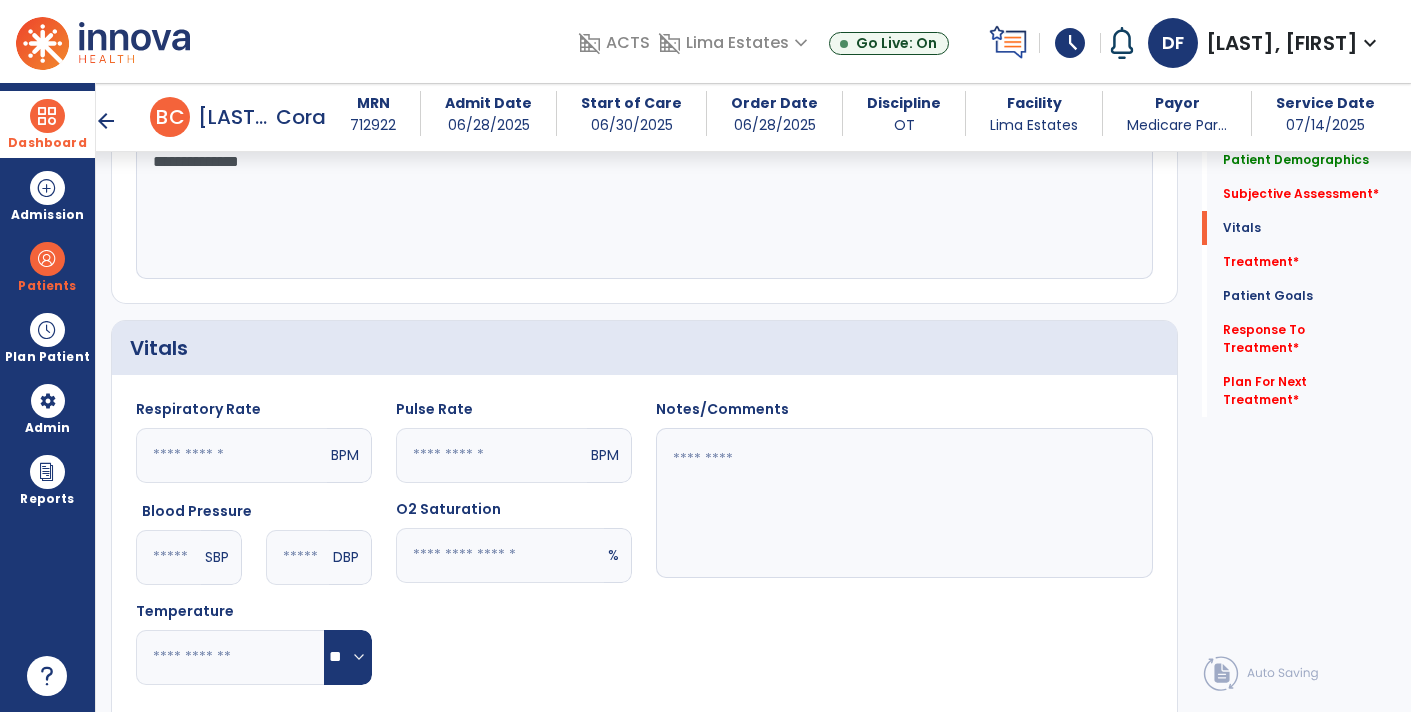 type on "**********" 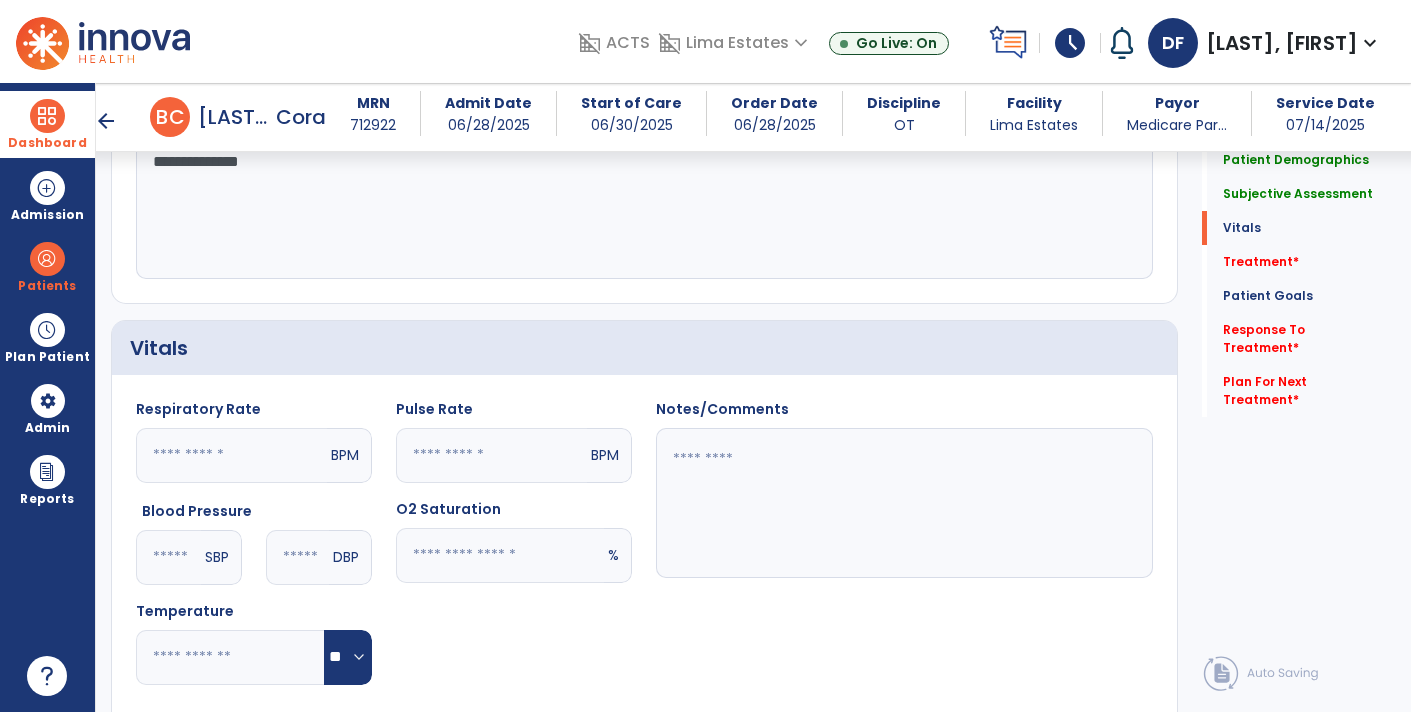 paste on "**********" 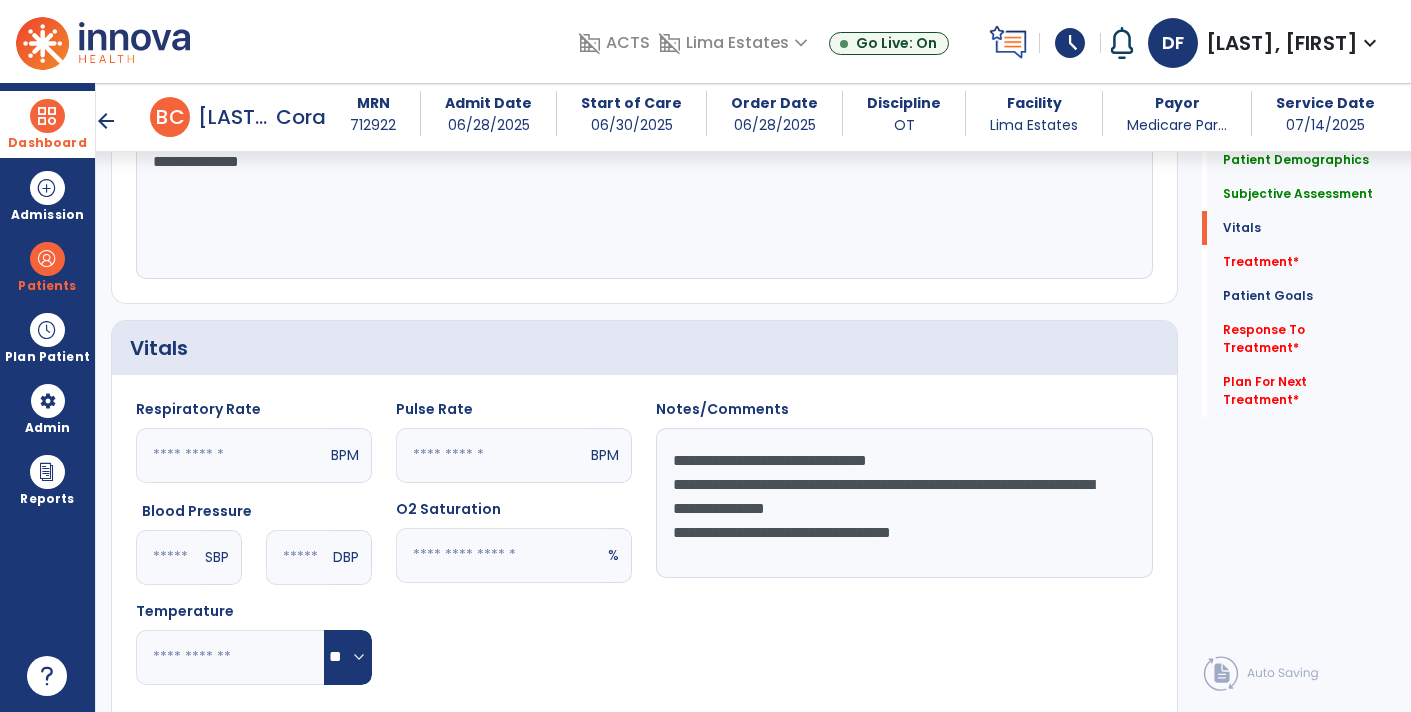 click on "**********" 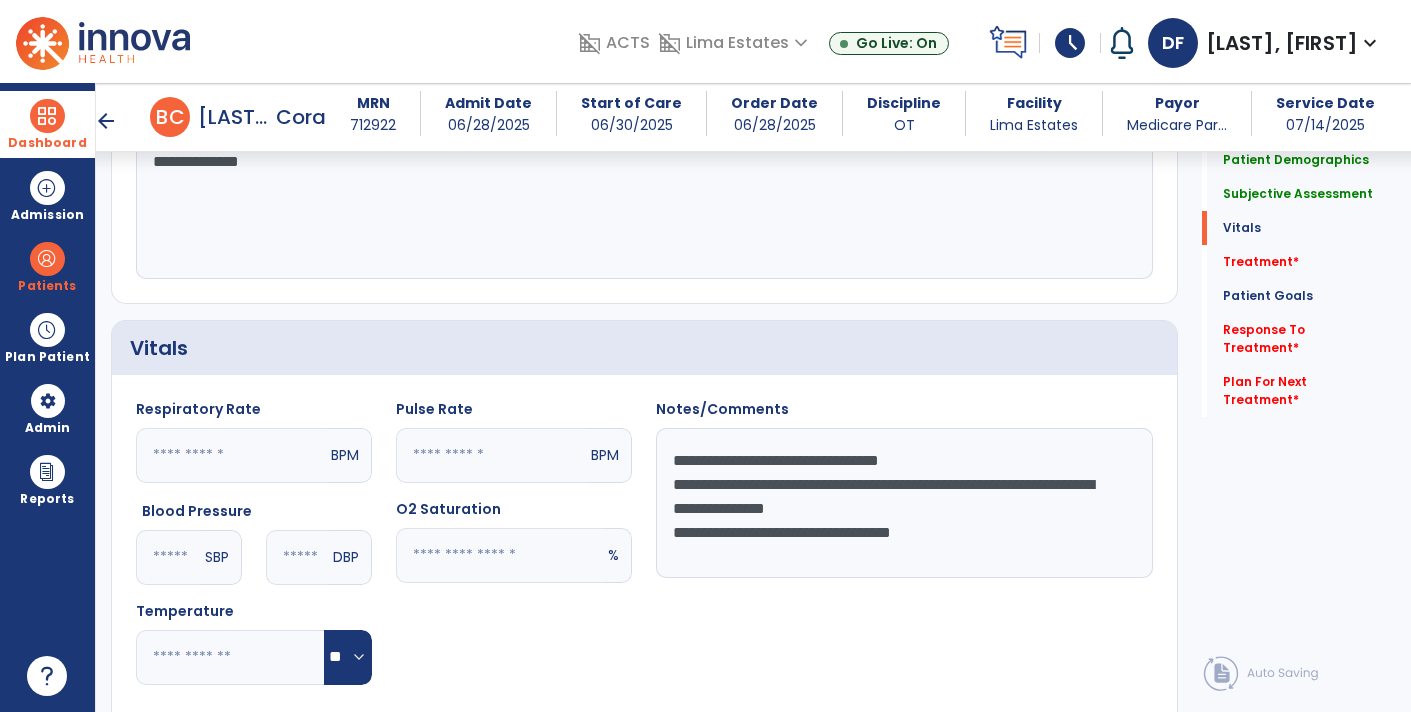 type on "**********" 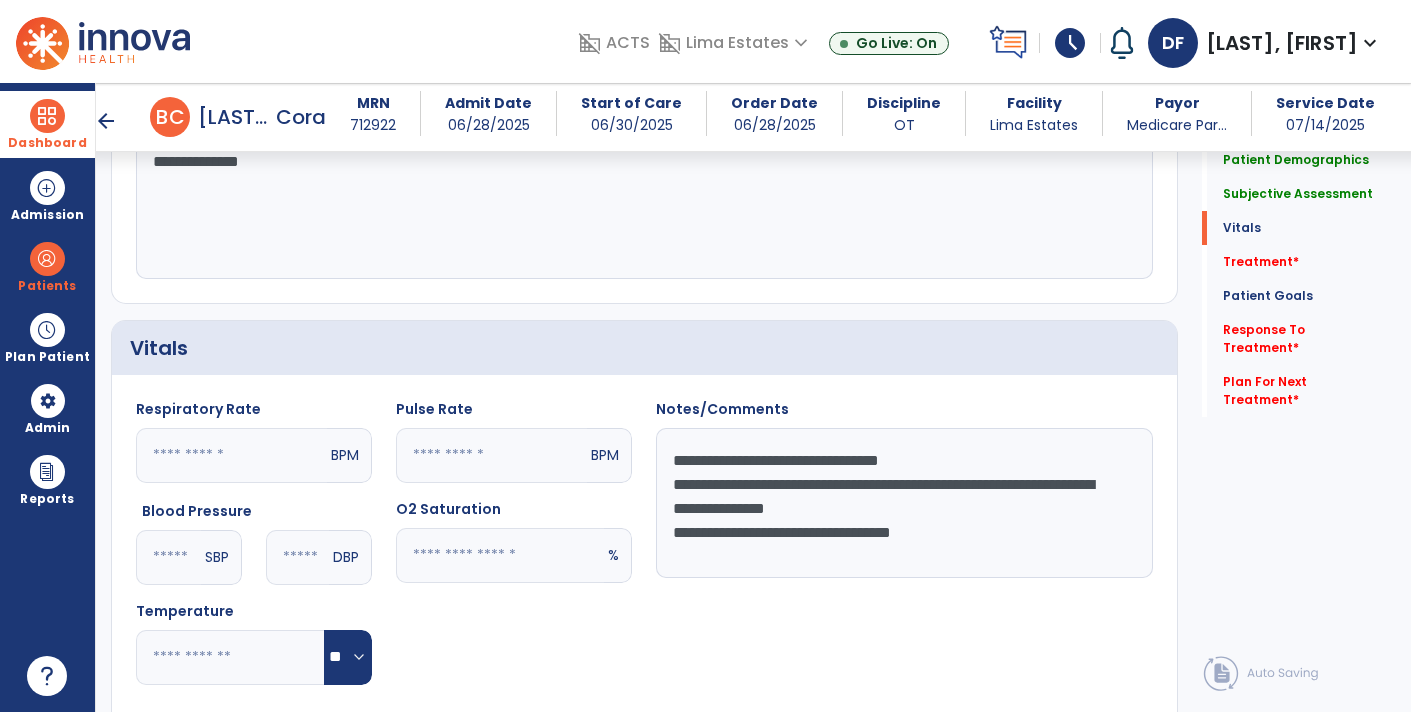 click 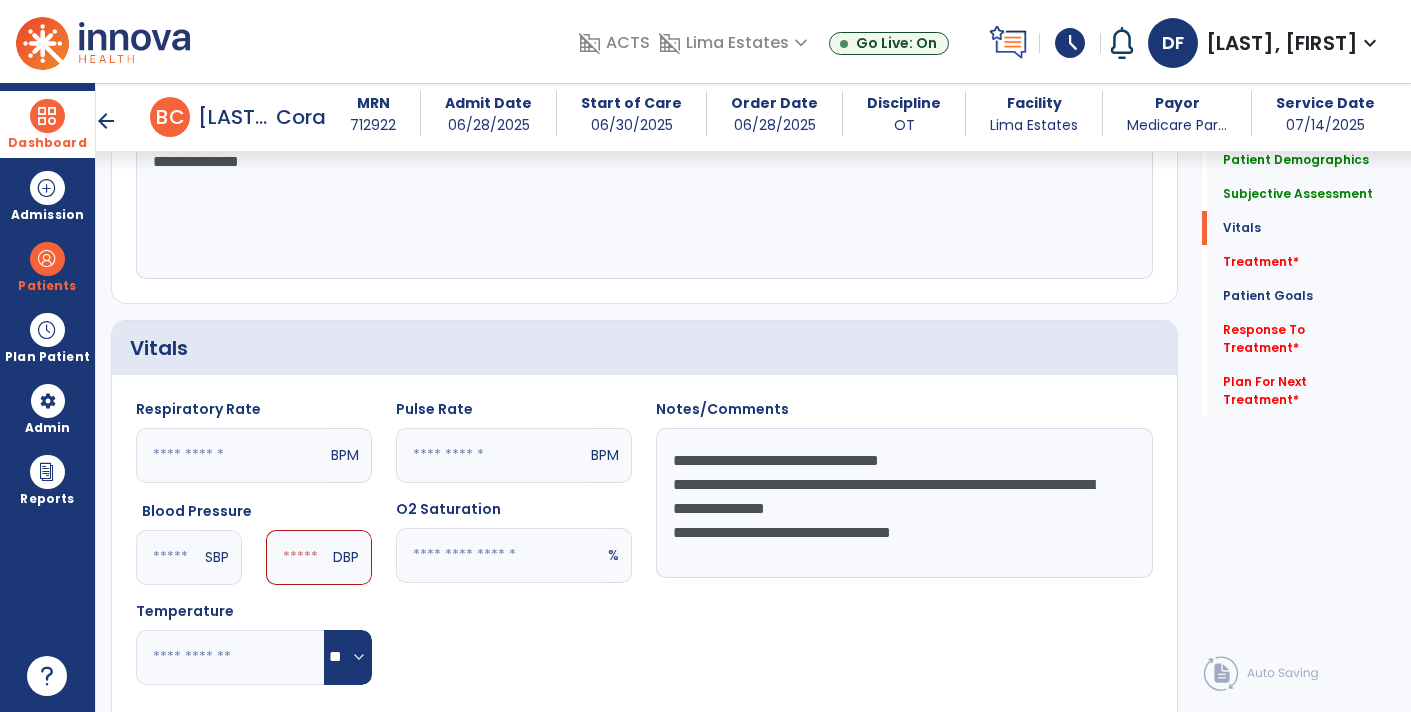 type on "***" 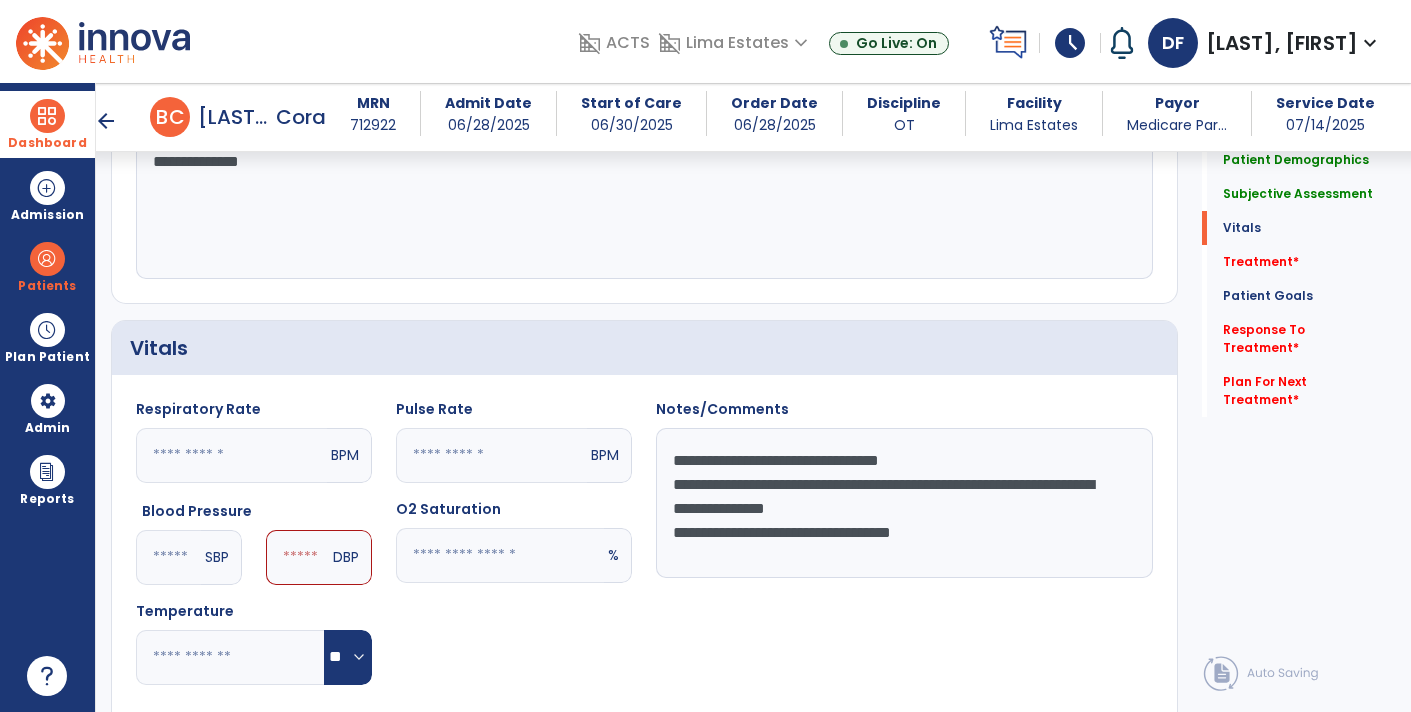 click 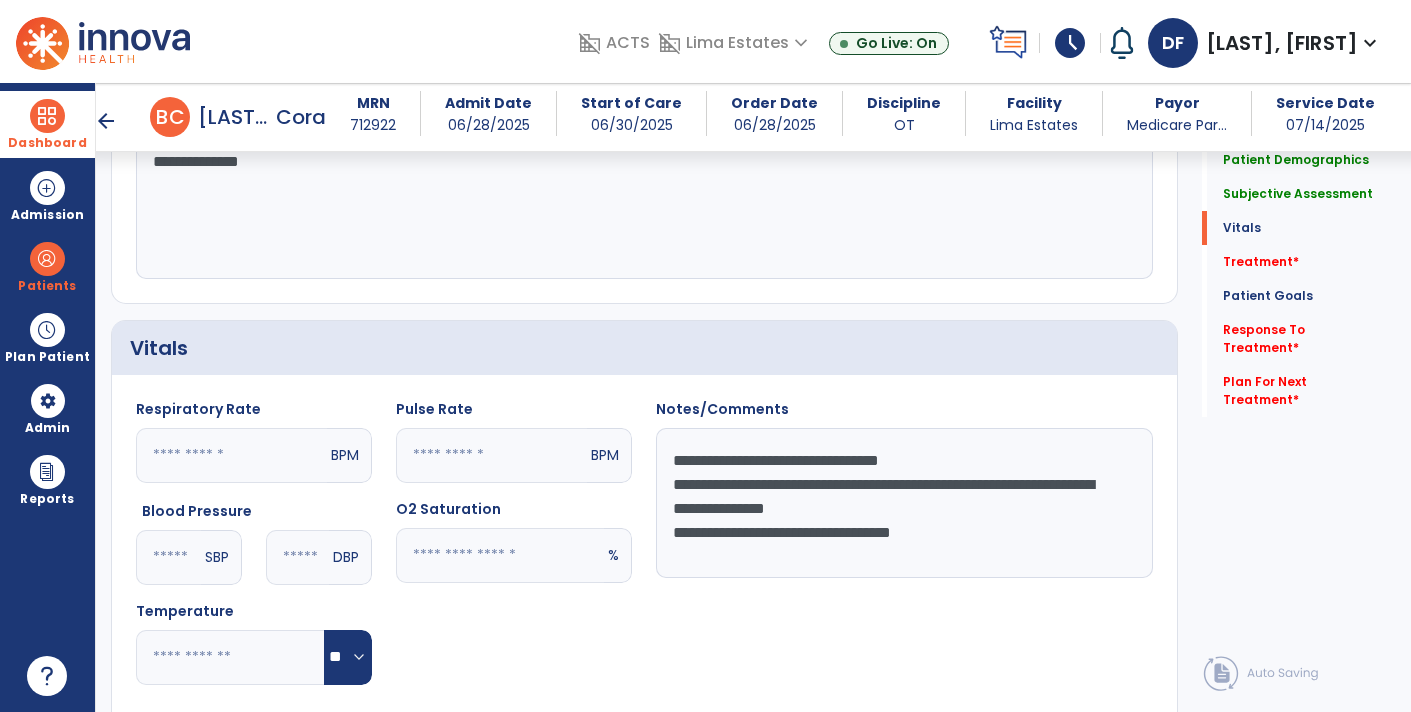 type on "**" 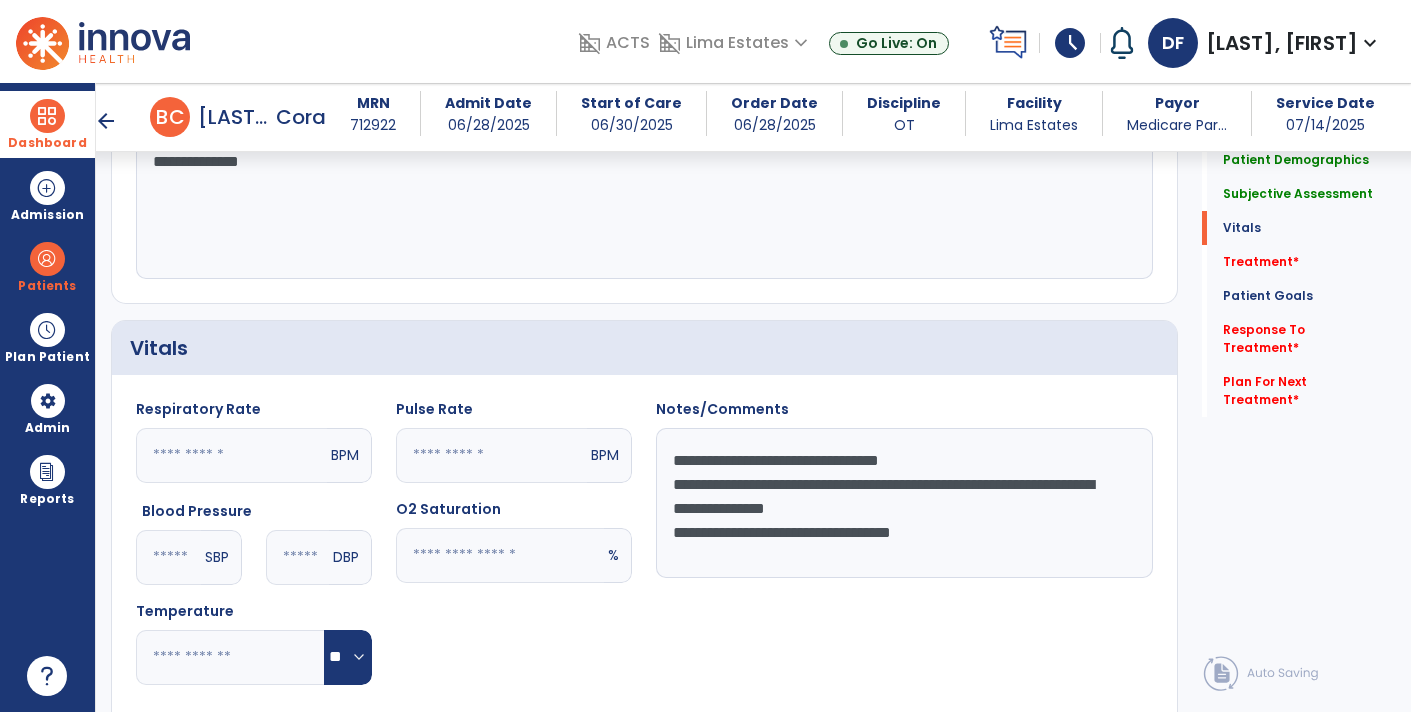 click 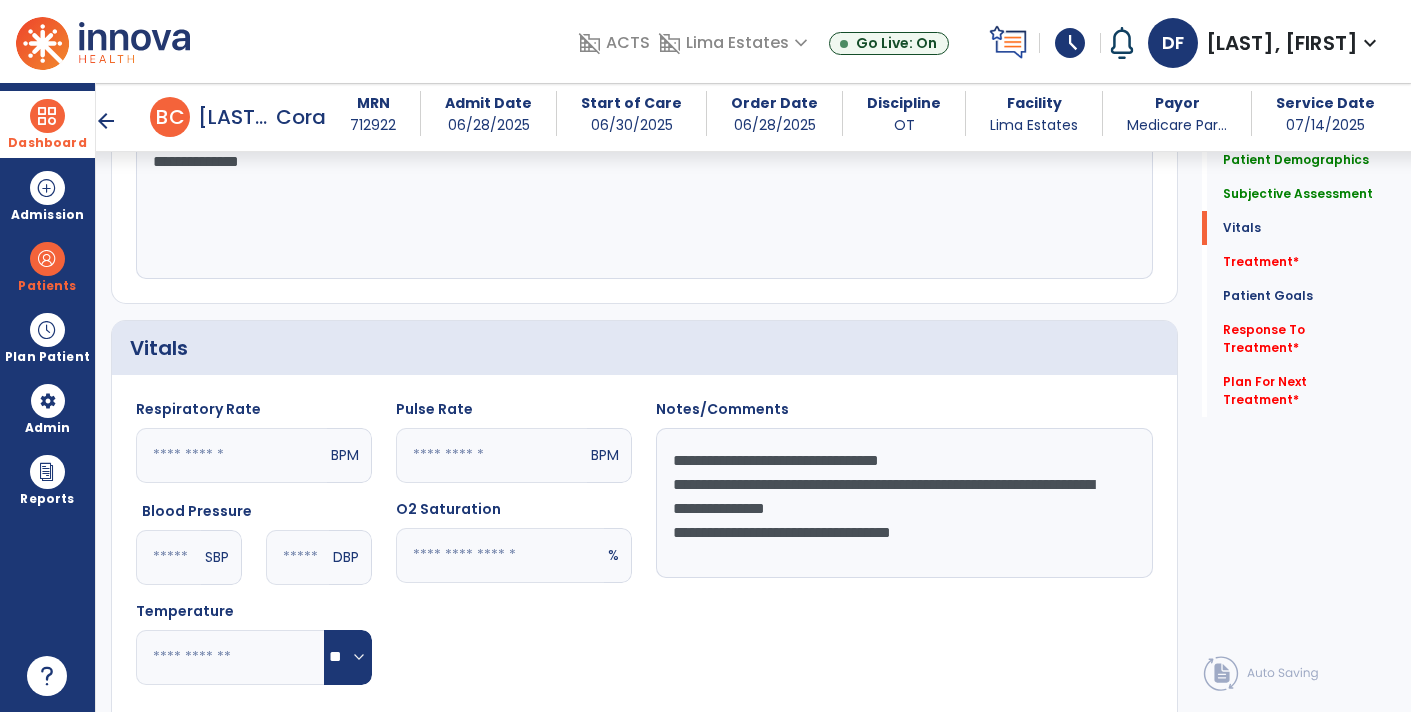 type on "**" 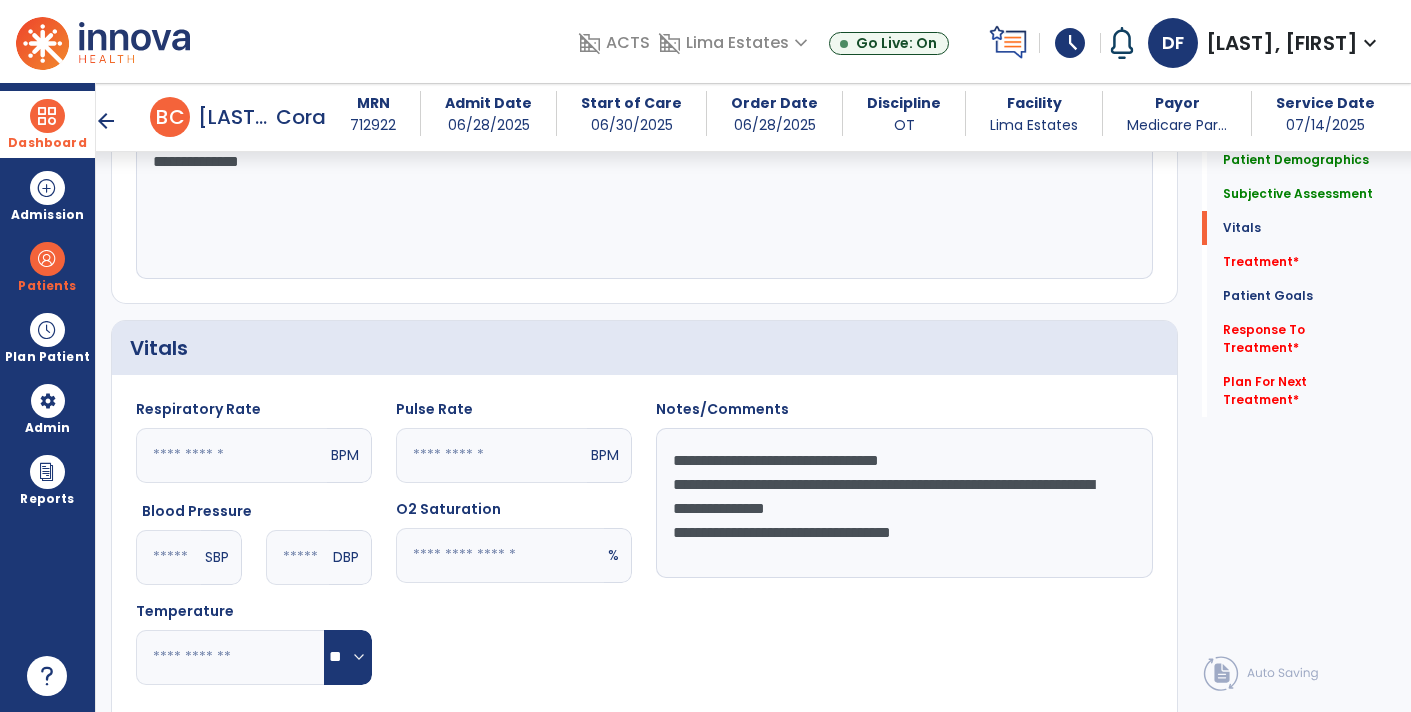 click 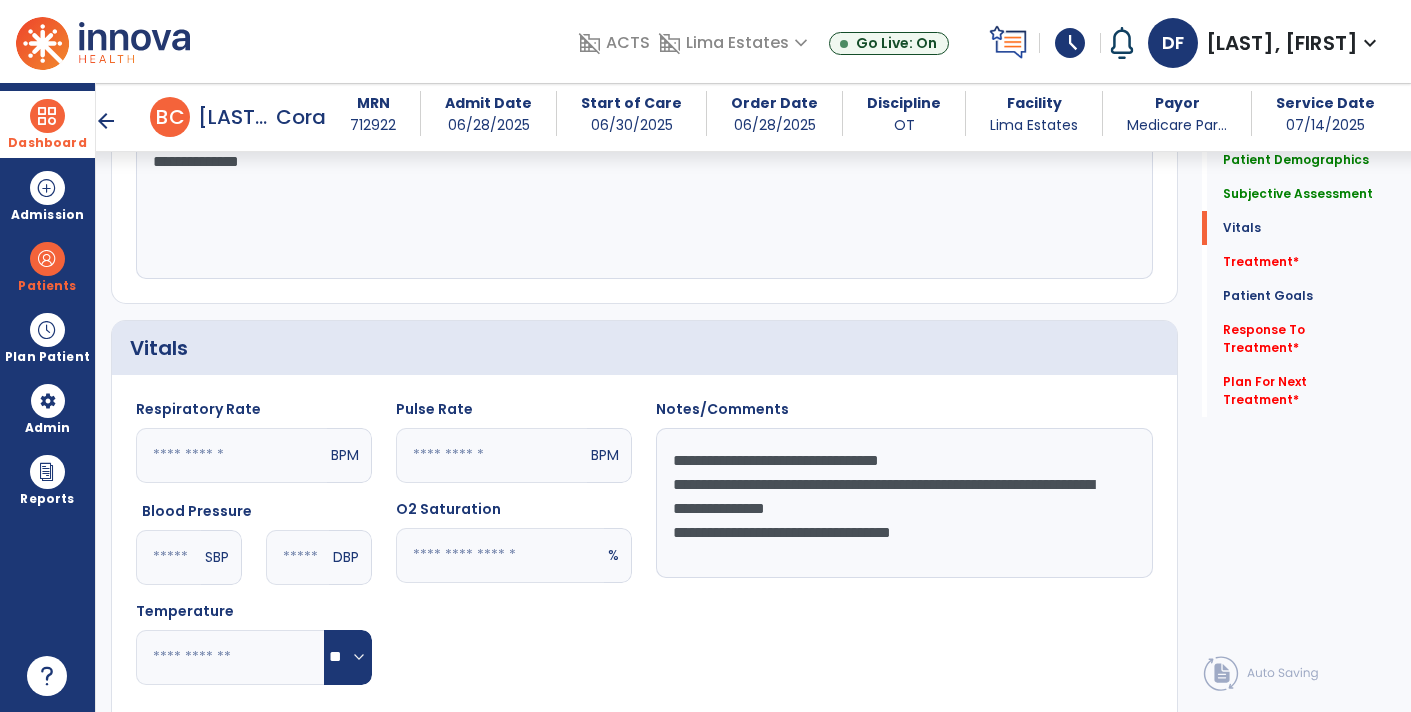 type on "**" 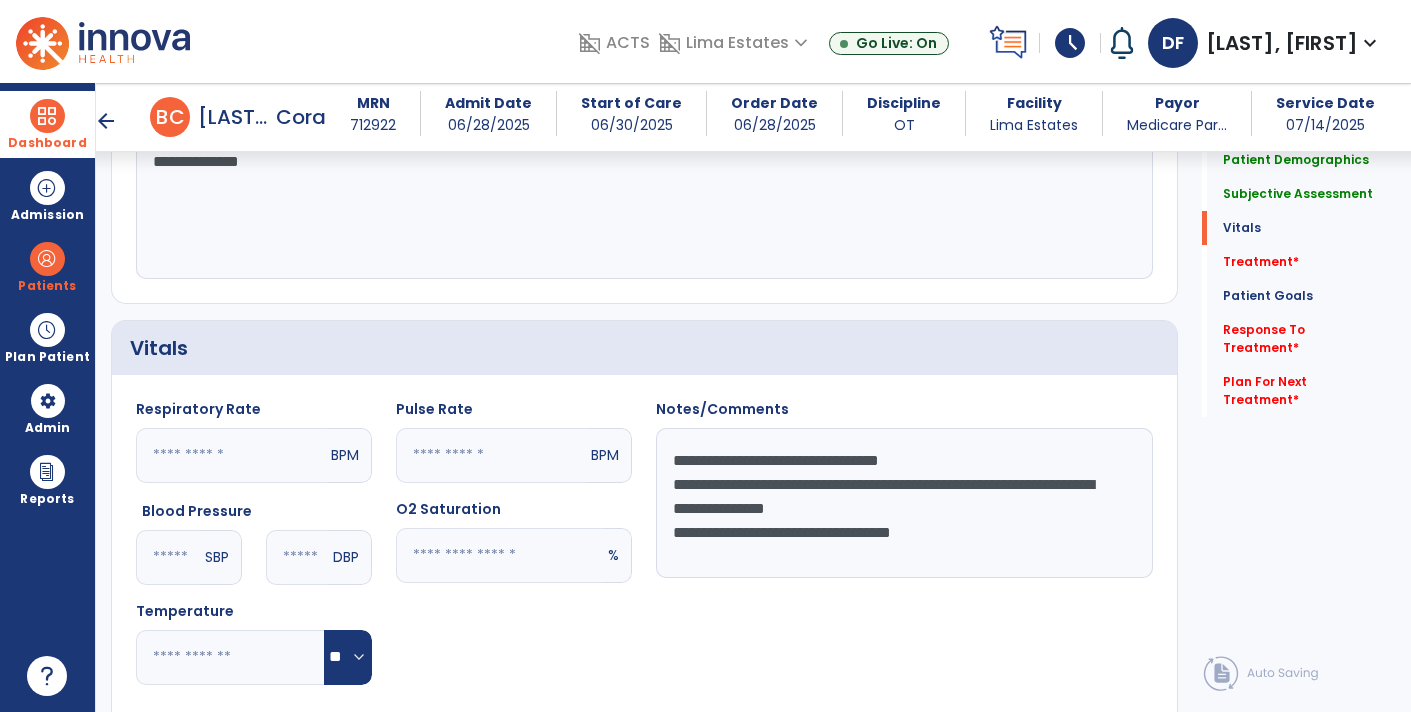 click on "Quick Links  Patient Demographics   Patient Demographics   Subjective Assessment   Subjective Assessment   Vitals   Vitals   Treatment   *  Treatment   *  Patient Goals   Patient Goals   Response To Treatment   *  Response To Treatment   *  Plan For Next Treatment   *  Plan For Next Treatment   *" 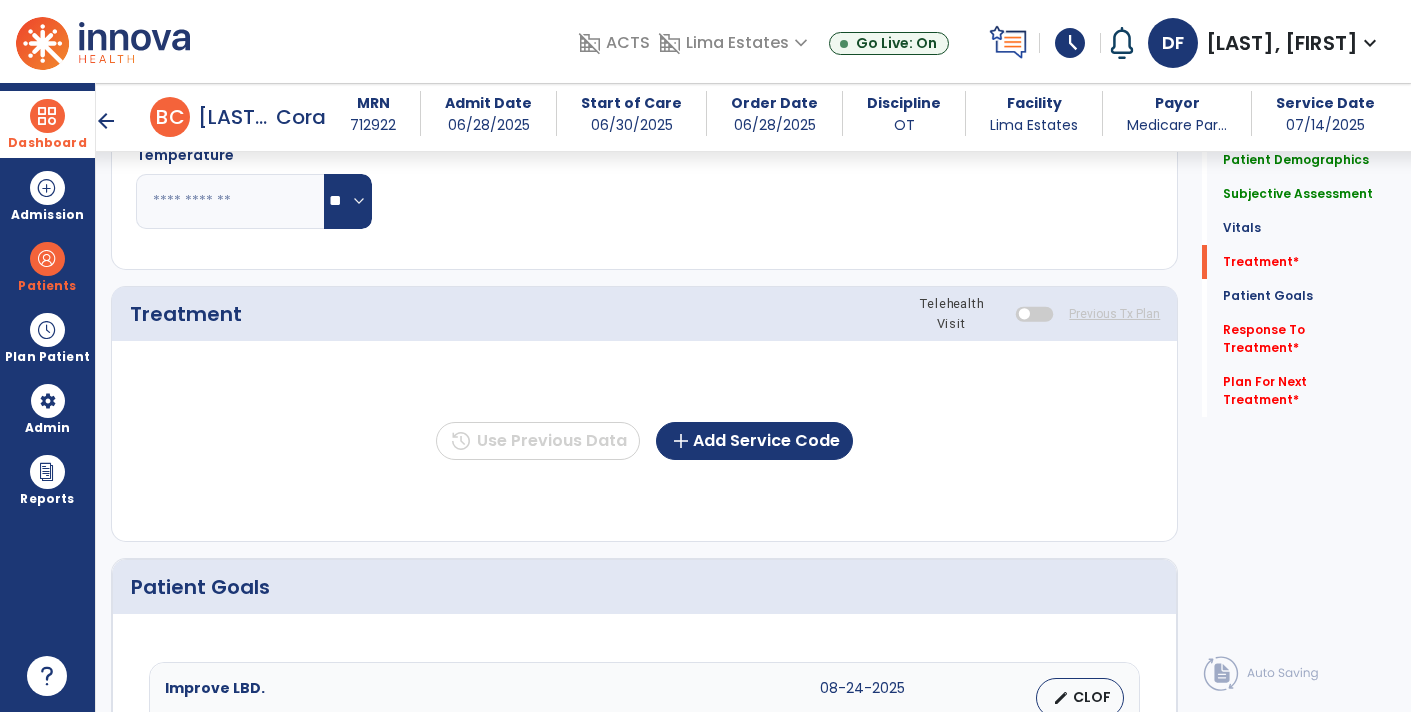 scroll, scrollTop: 1003, scrollLeft: 0, axis: vertical 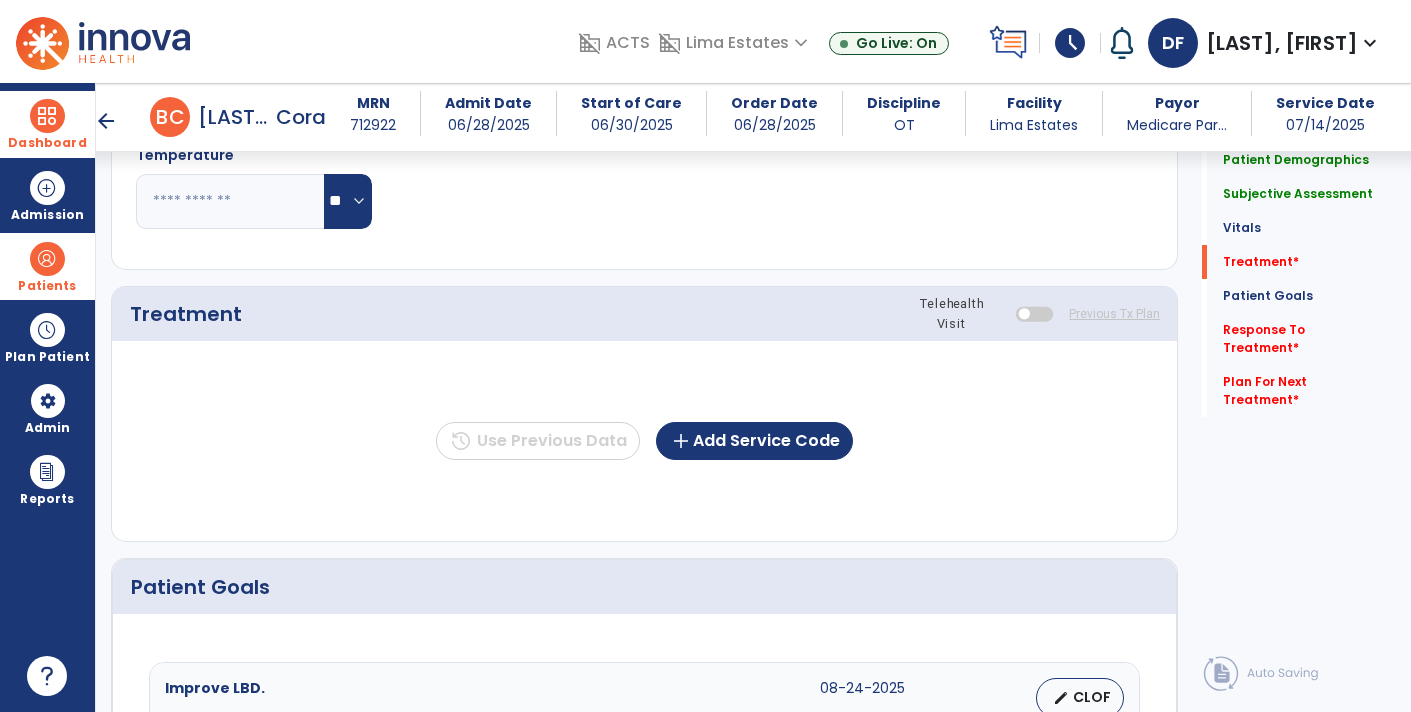 click at bounding box center [47, 259] 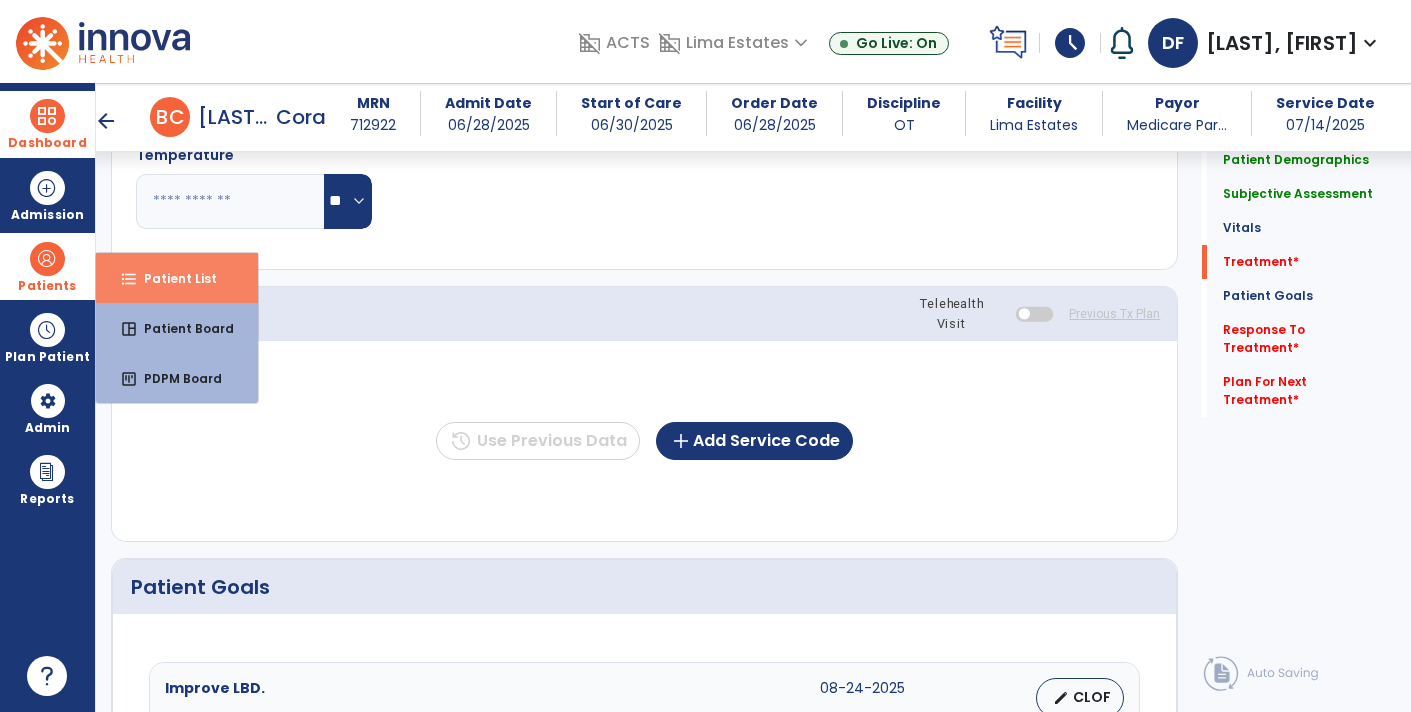 click on "format_list_bulleted  Patient List" at bounding box center [177, 278] 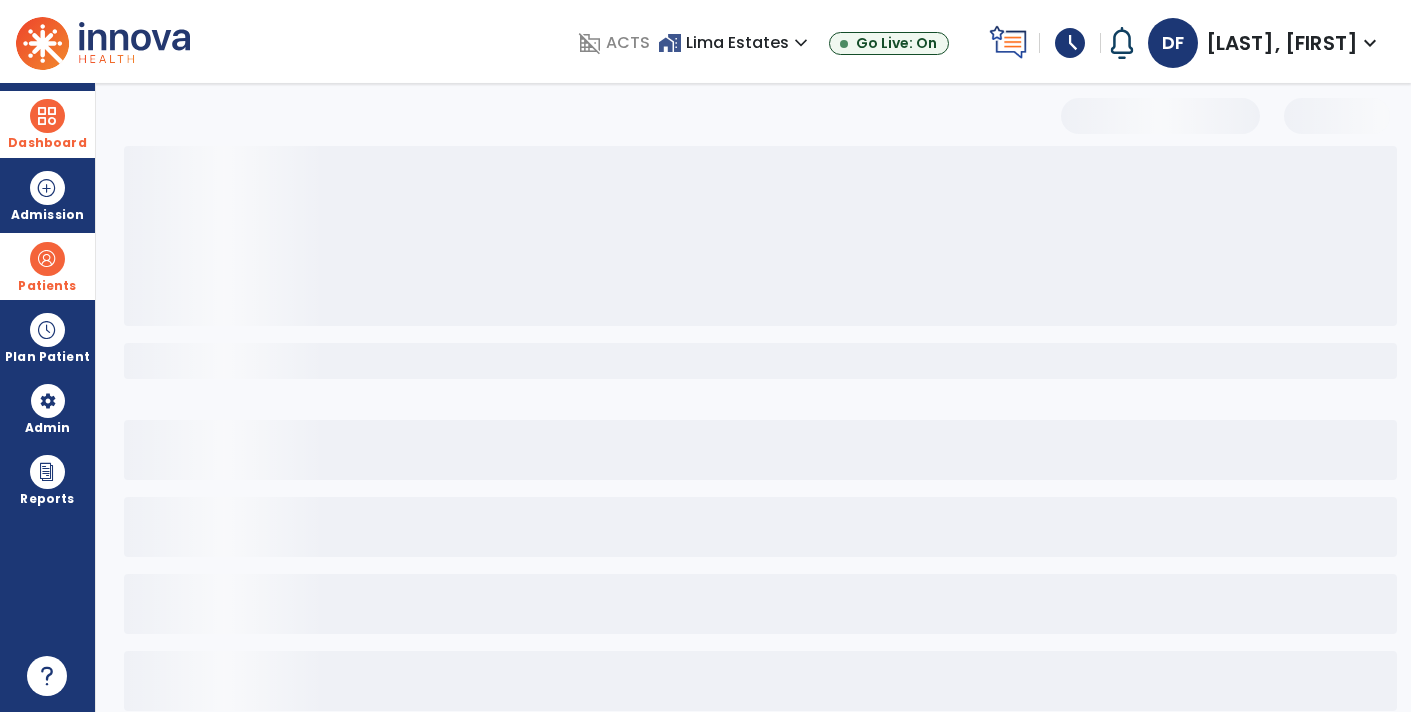scroll, scrollTop: 30, scrollLeft: 0, axis: vertical 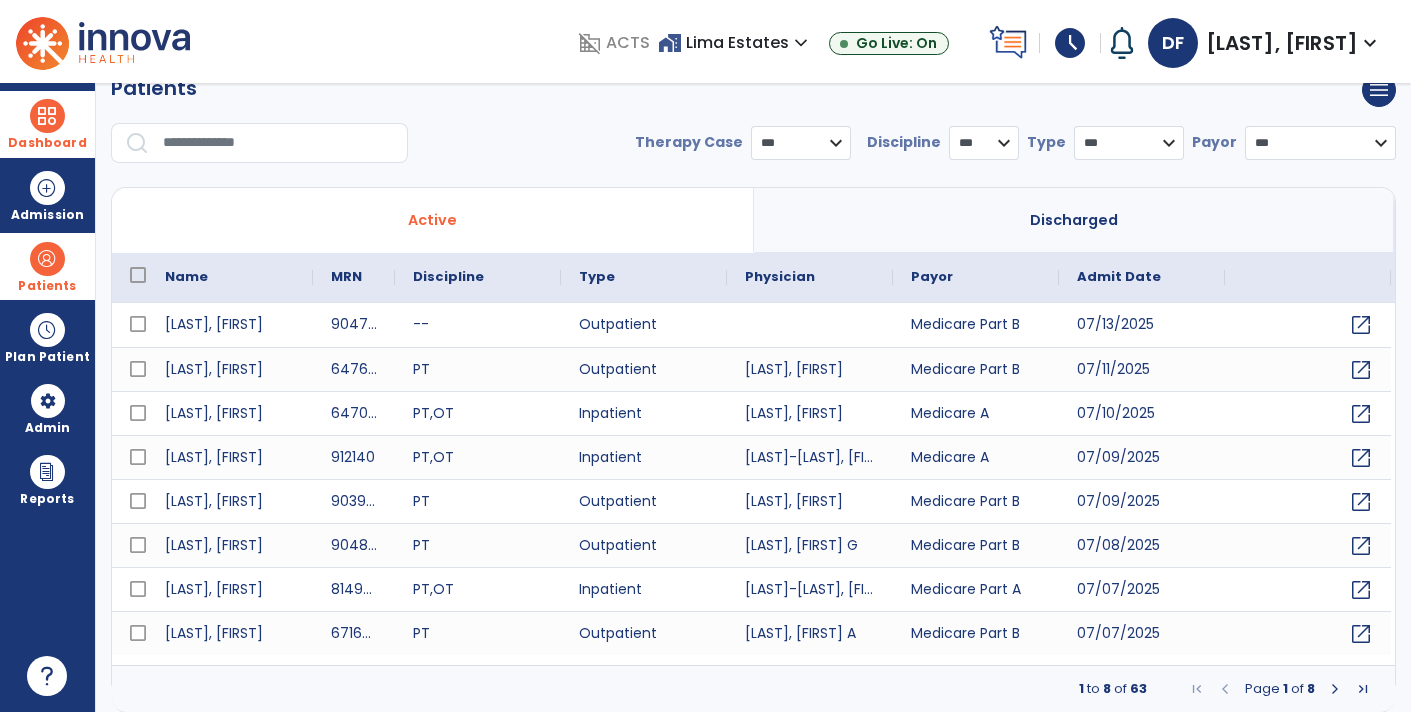 click at bounding box center [278, 143] 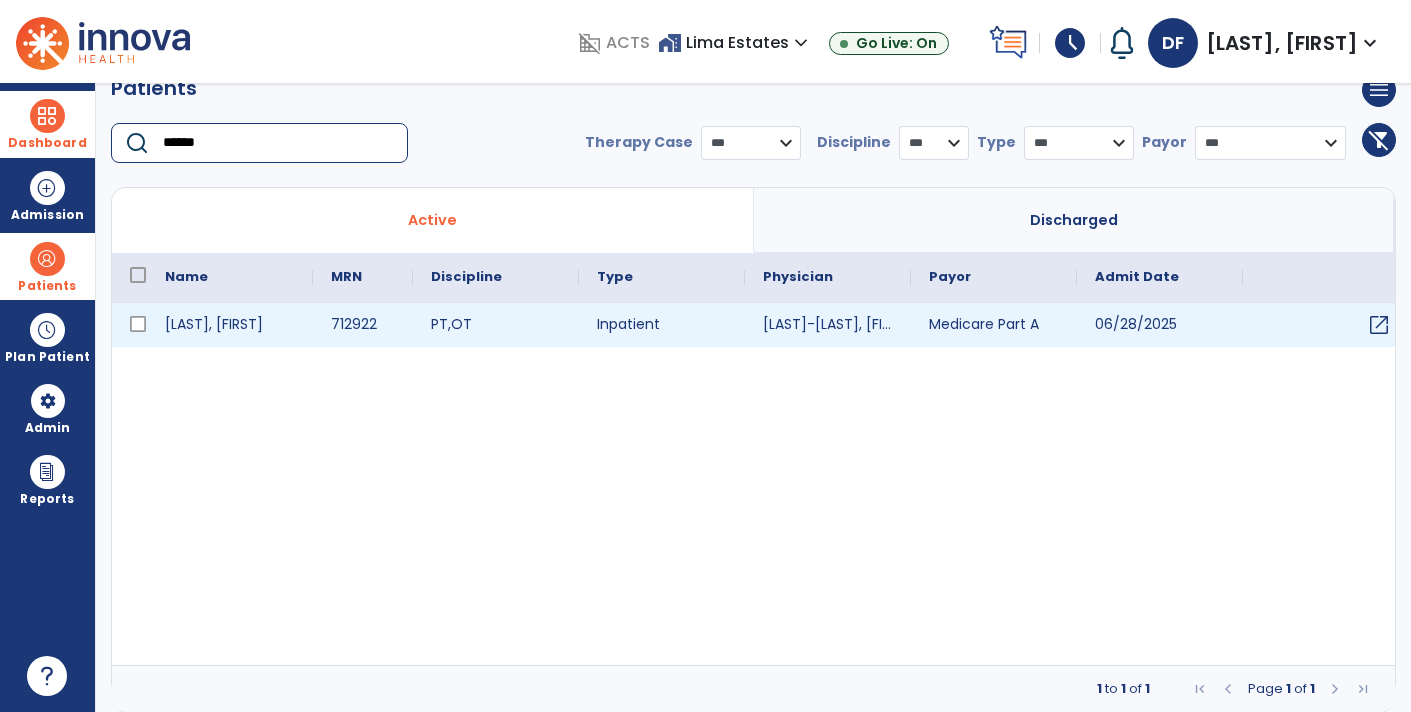 type on "******" 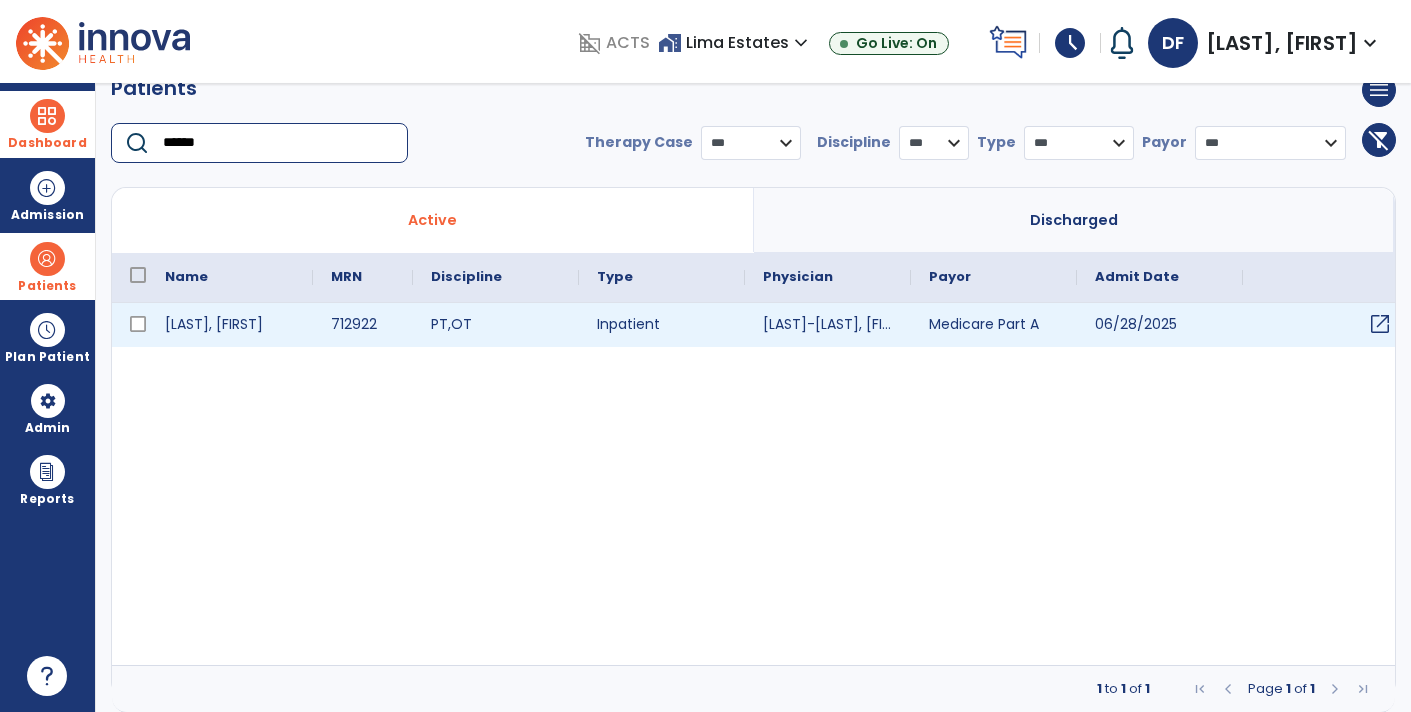click on "open_in_new" at bounding box center (1380, 324) 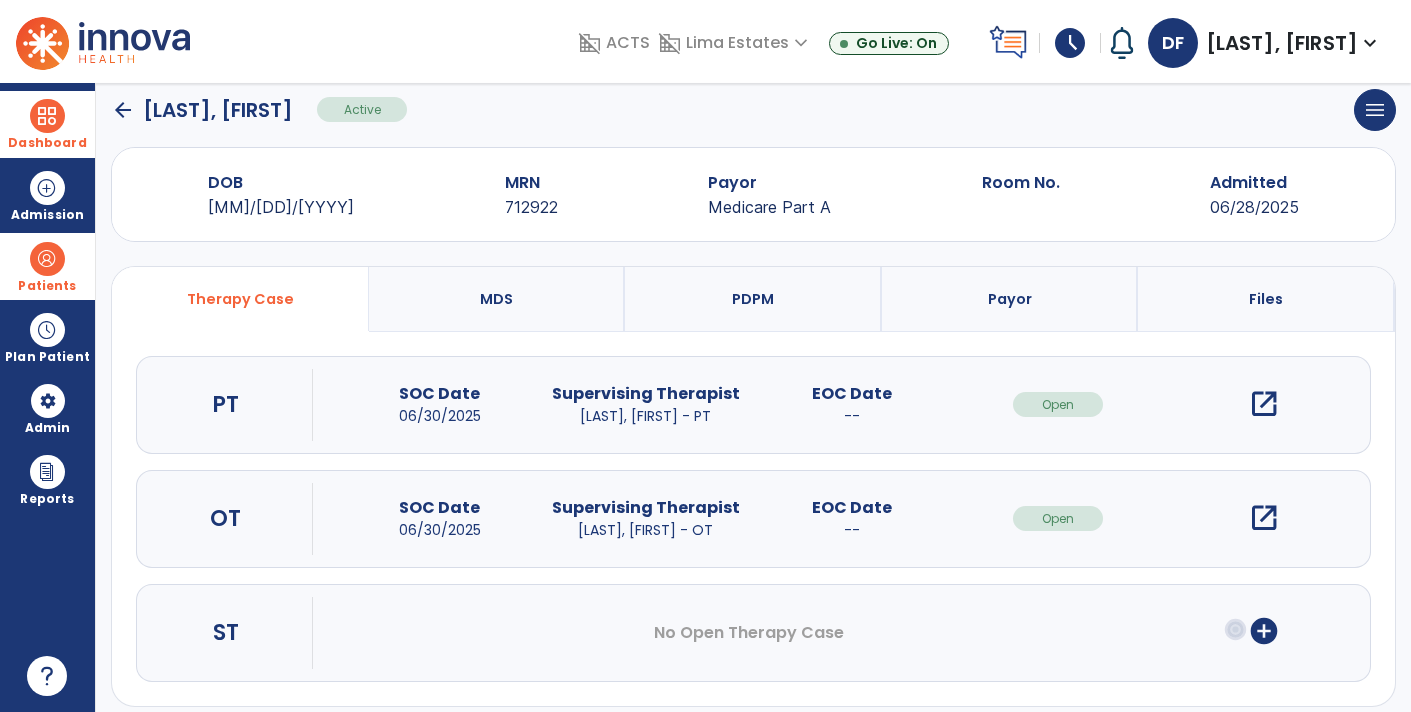 click on "open_in_new" at bounding box center [1264, 518] 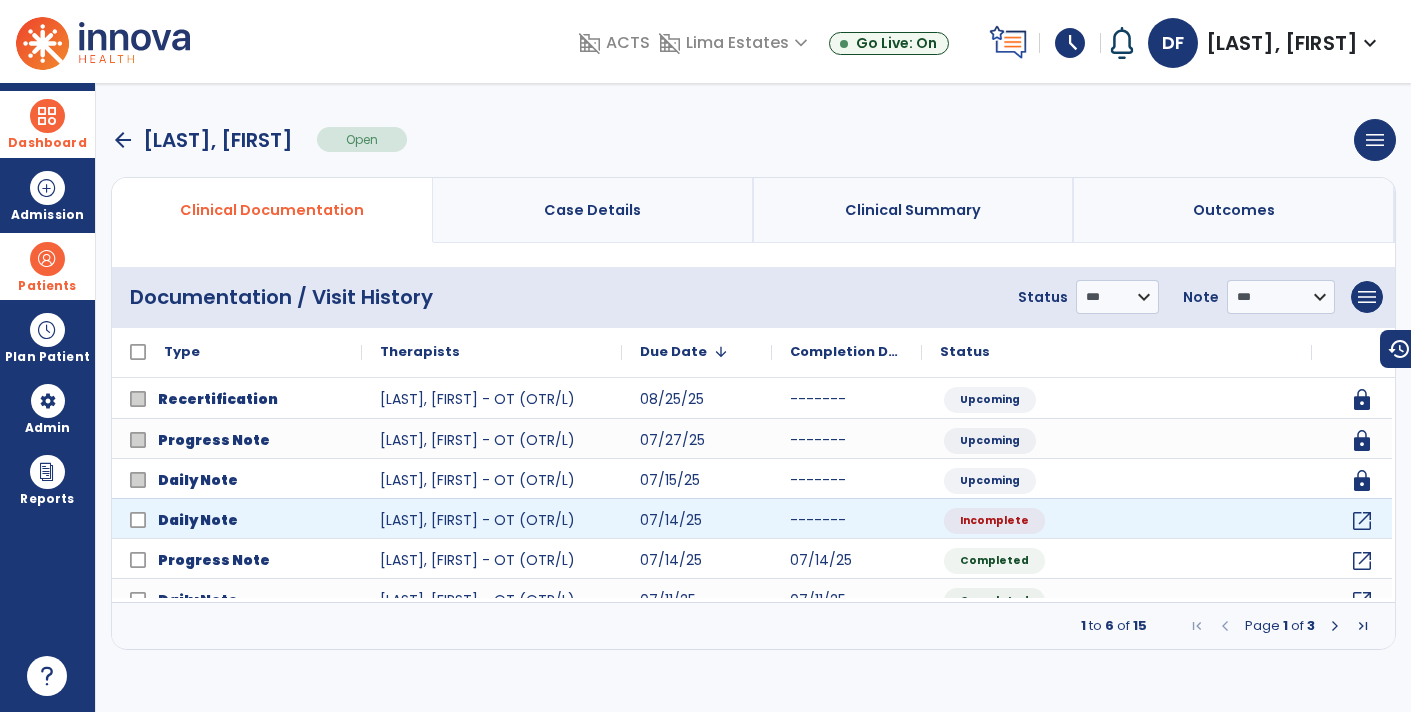 scroll, scrollTop: 0, scrollLeft: 0, axis: both 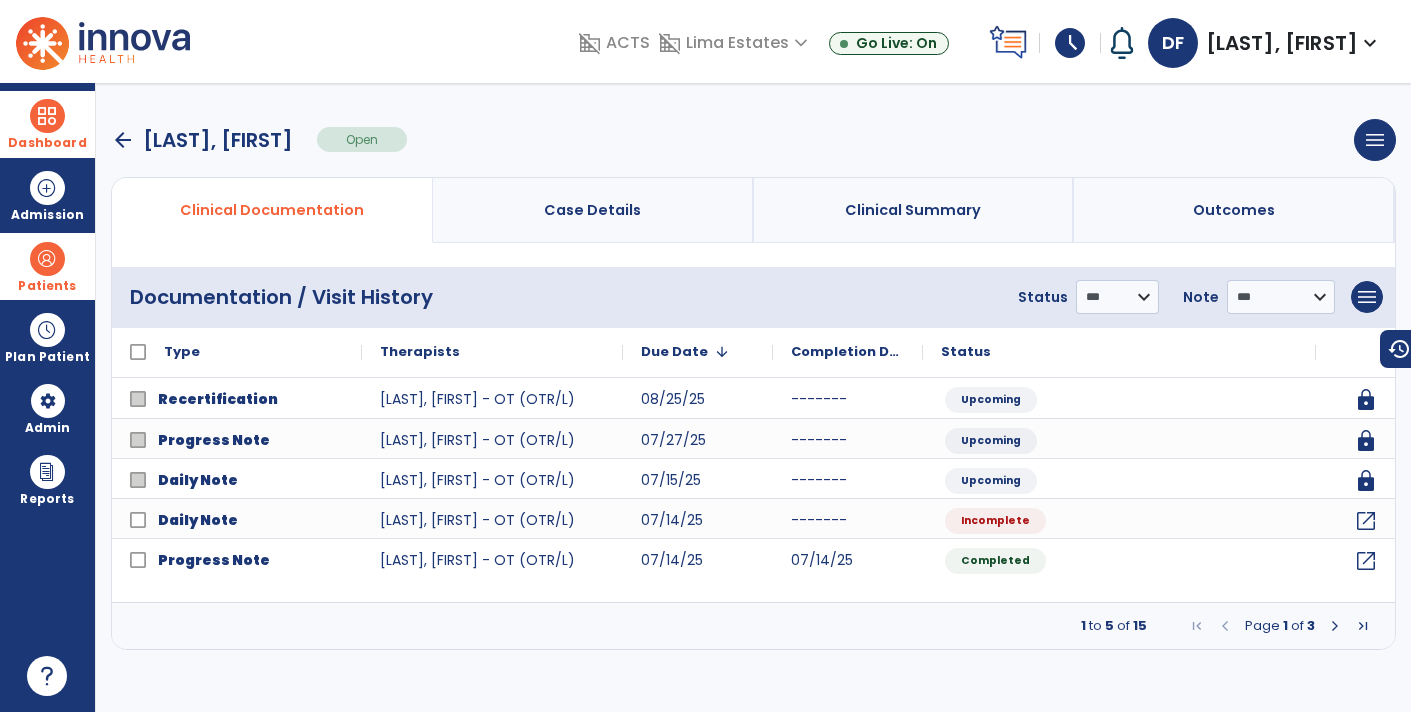 click at bounding box center (1335, 626) 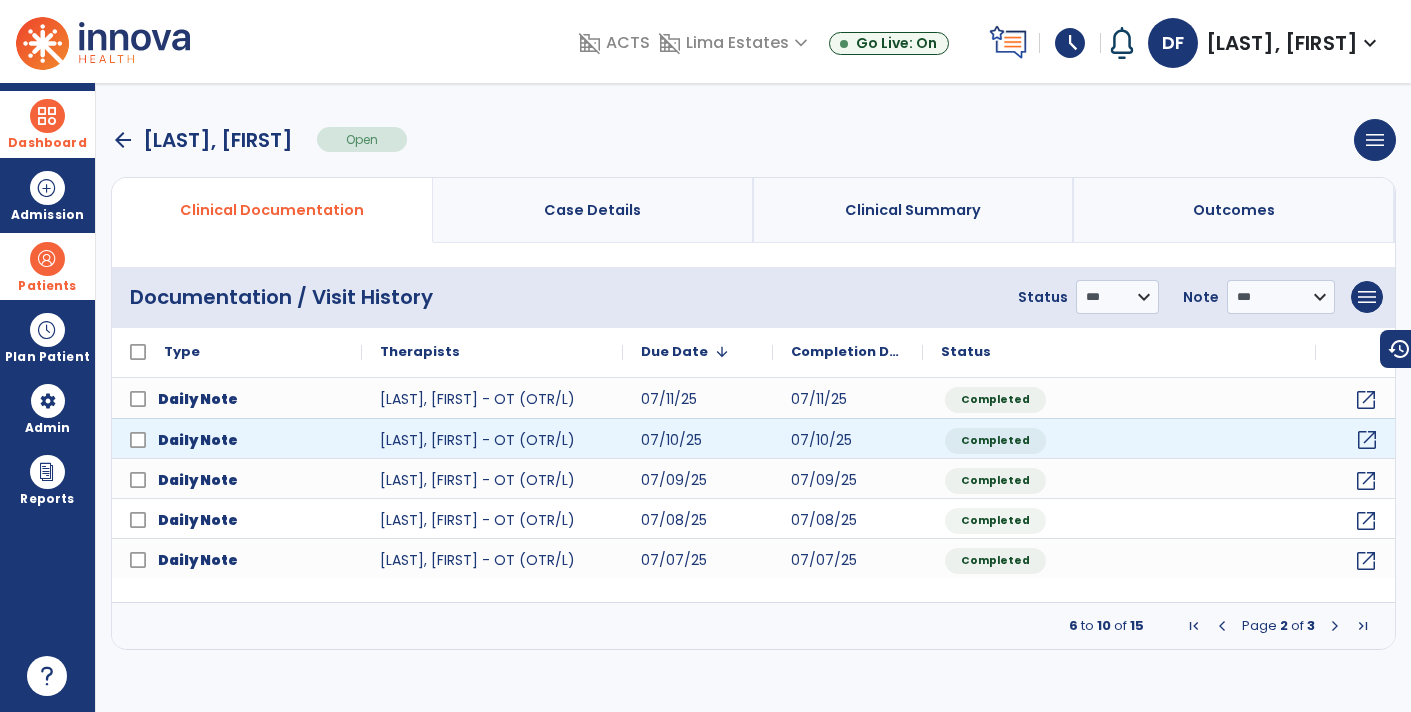 click on "open_in_new" 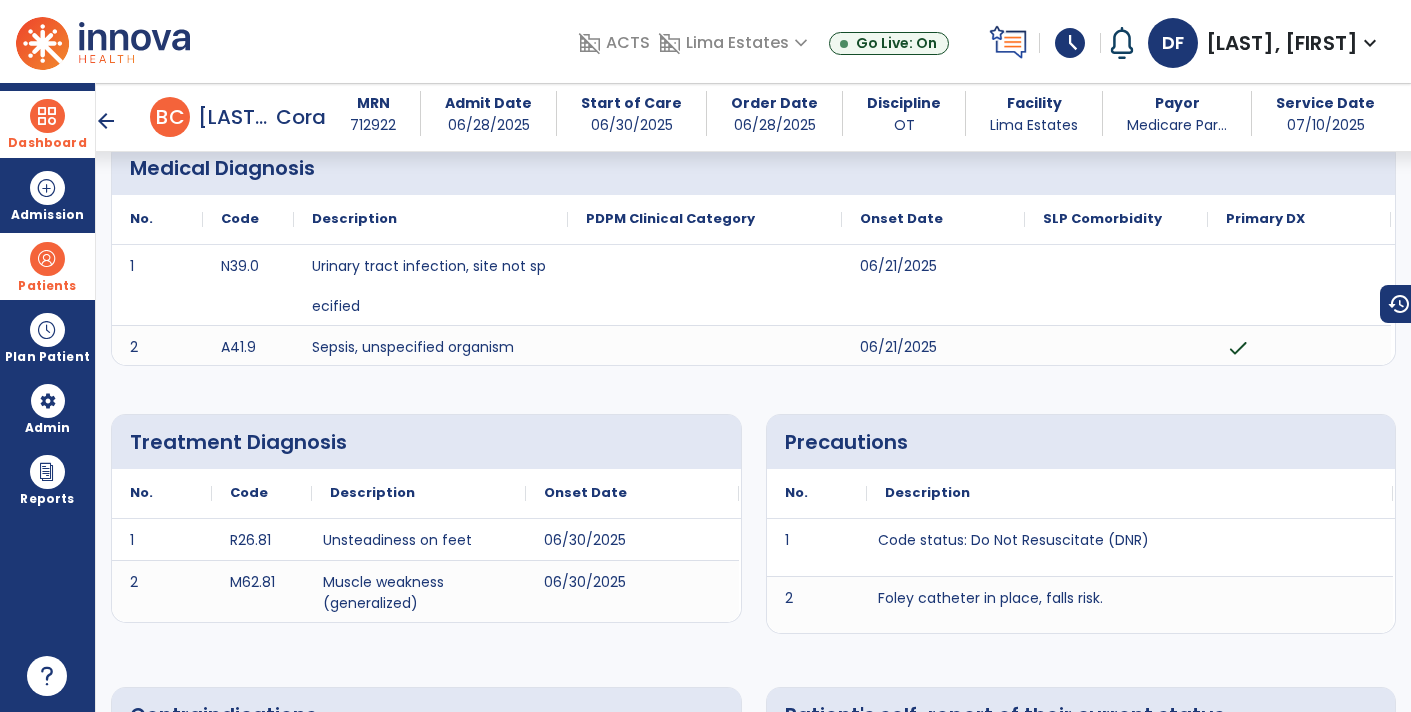scroll, scrollTop: 0, scrollLeft: 0, axis: both 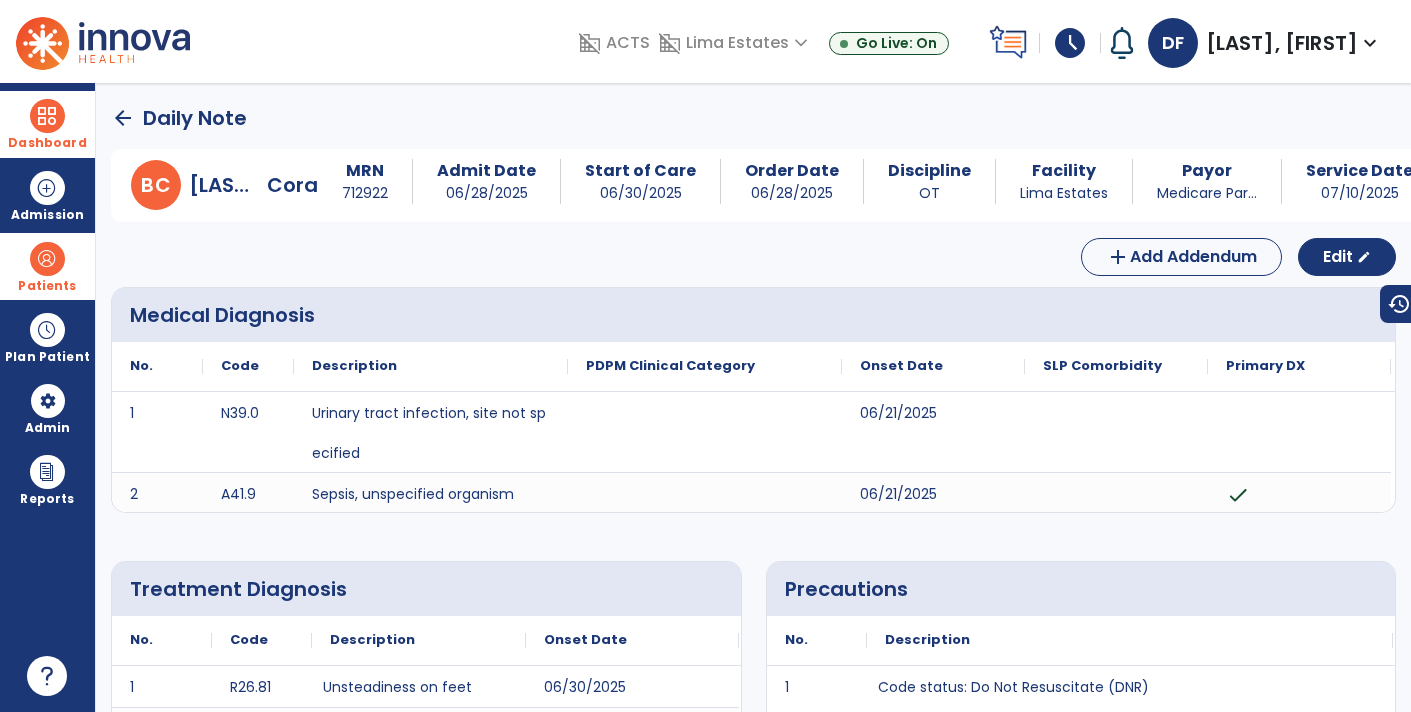 click on "arrow_back" 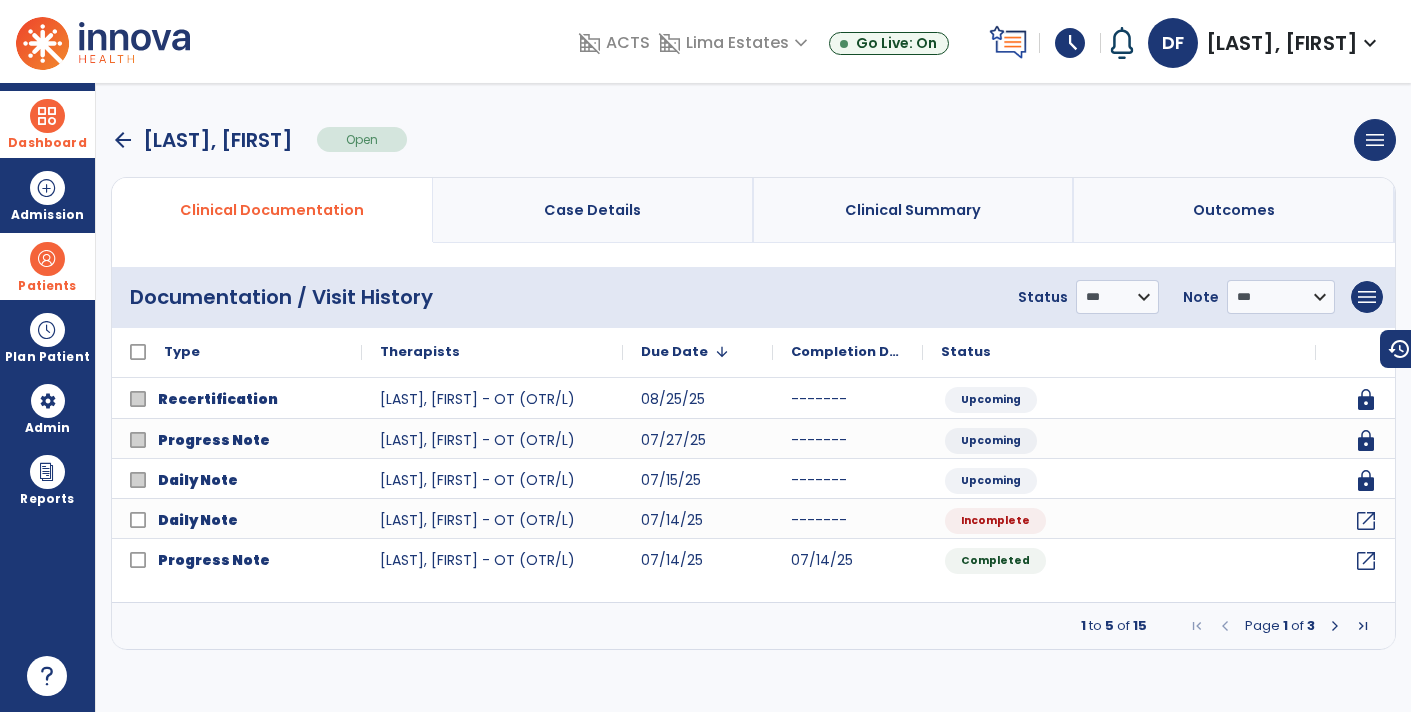 click at bounding box center [1335, 626] 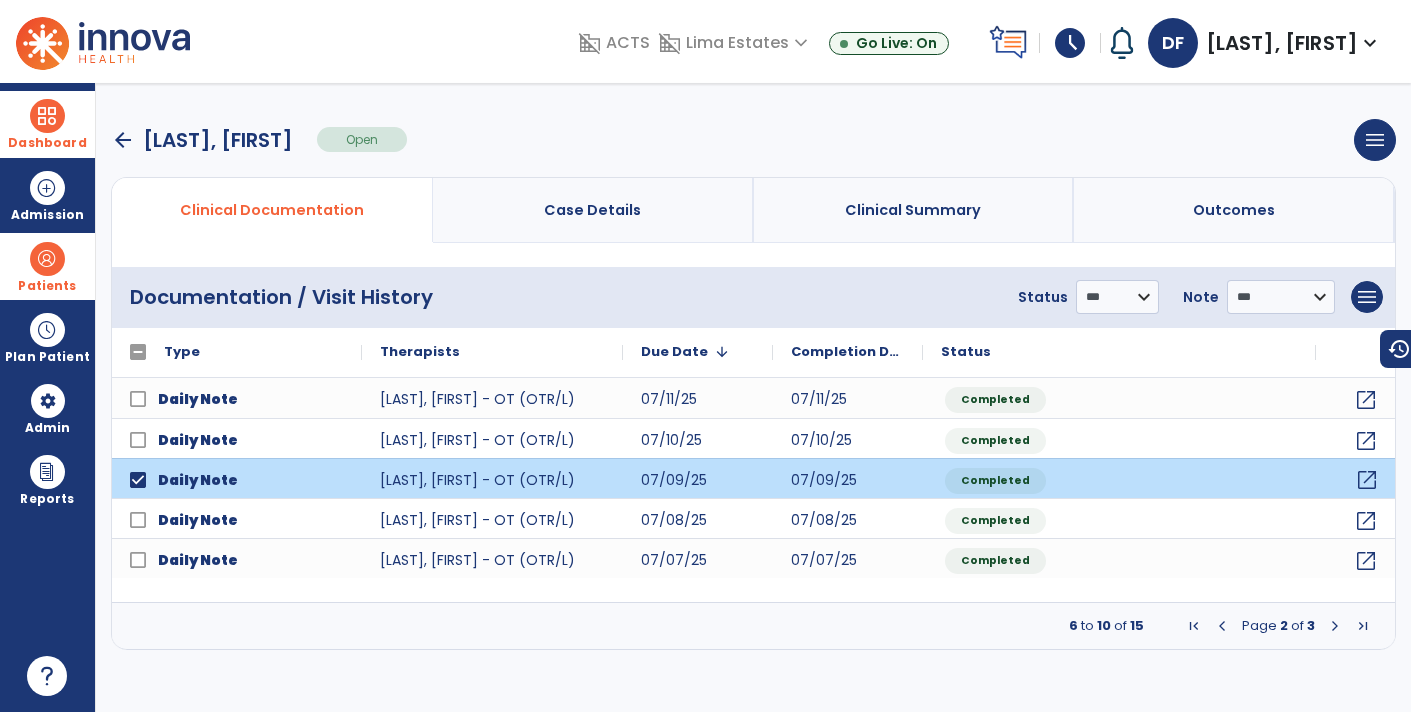 click on "open_in_new" 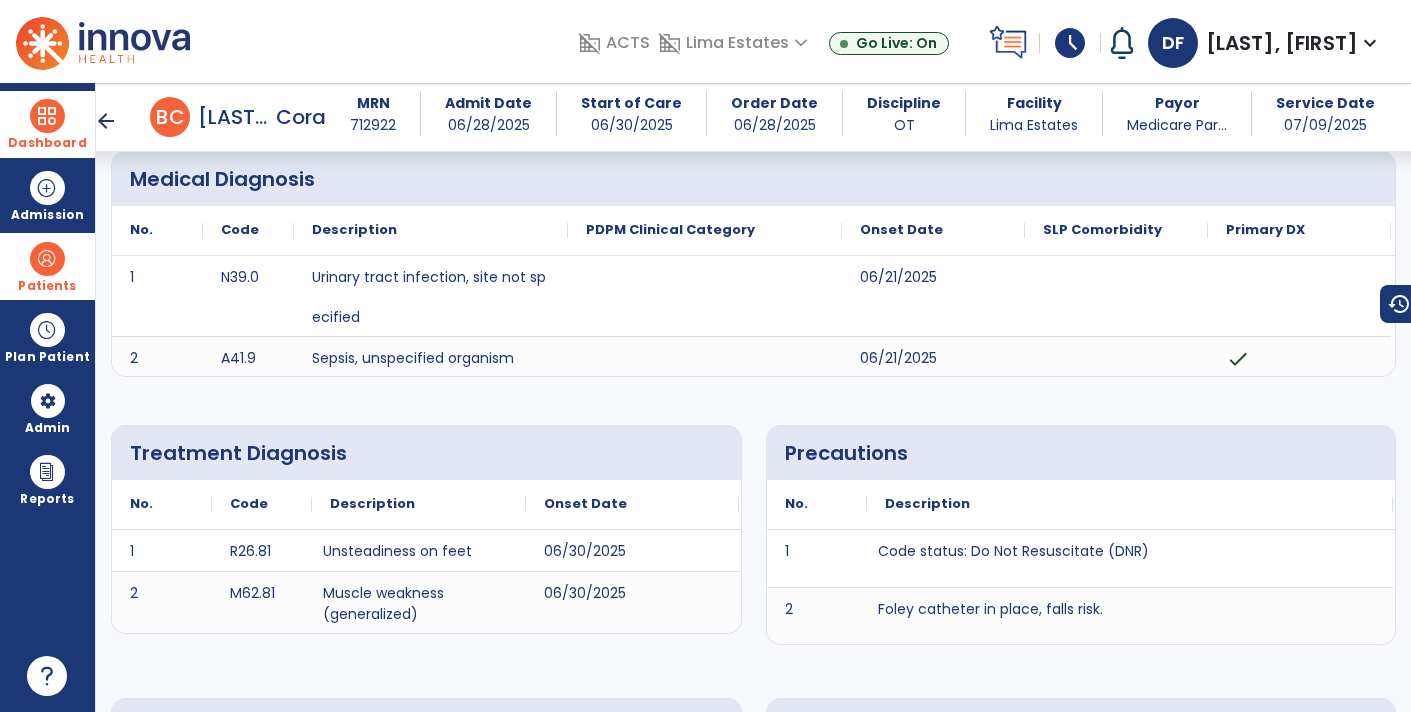 scroll, scrollTop: 26, scrollLeft: 0, axis: vertical 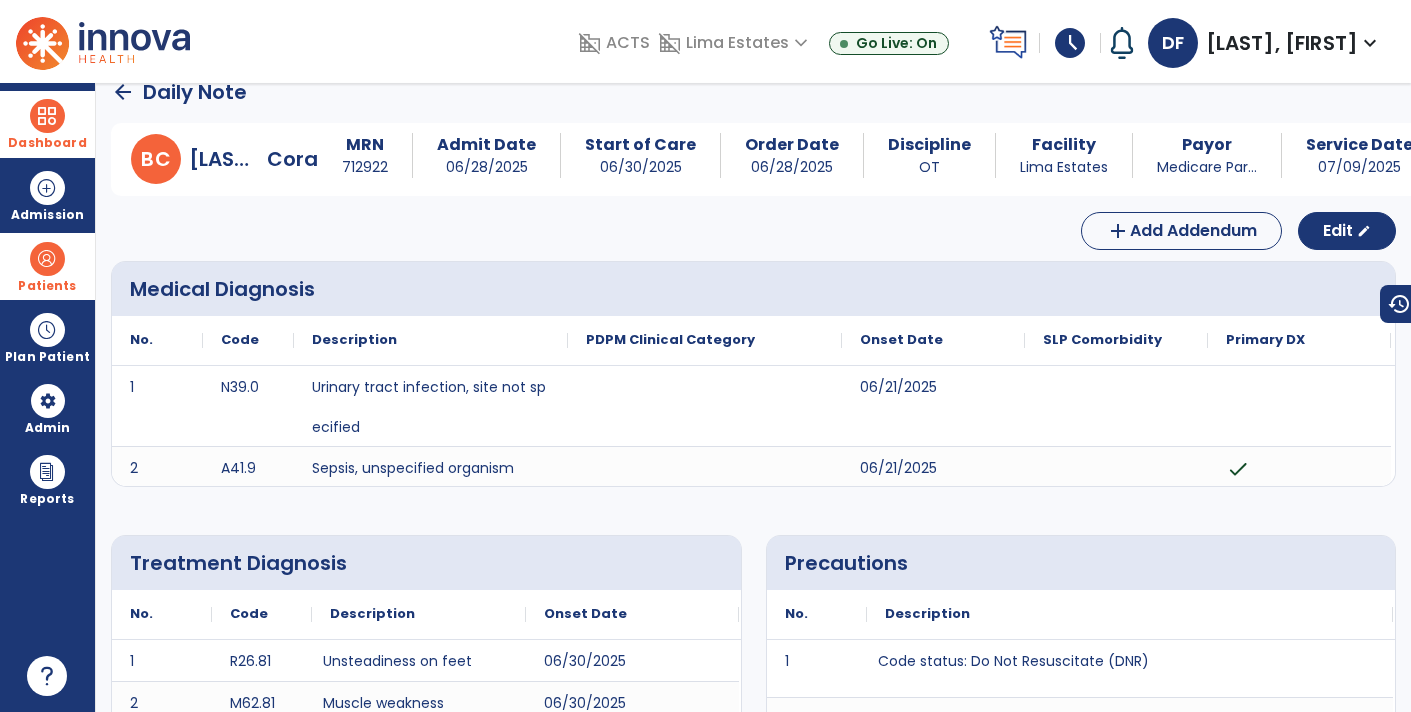 click on "arrow_back" 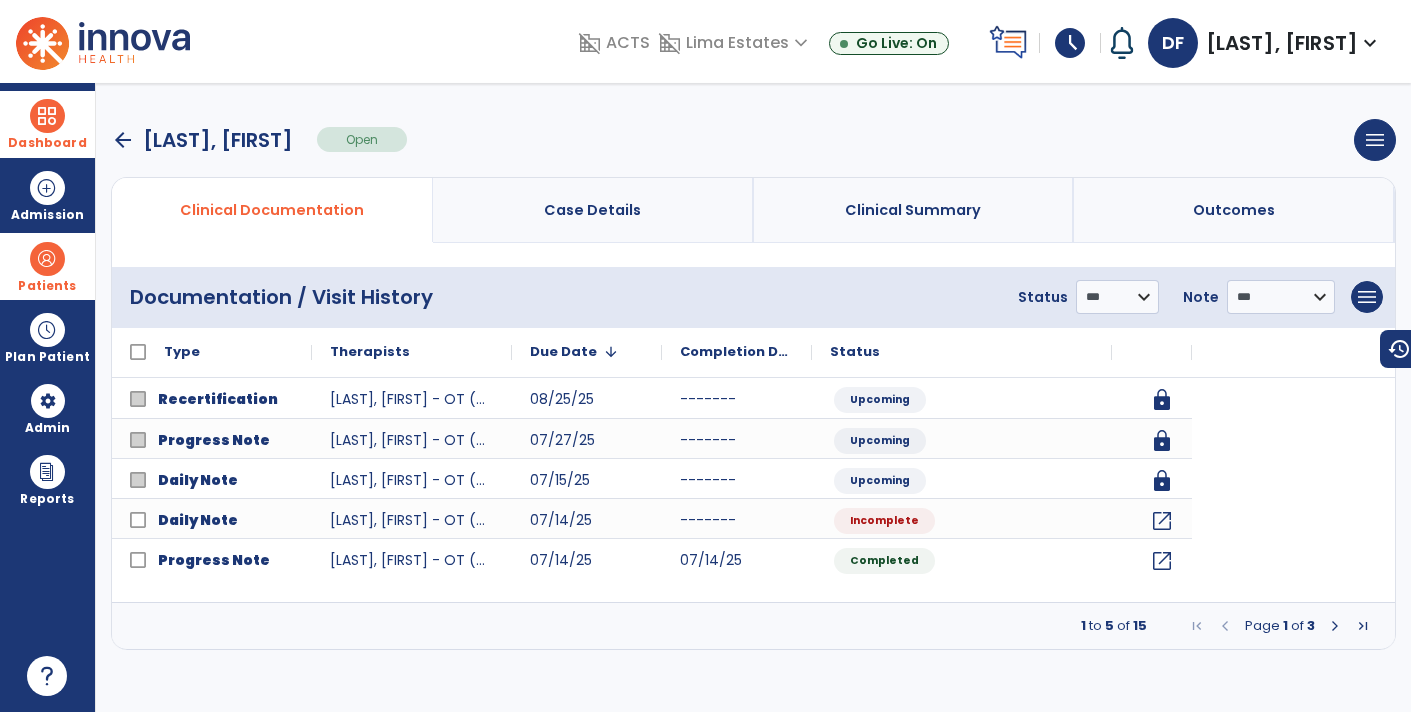 scroll, scrollTop: 0, scrollLeft: 0, axis: both 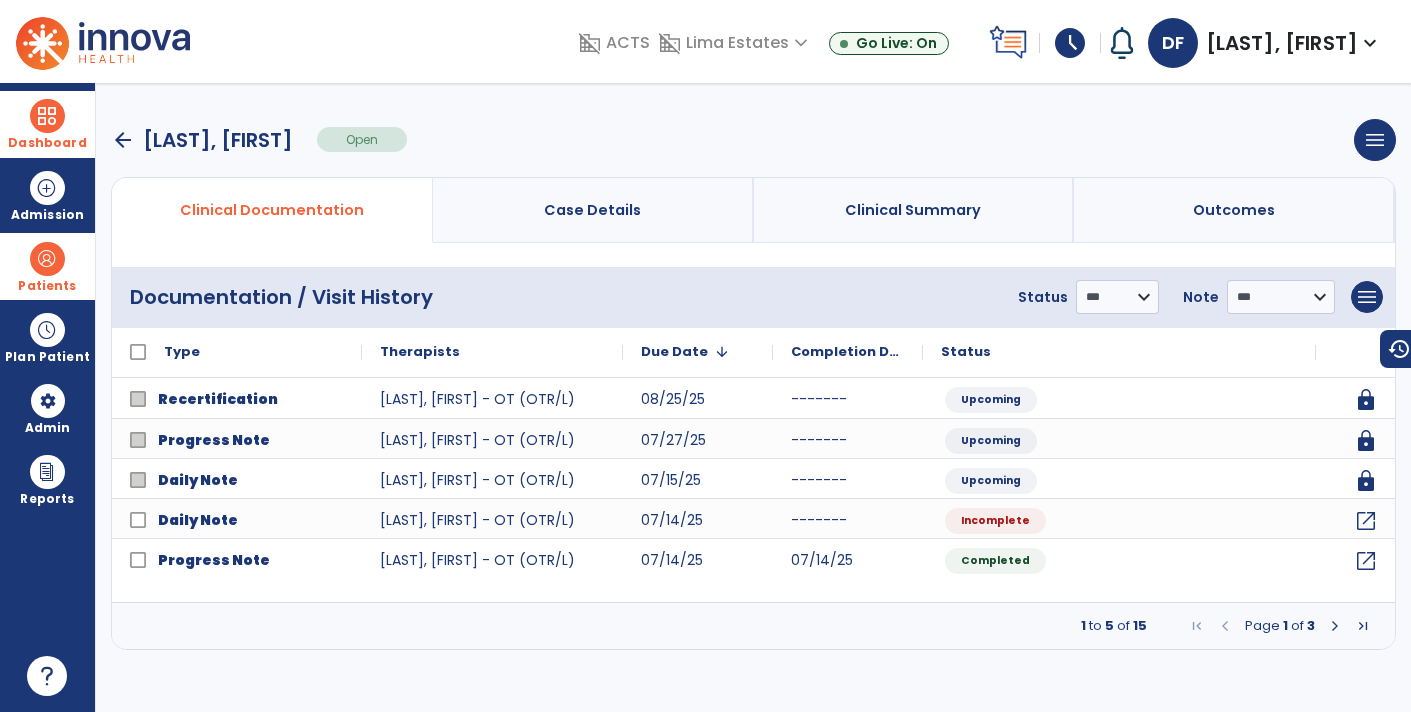 click at bounding box center [1335, 626] 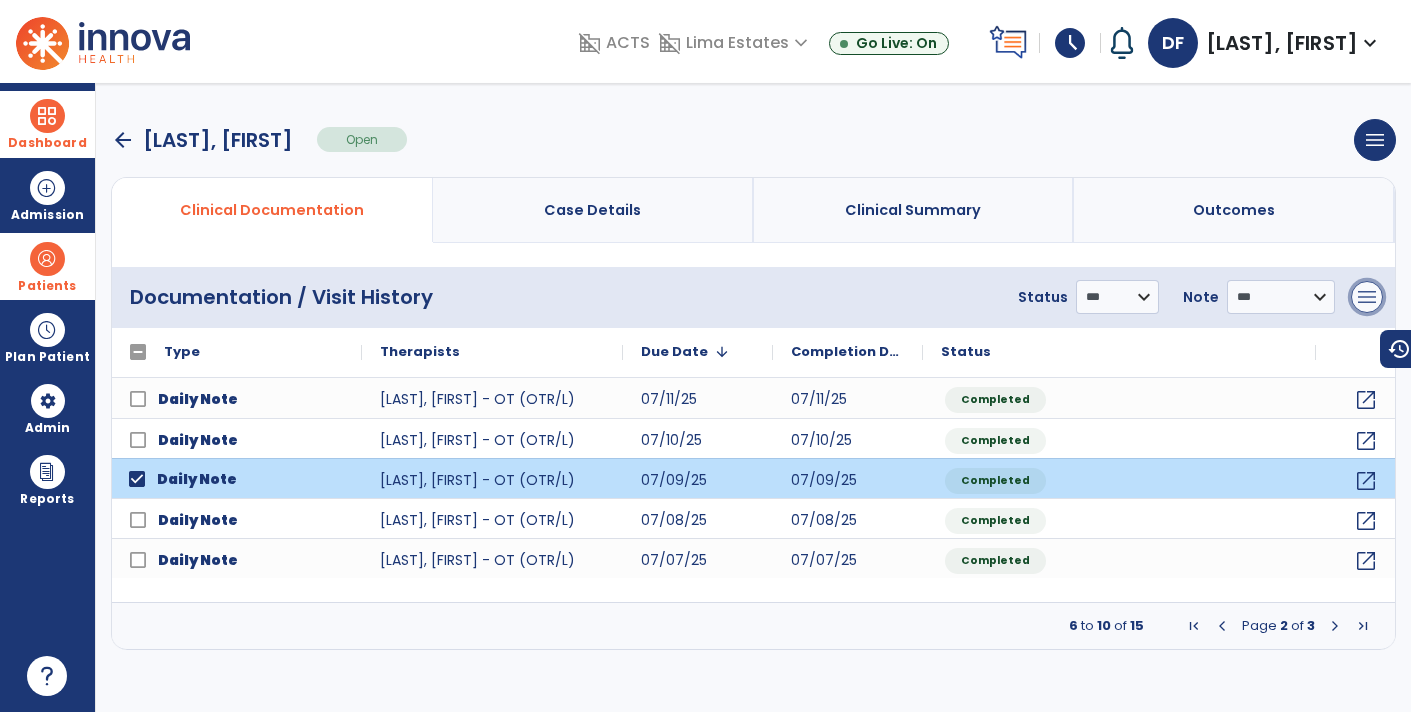 click on "menu" at bounding box center (1367, 297) 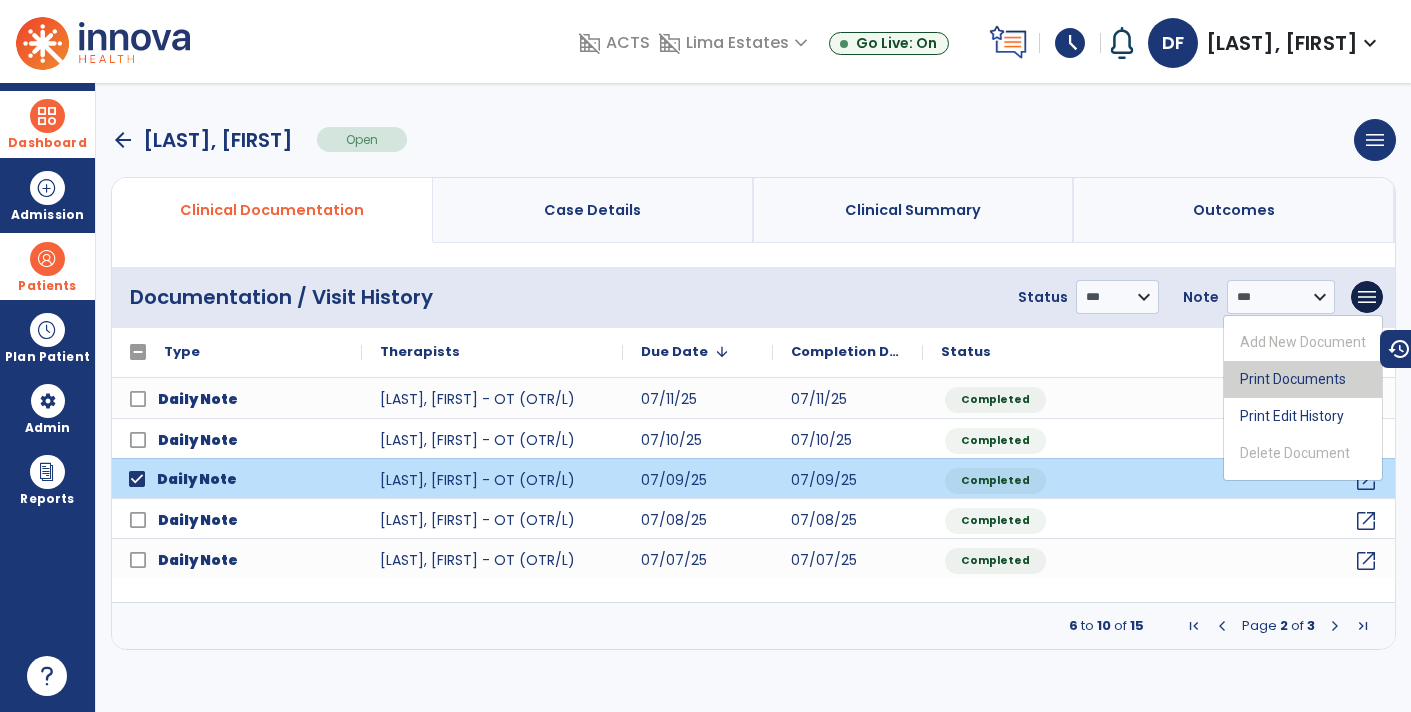 click on "Print Documents" at bounding box center [1303, 379] 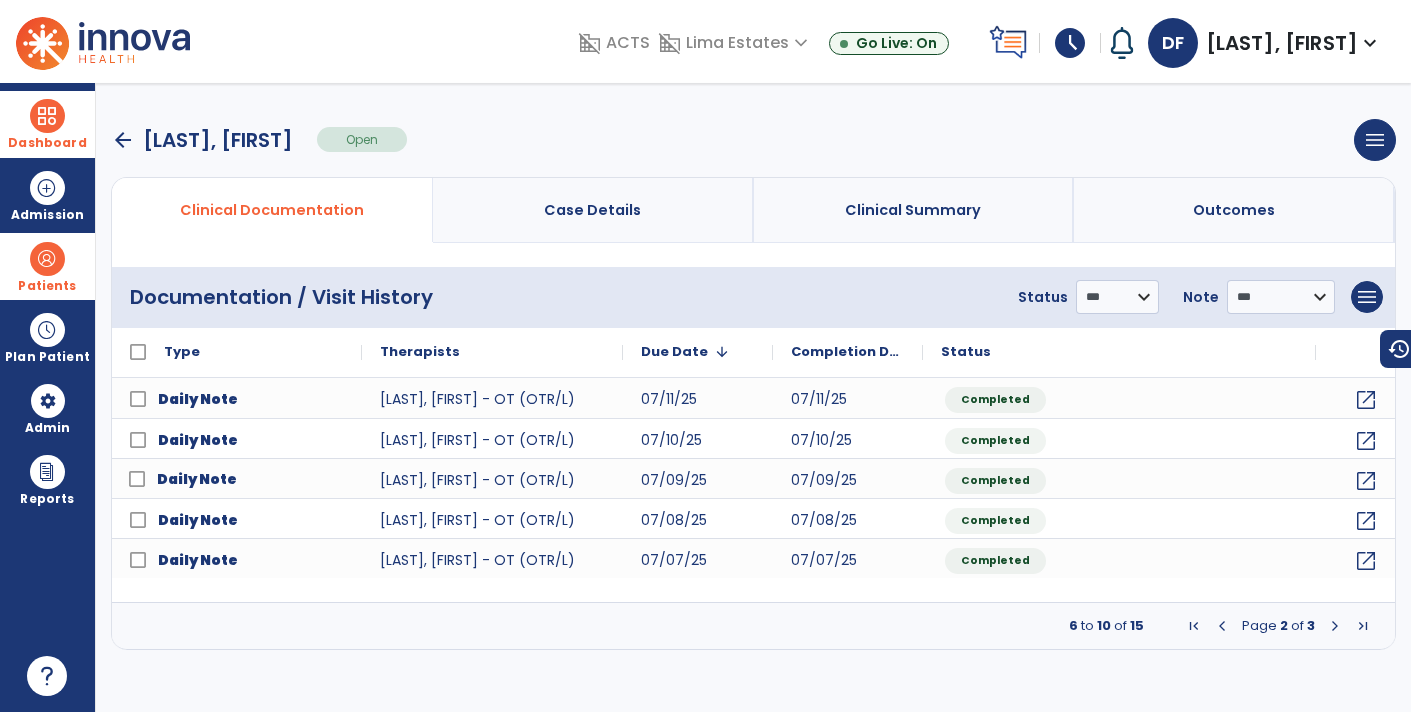 click on "Dashboard" at bounding box center [47, 143] 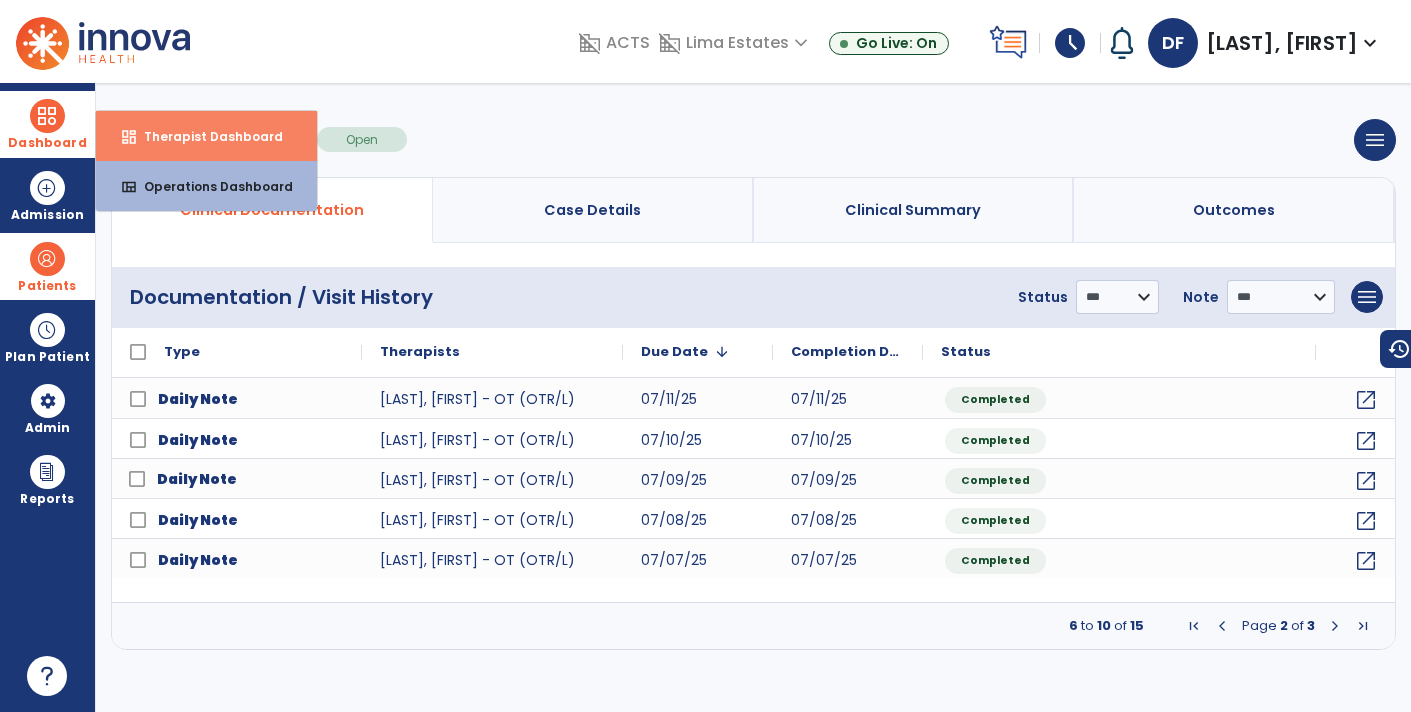 click on "dashboard  Therapist Dashboard" at bounding box center [206, 136] 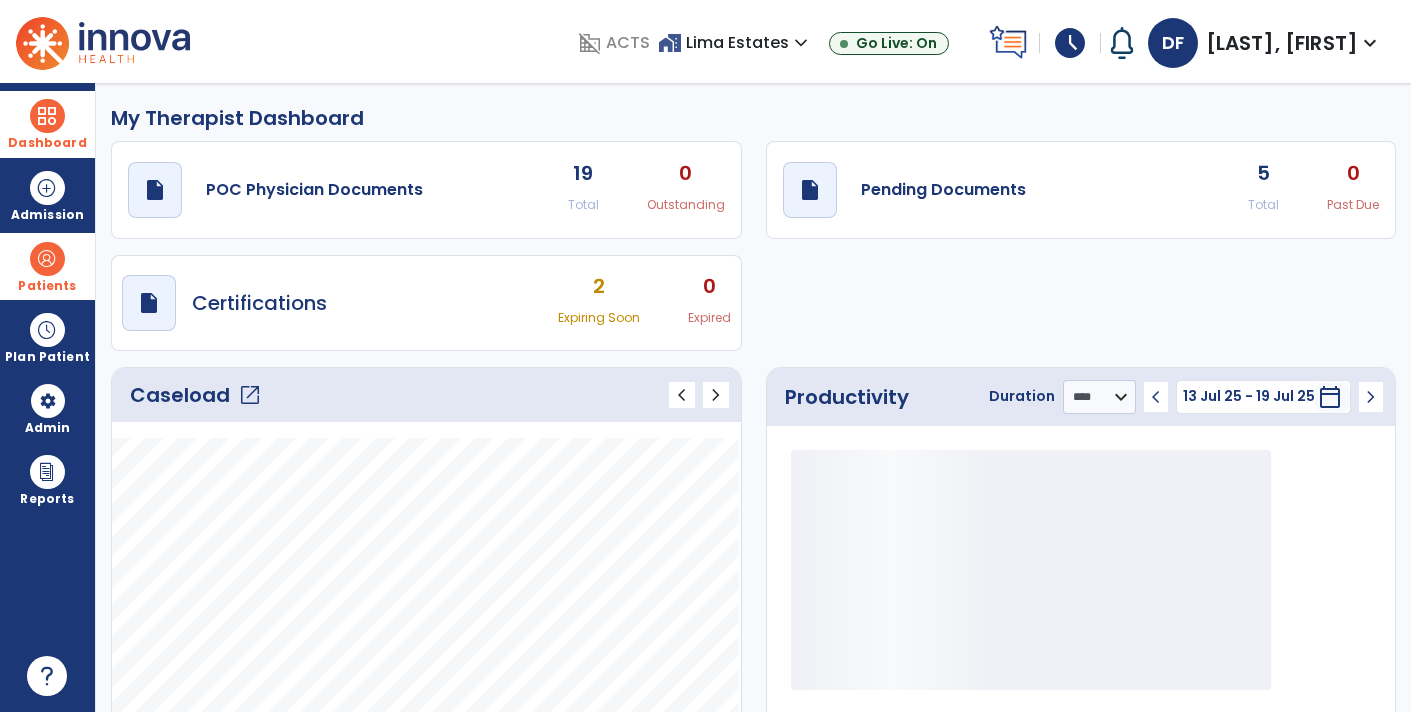 click on "draft   open_in_new  Pending Documents 5 Total 0 Past Due" 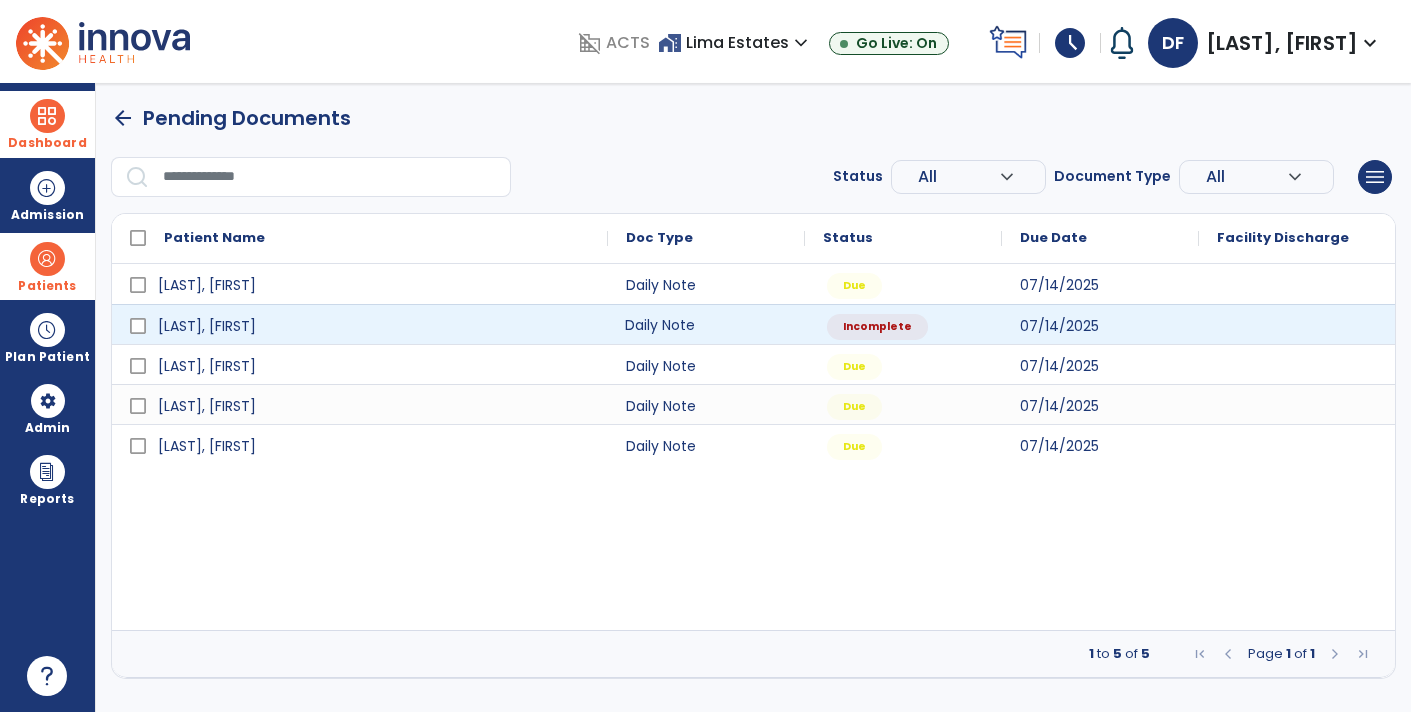 click on "Daily Note" at bounding box center [706, 324] 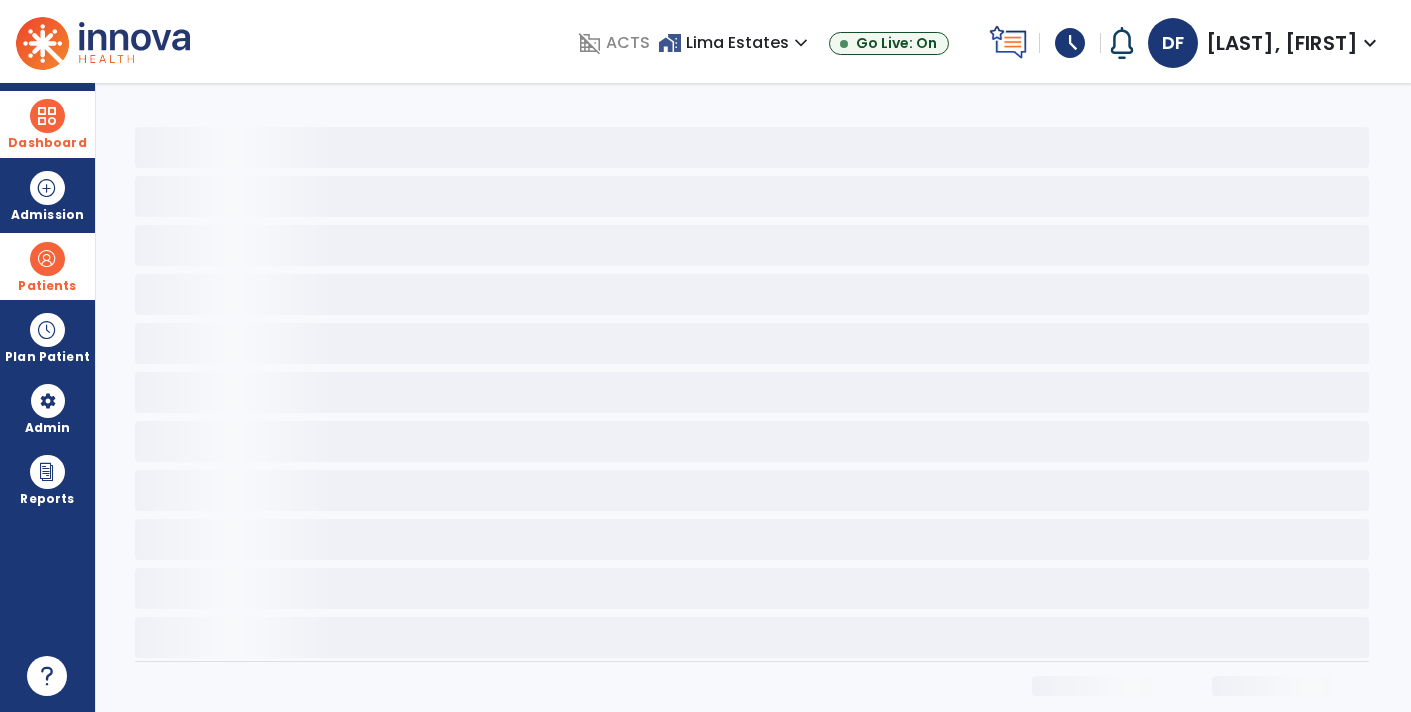 select on "*" 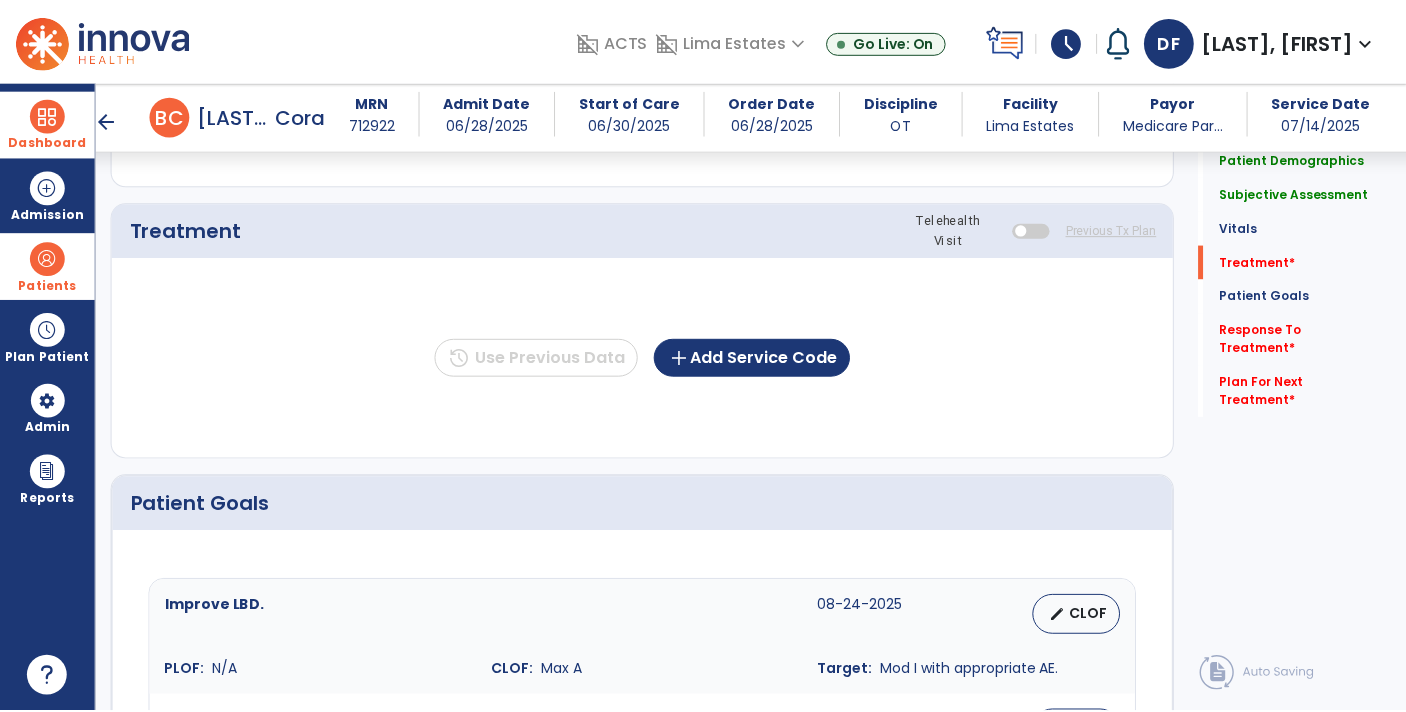 scroll, scrollTop: 1092, scrollLeft: 0, axis: vertical 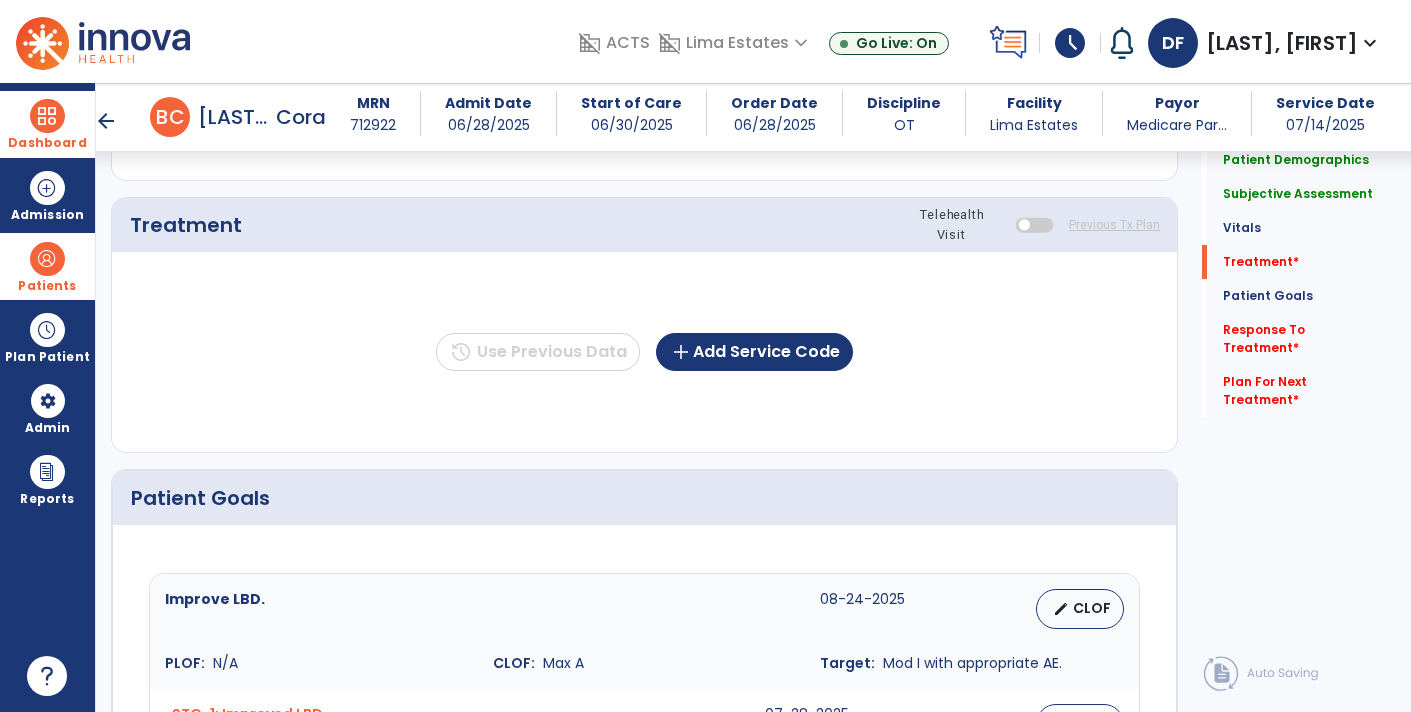 click on "history  Use Previous Data  add  Add Service Code" 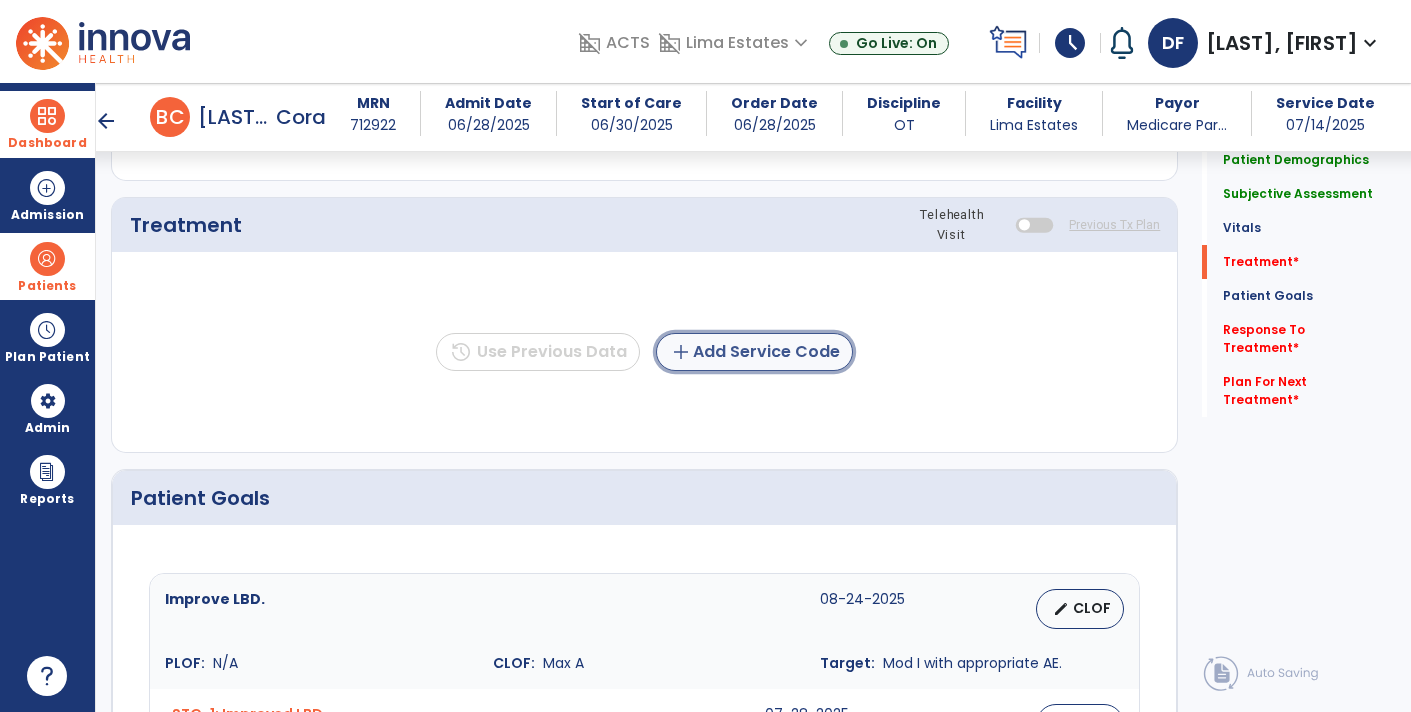click on "add  Add Service Code" 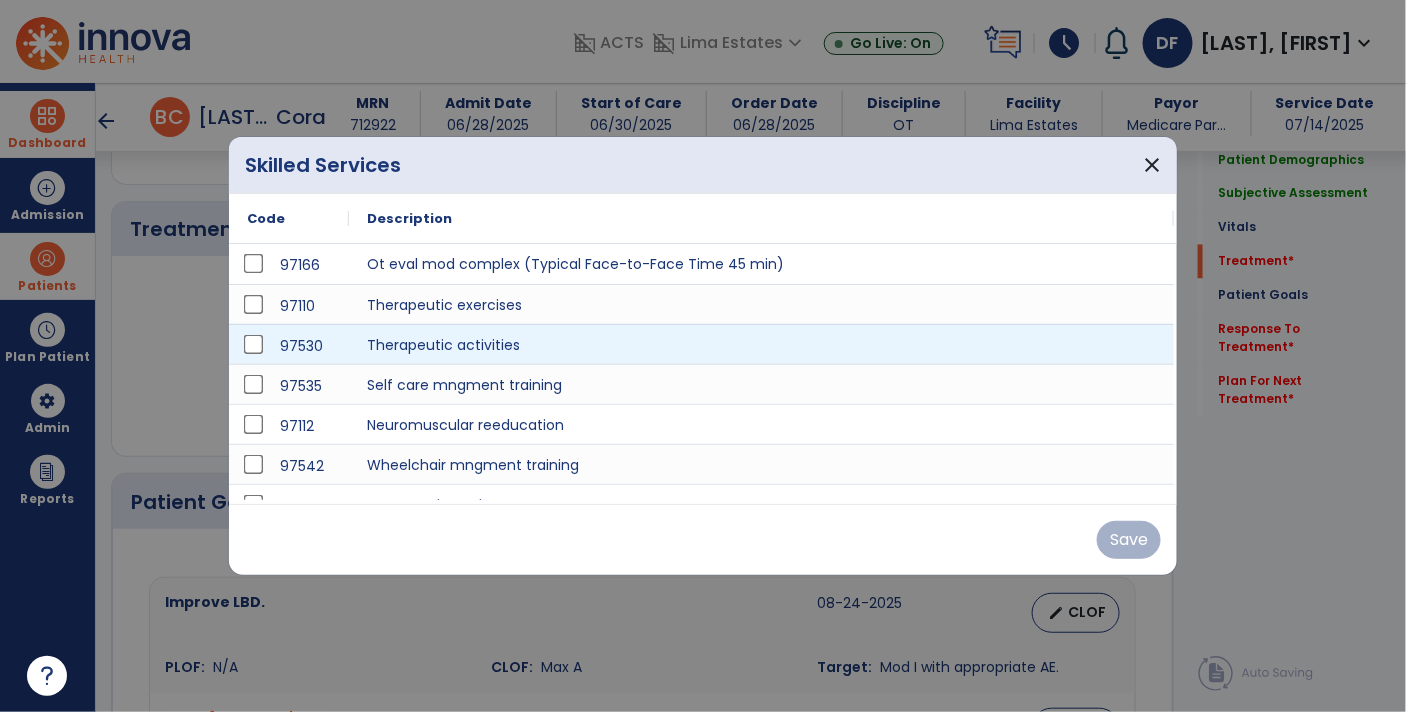 scroll, scrollTop: 1092, scrollLeft: 0, axis: vertical 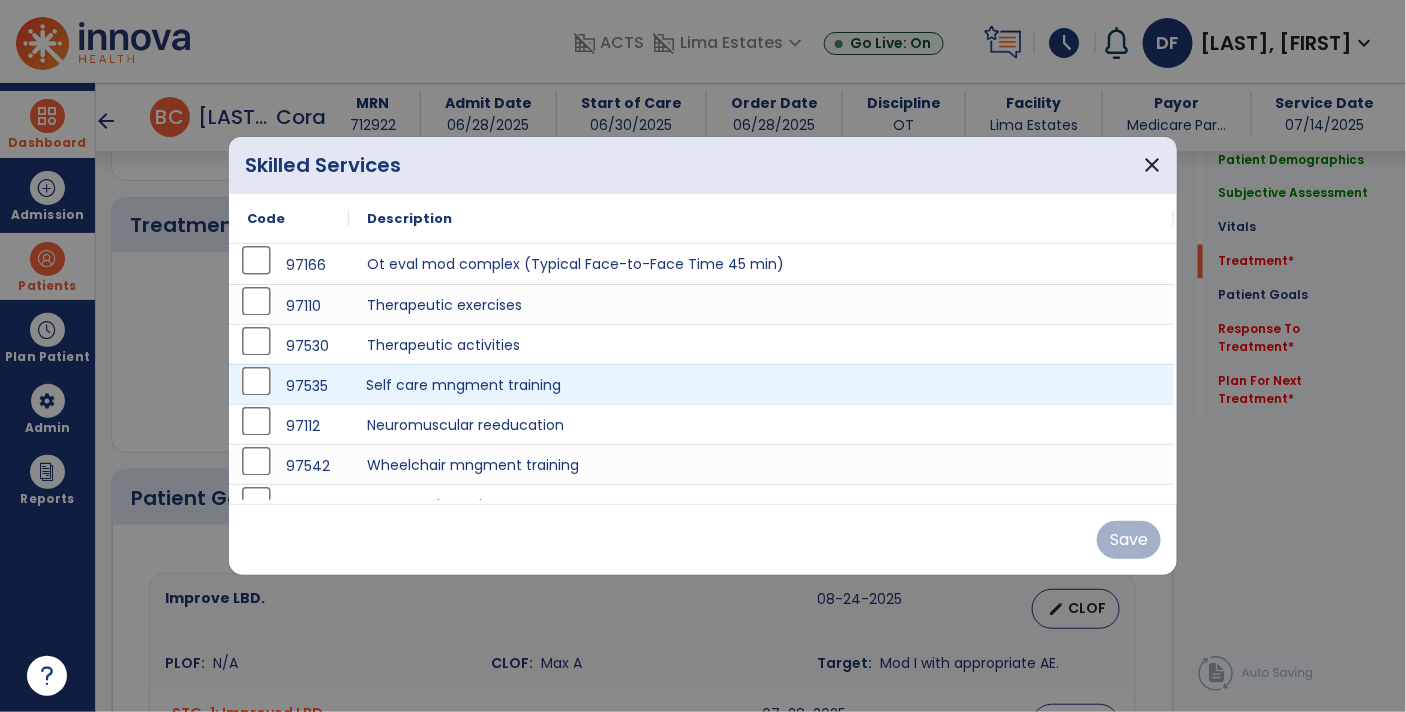 click on "Self care mngment training" at bounding box center (761, 384) 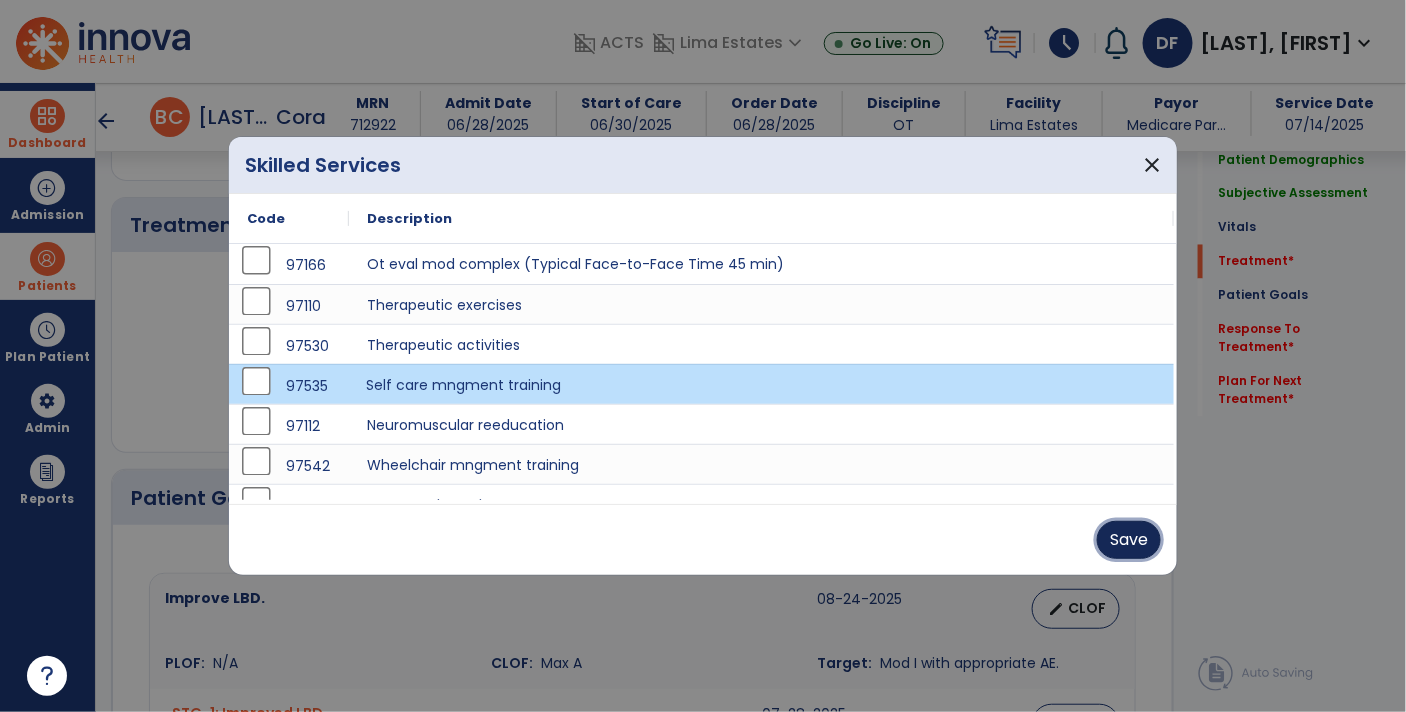 click on "Save" at bounding box center (1129, 540) 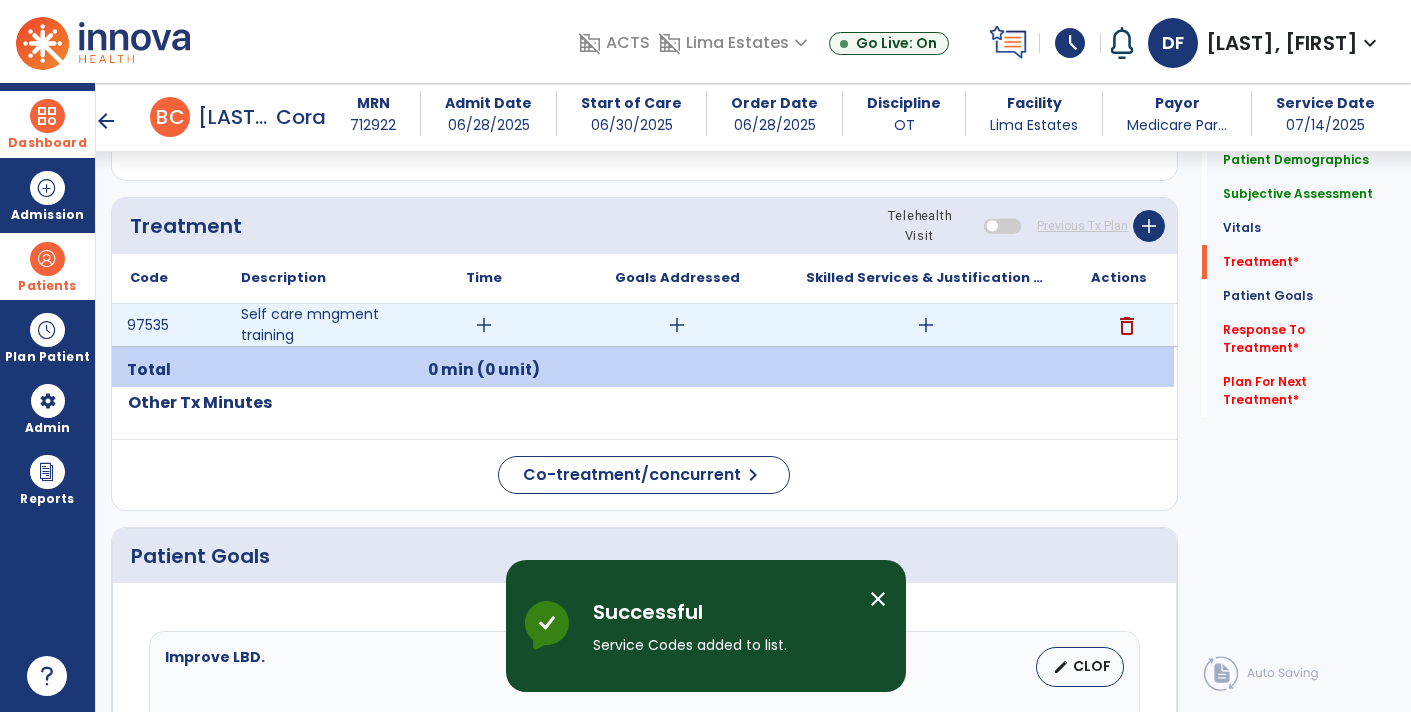 click on "add" at bounding box center [926, 325] 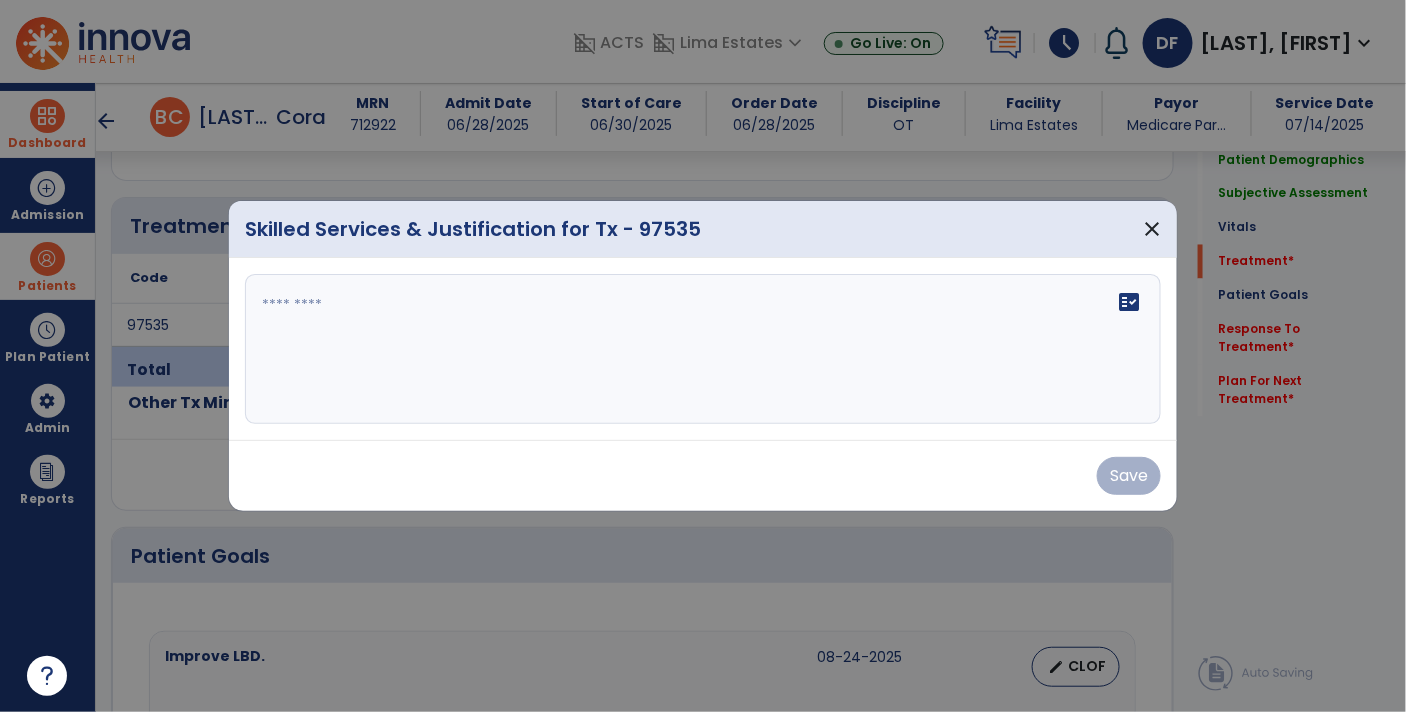 scroll, scrollTop: 1092, scrollLeft: 0, axis: vertical 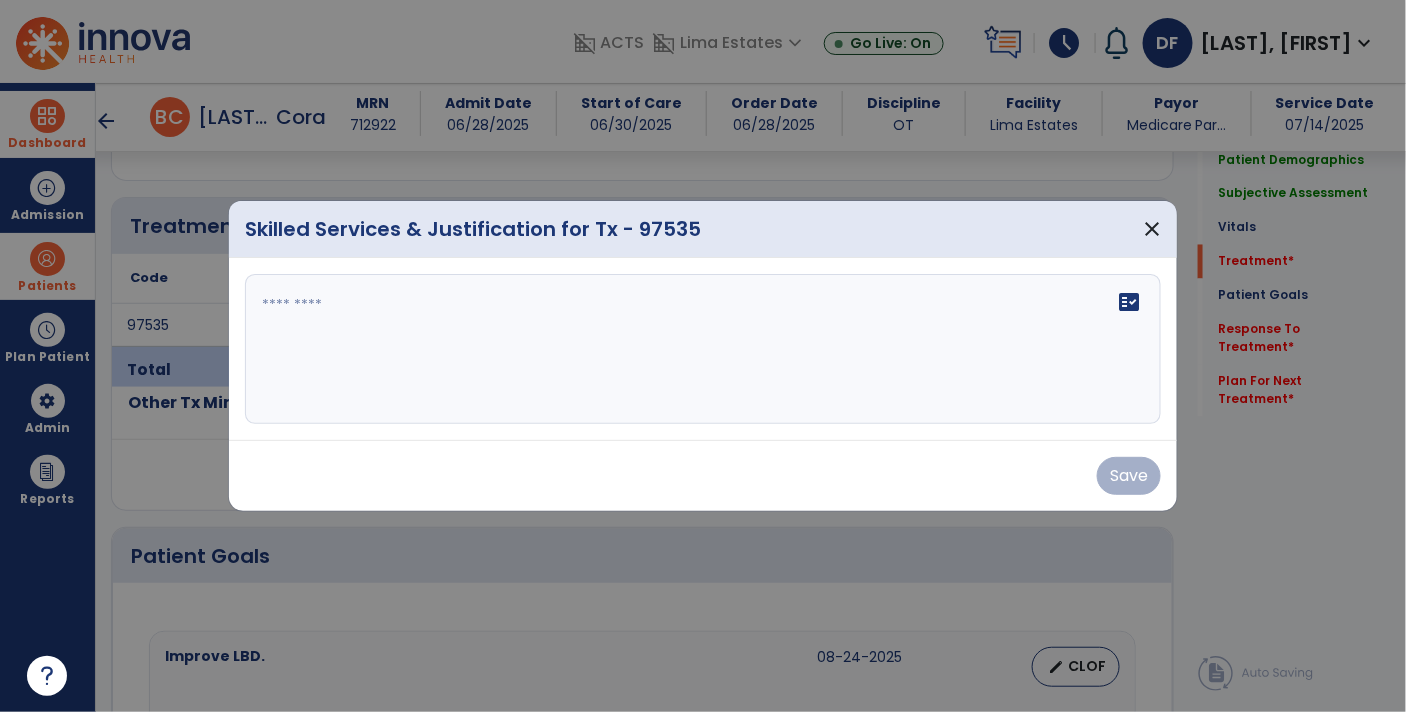 click on "fact_check" at bounding box center (703, 349) 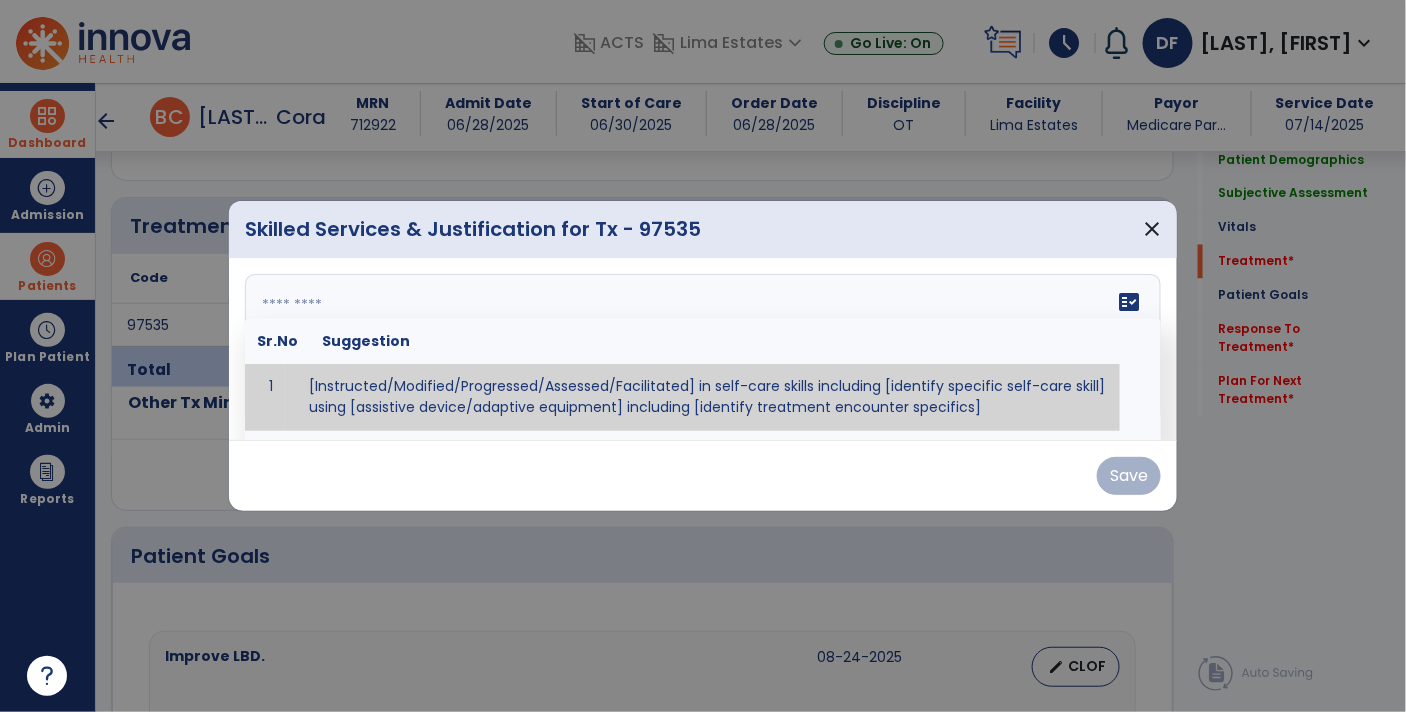paste on "**********" 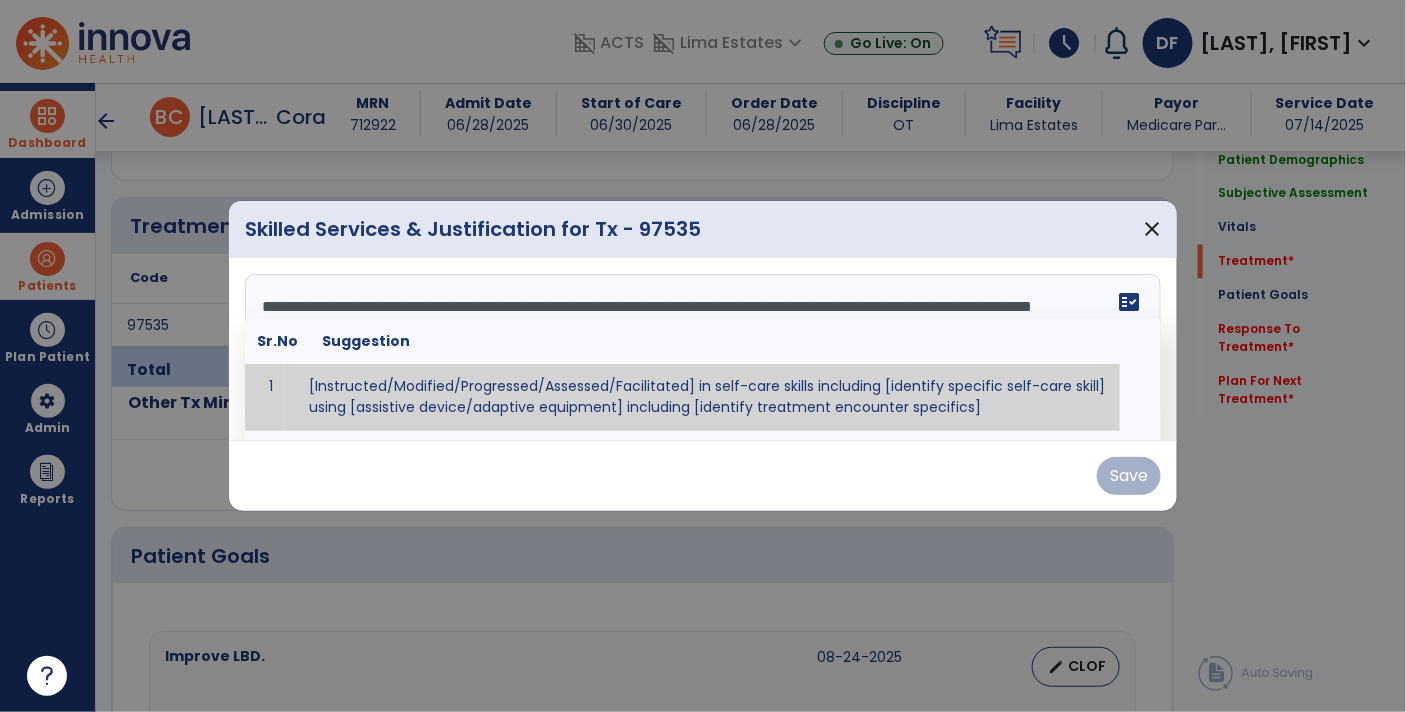 scroll, scrollTop: 518, scrollLeft: 0, axis: vertical 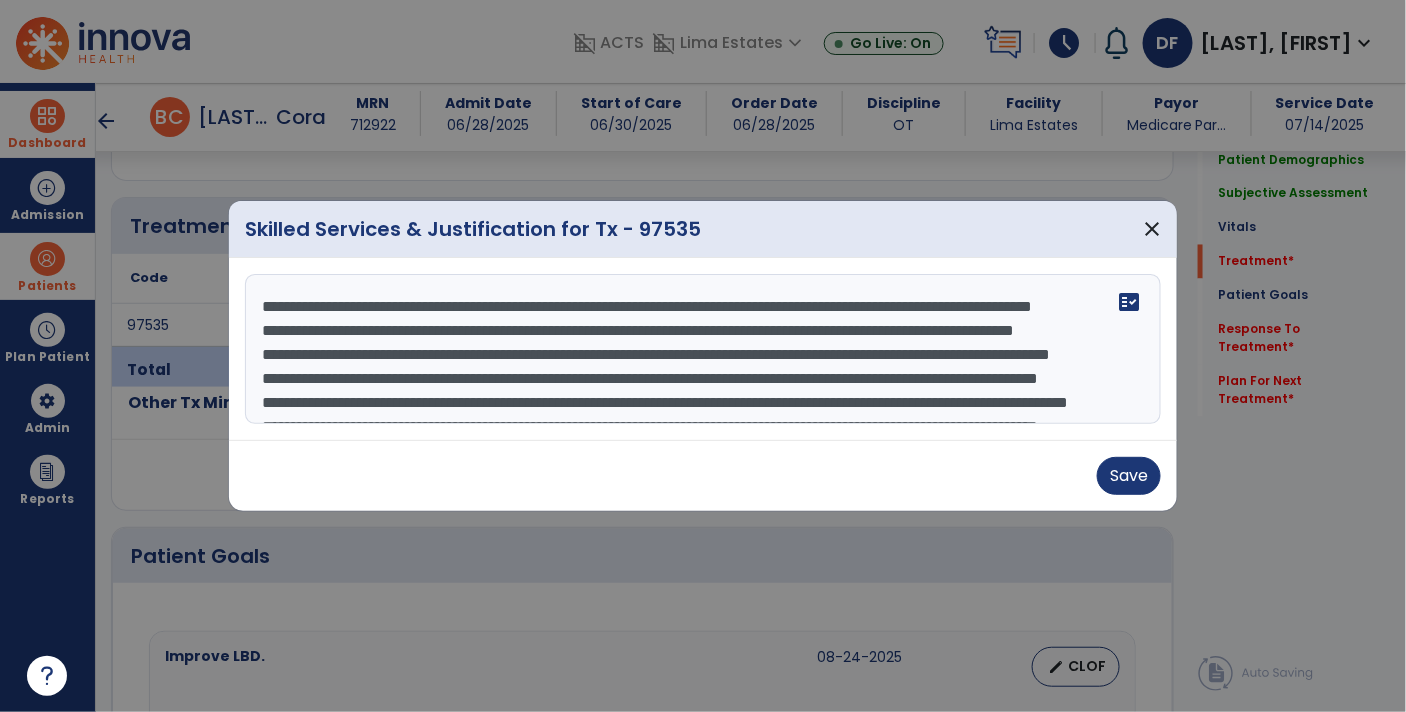 click at bounding box center [703, 349] 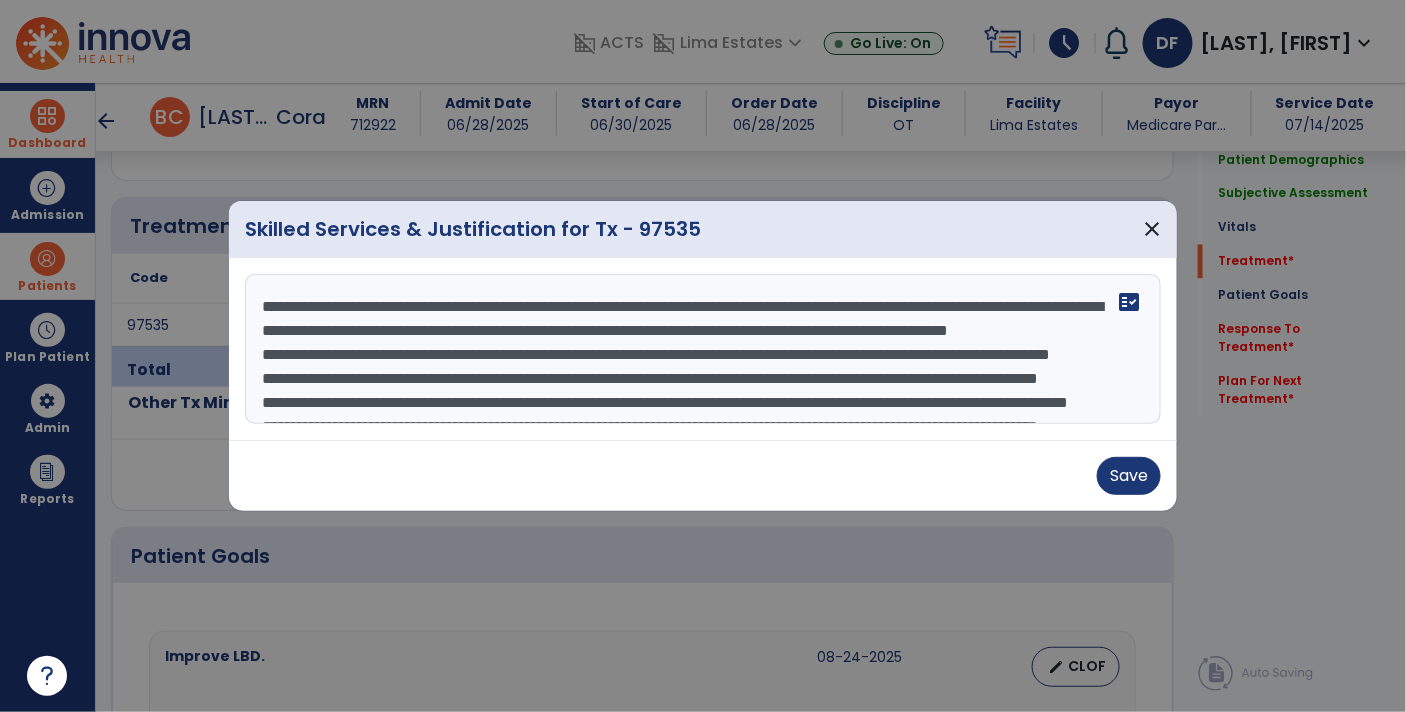click at bounding box center [703, 349] 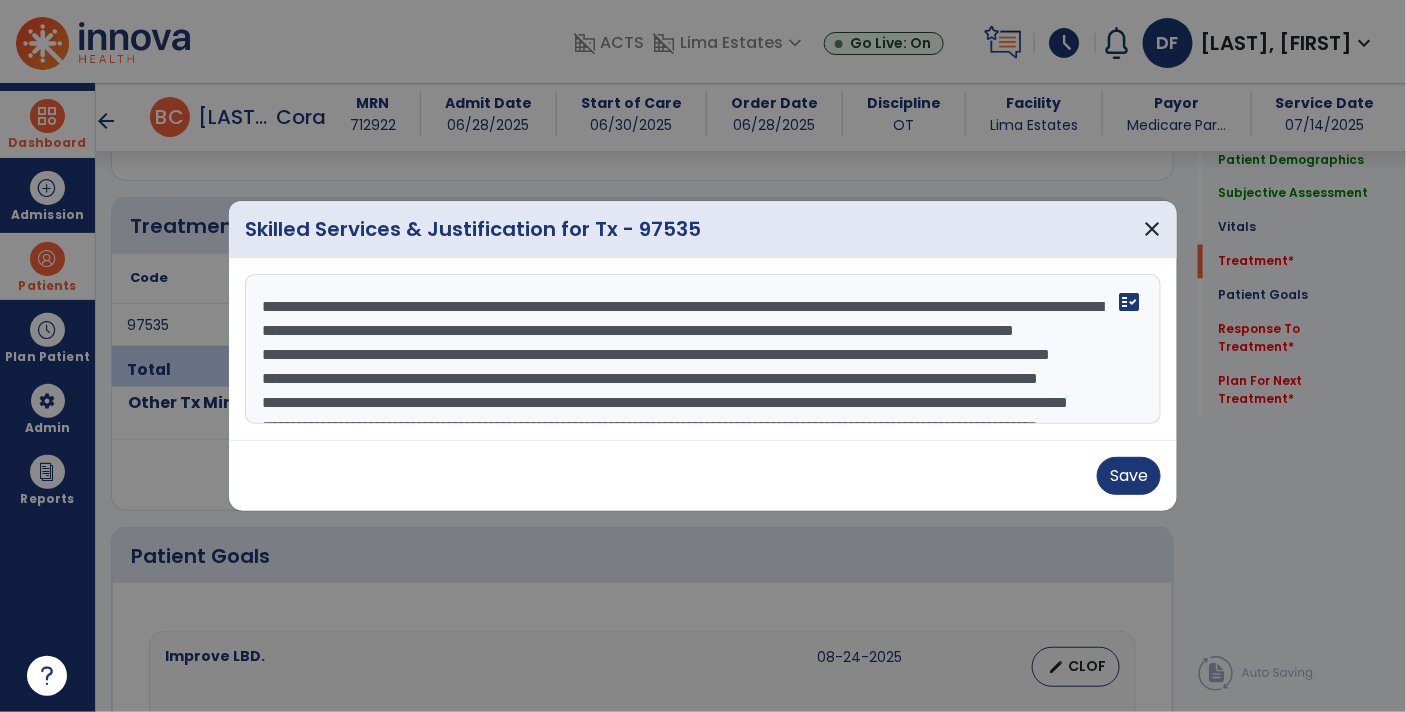click at bounding box center [703, 349] 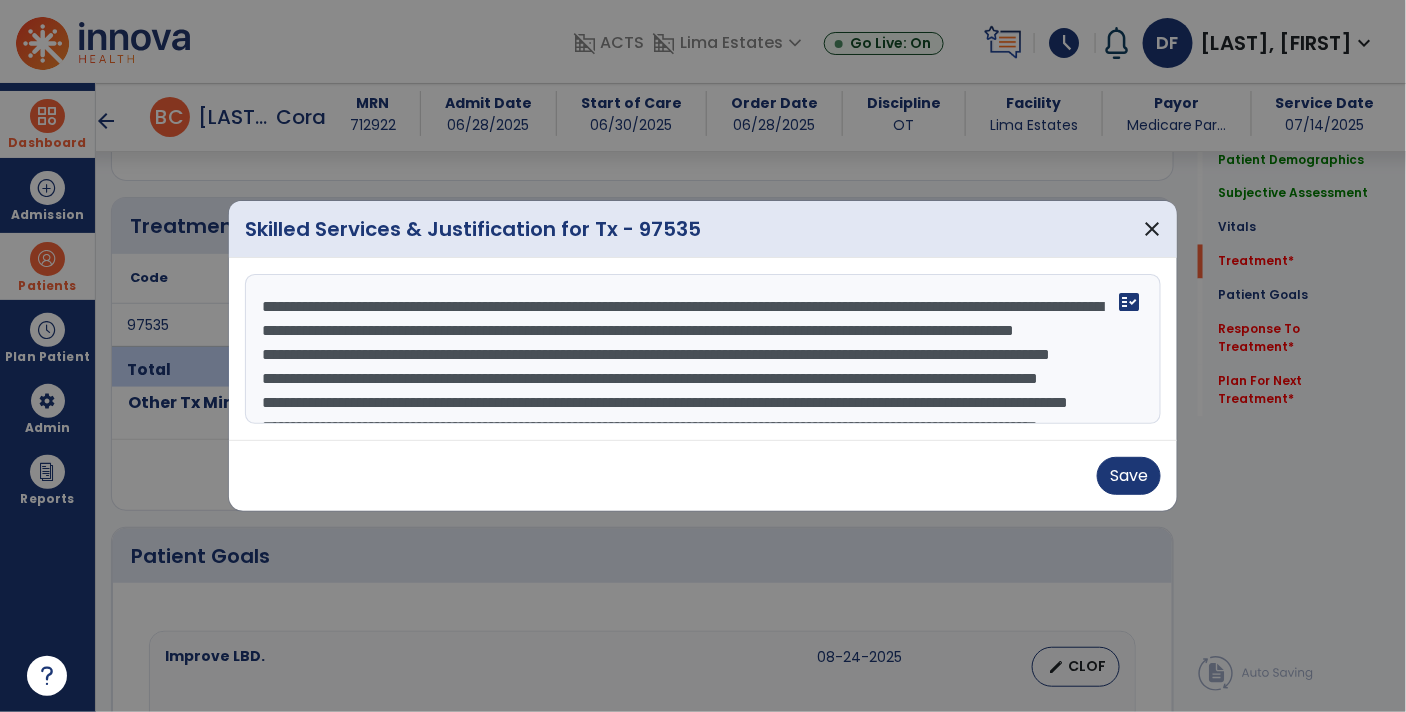 click at bounding box center [703, 349] 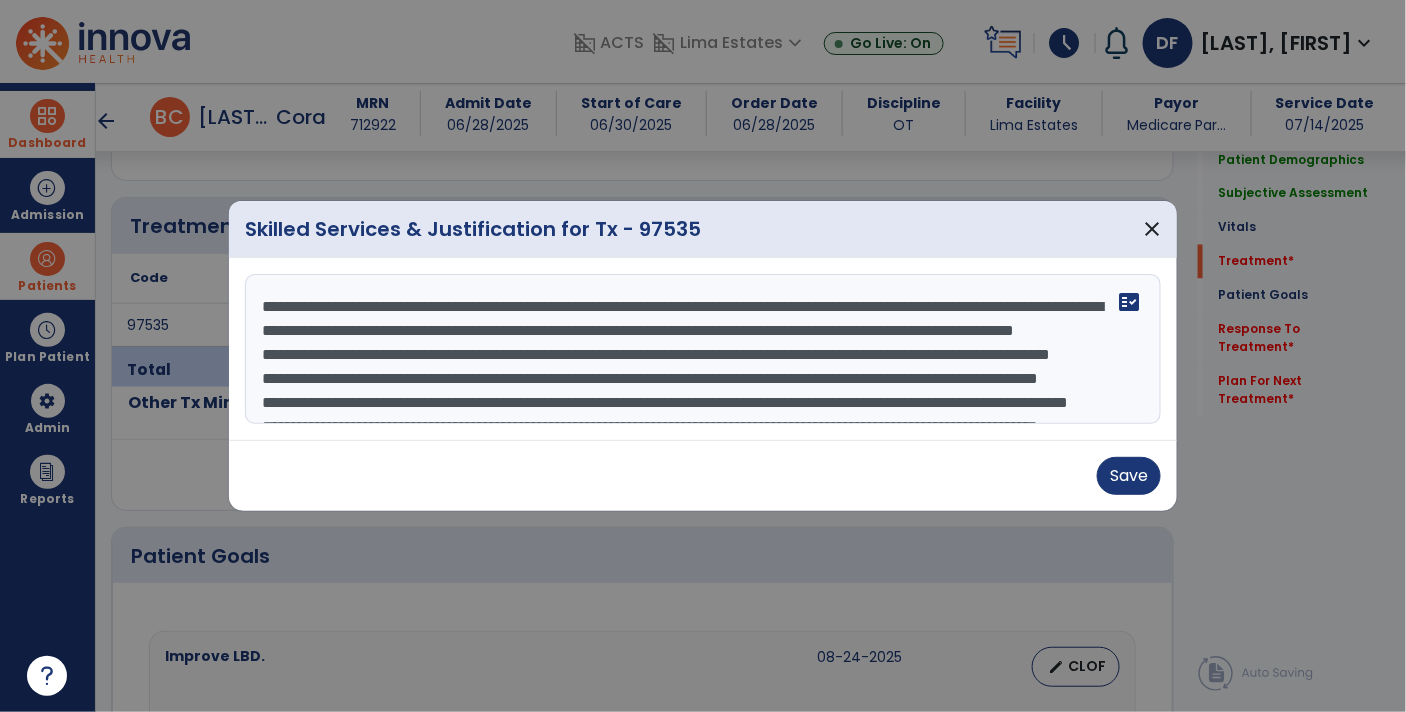 click at bounding box center (703, 349) 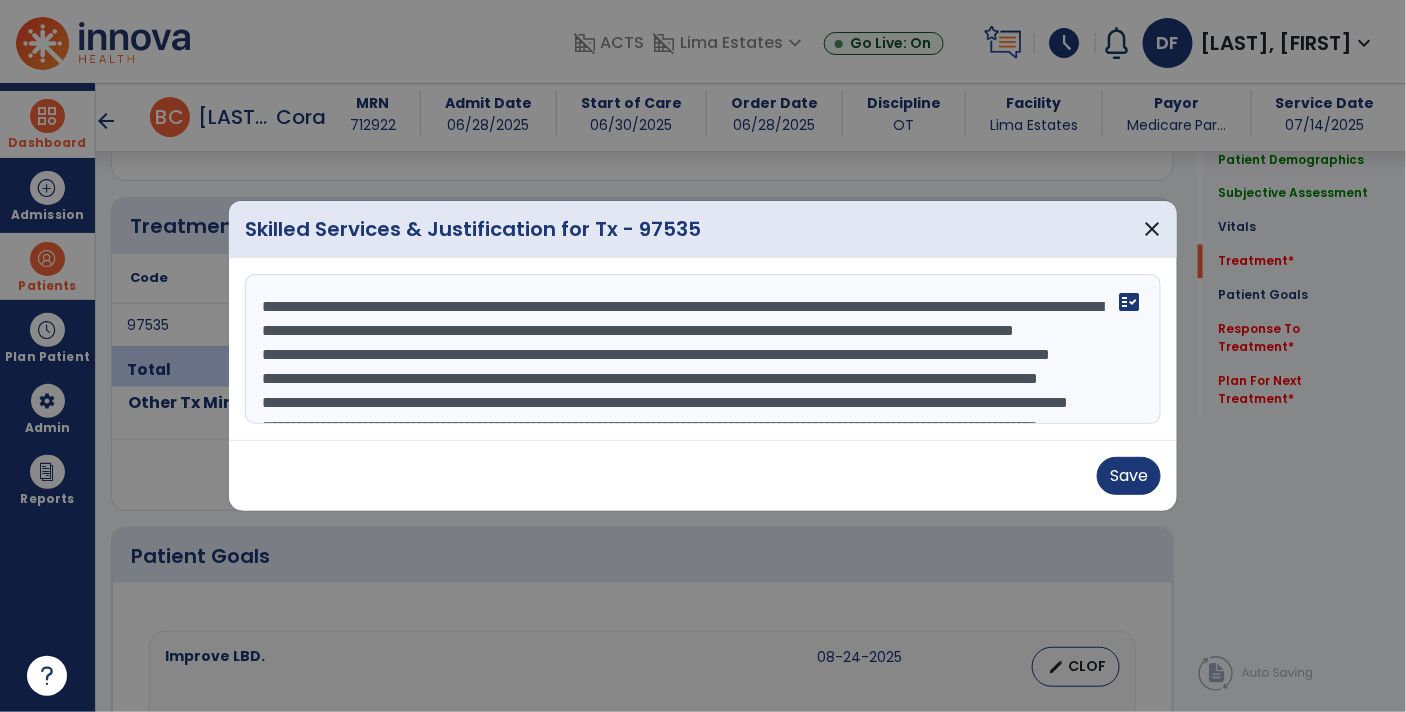 scroll, scrollTop: 35, scrollLeft: 0, axis: vertical 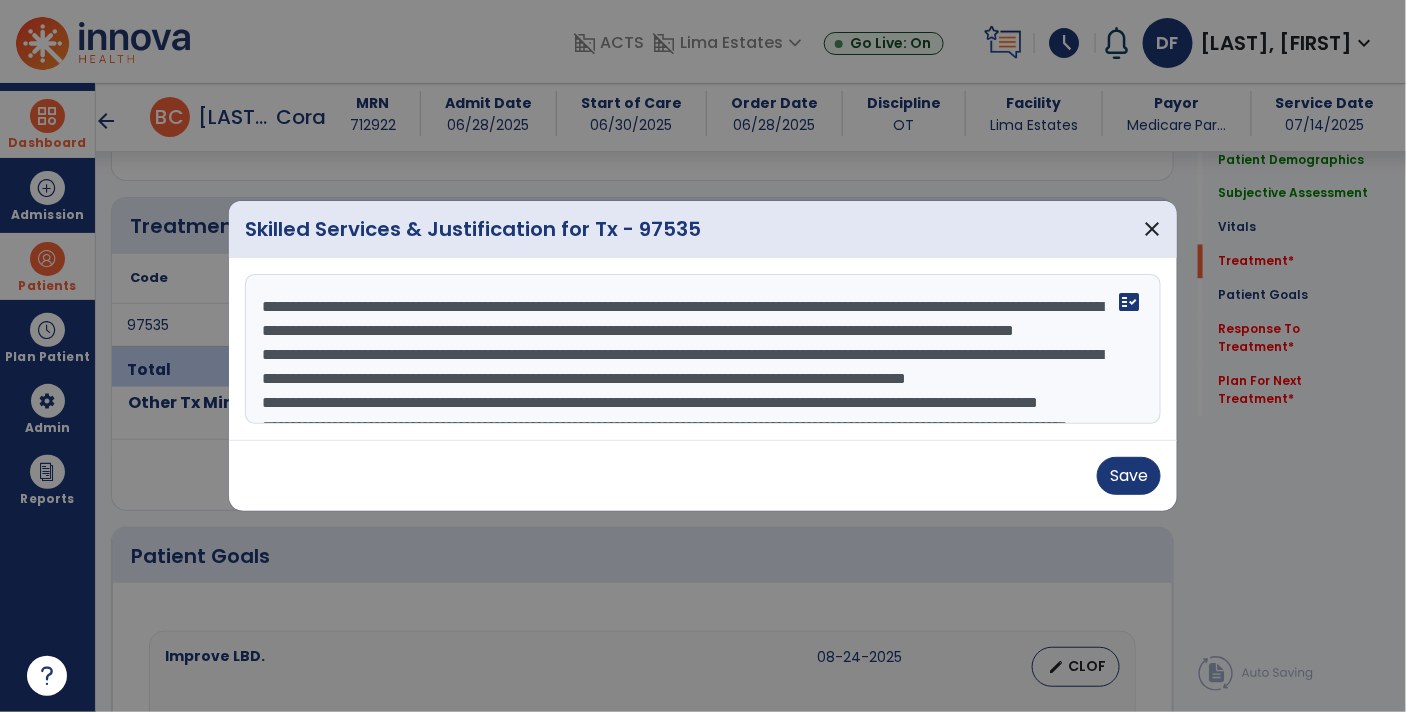 click at bounding box center [703, 349] 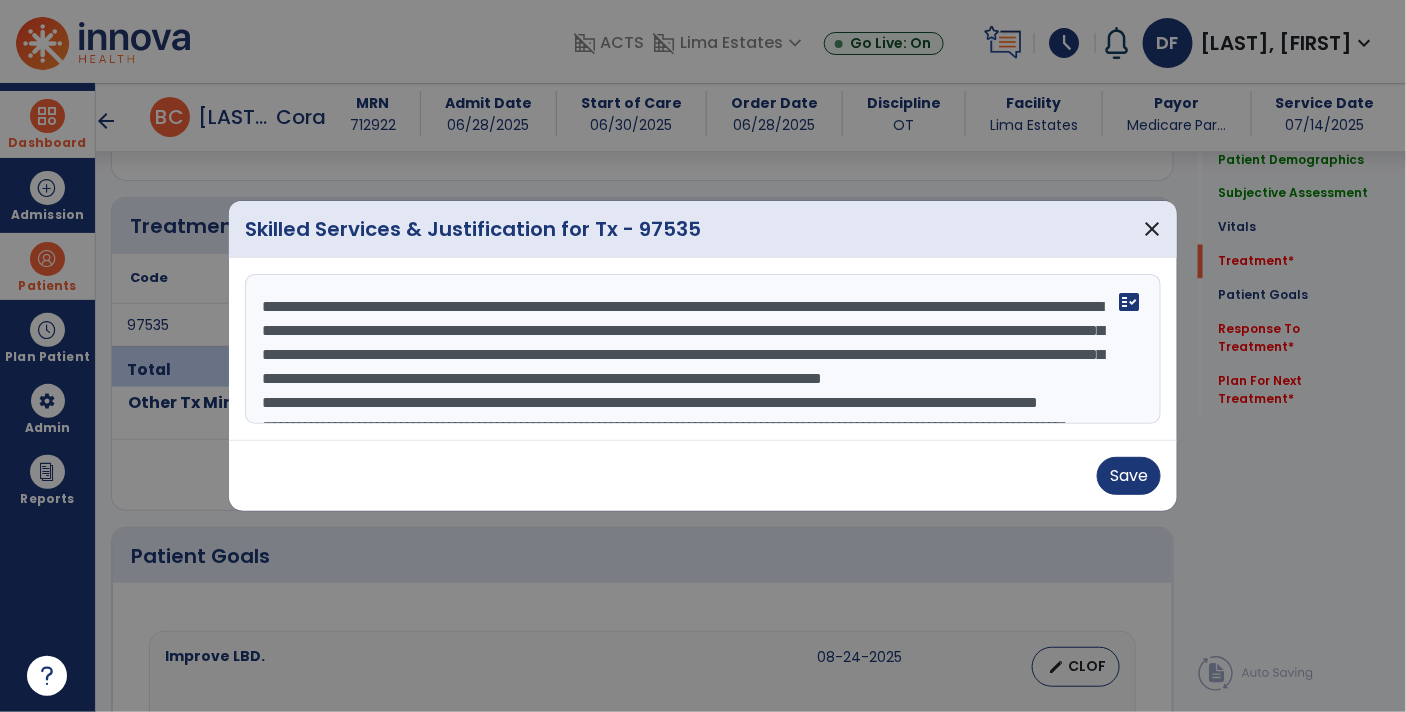 click at bounding box center [703, 349] 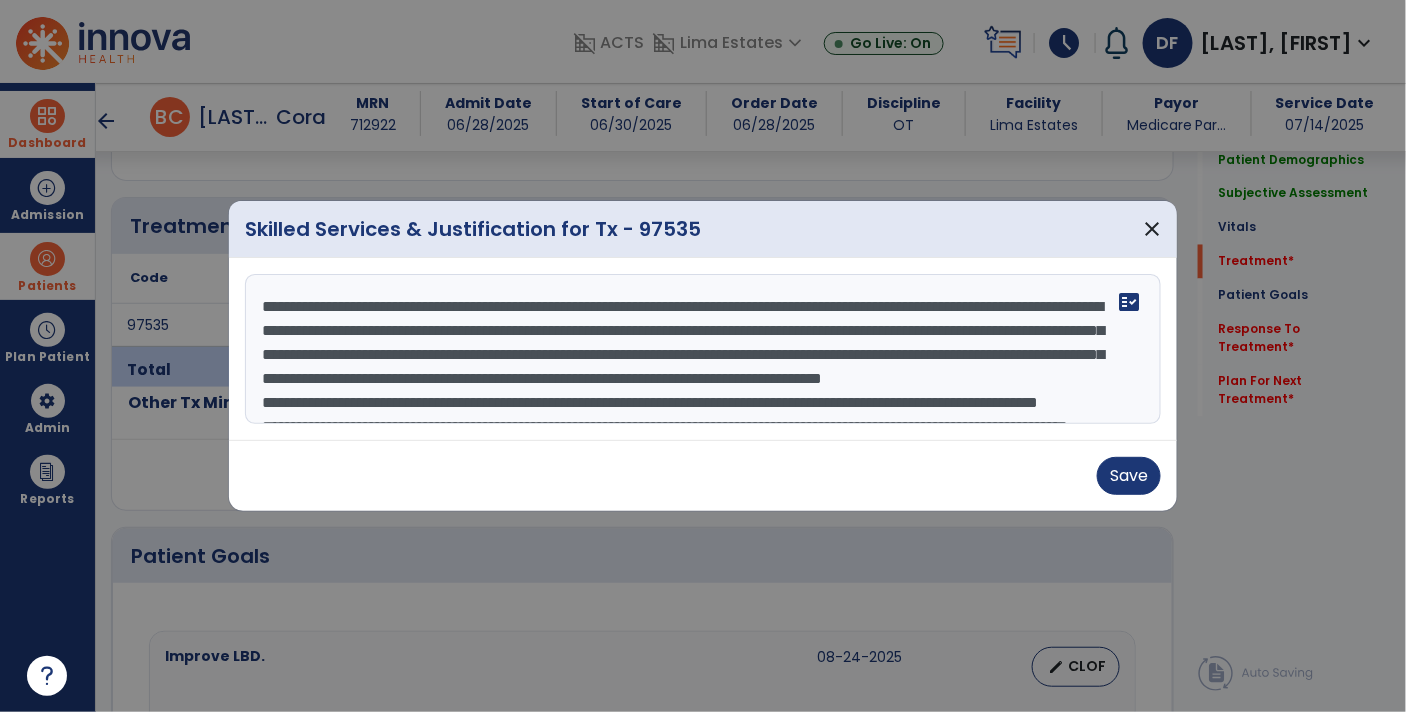 scroll, scrollTop: 29, scrollLeft: 0, axis: vertical 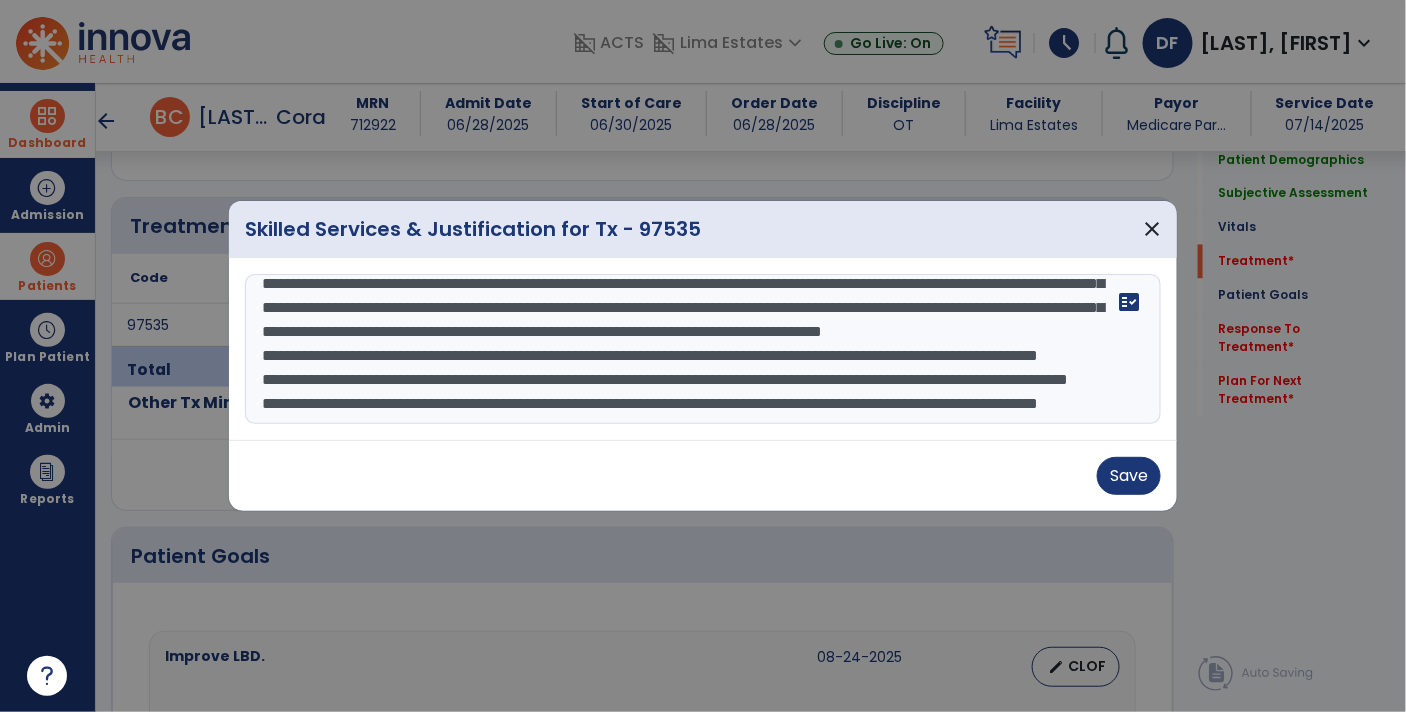 click at bounding box center (703, 349) 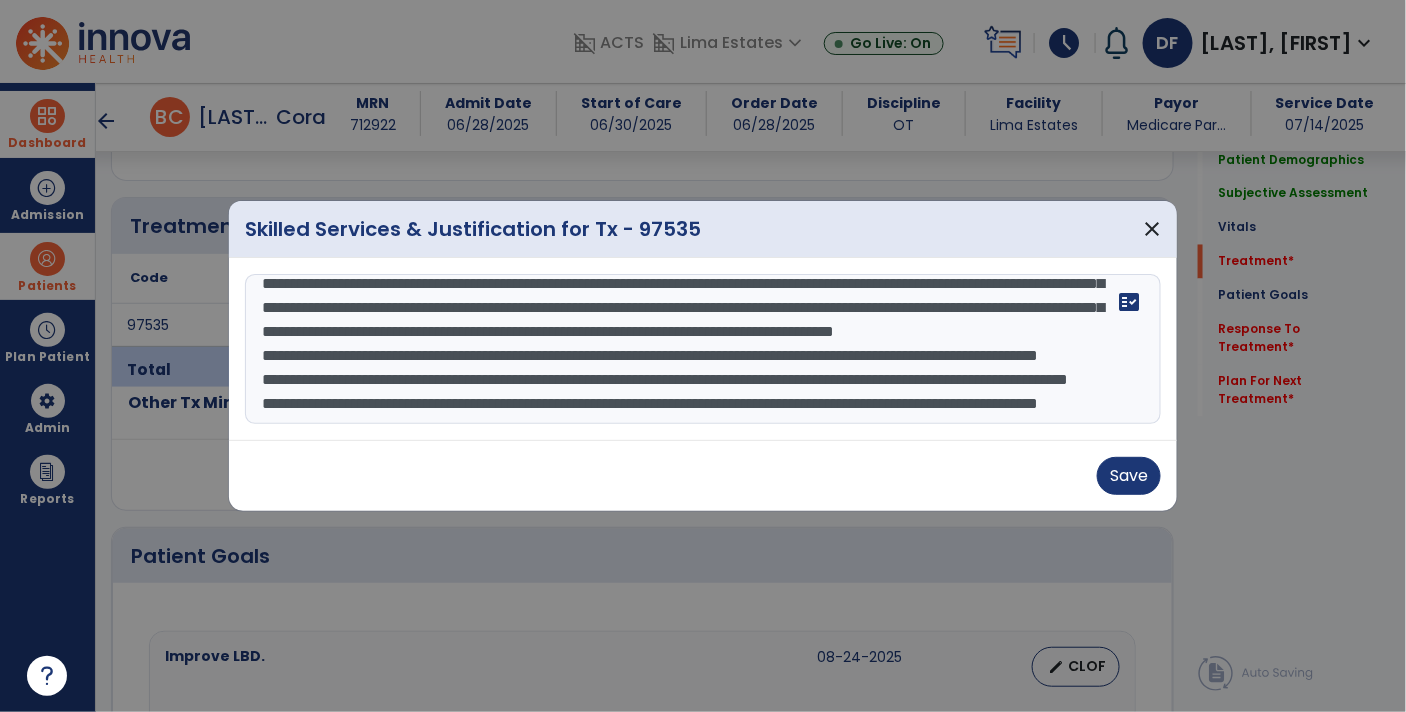 drag, startPoint x: 688, startPoint y: 381, endPoint x: 720, endPoint y: 359, distance: 38.832977 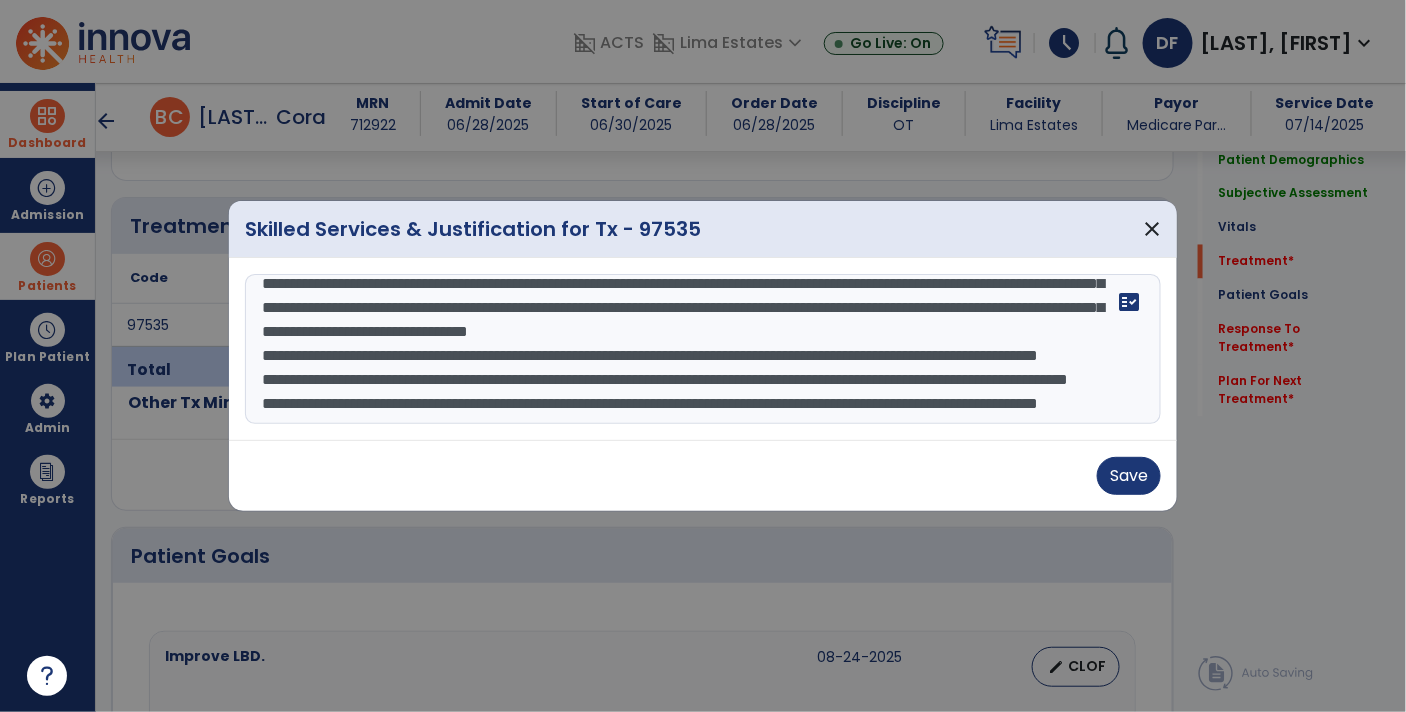 drag, startPoint x: 465, startPoint y: 382, endPoint x: 276, endPoint y: 379, distance: 189.0238 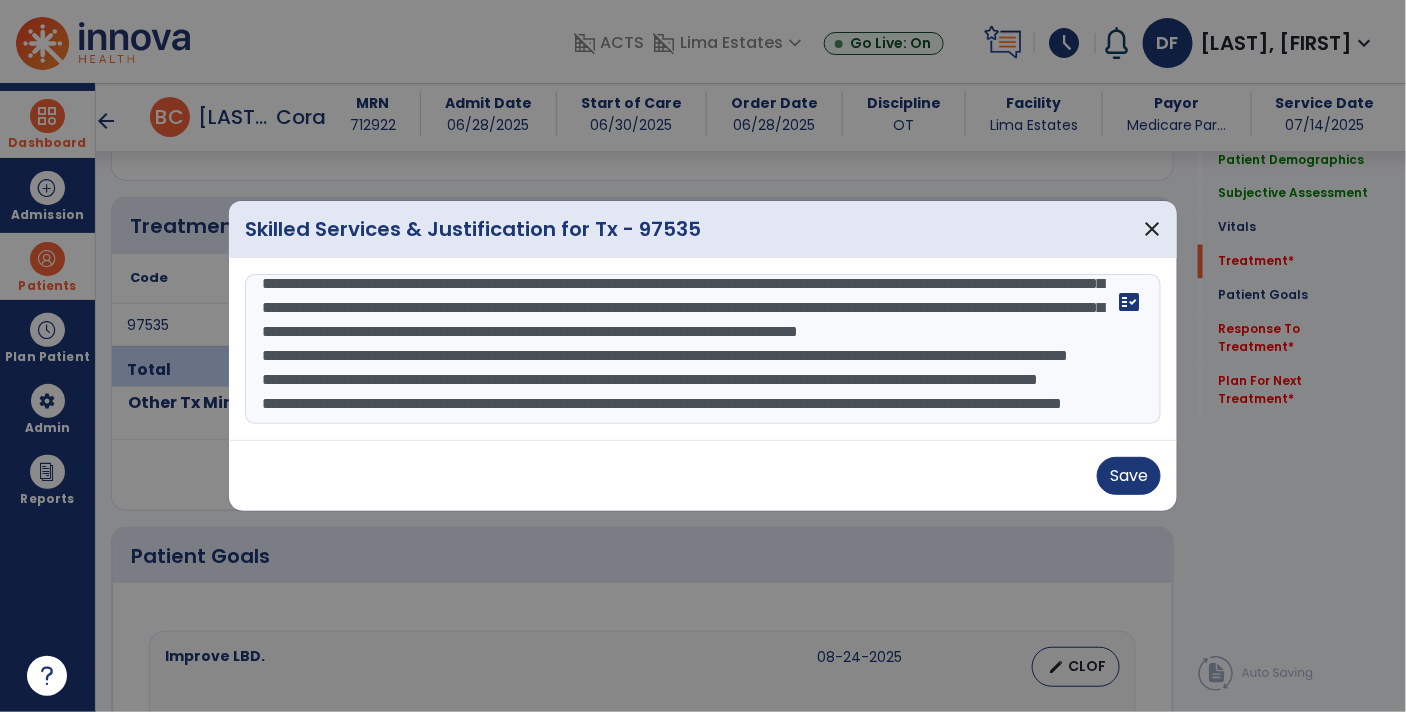 click at bounding box center (703, 349) 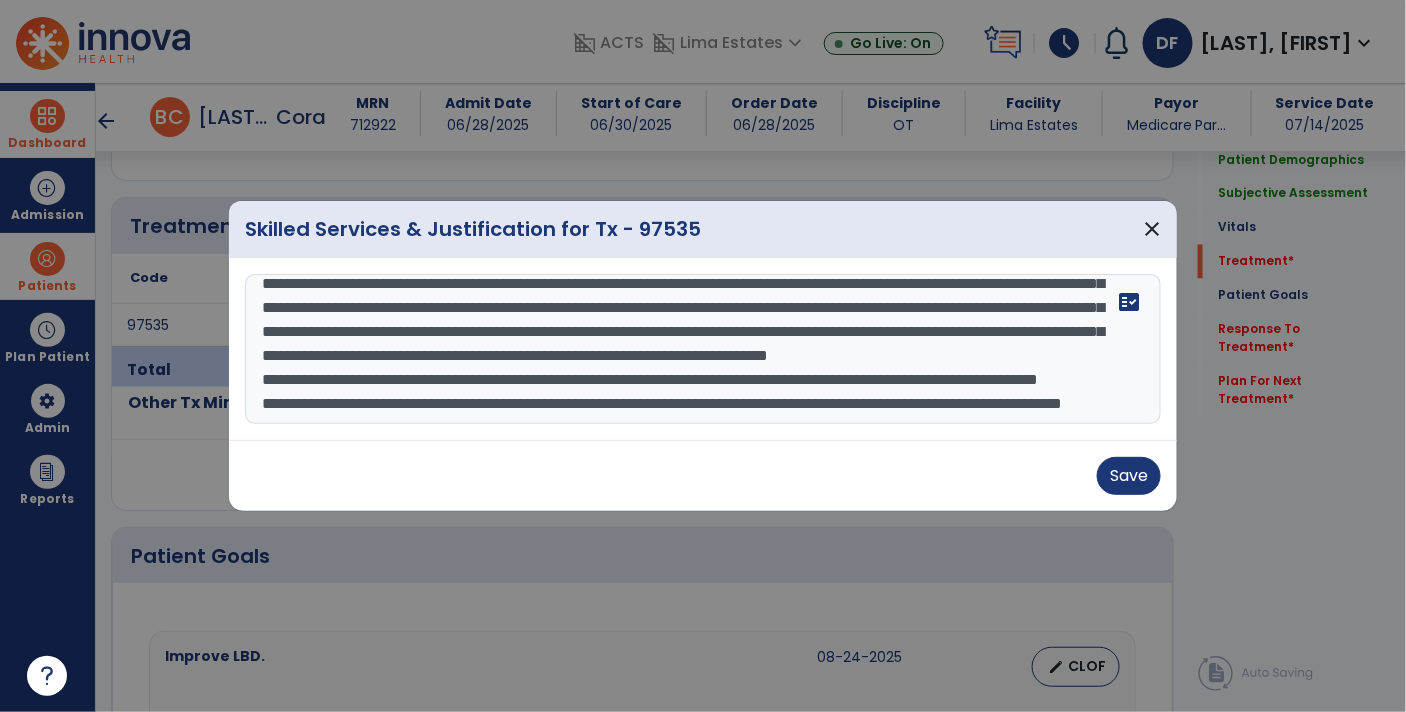 click at bounding box center [703, 349] 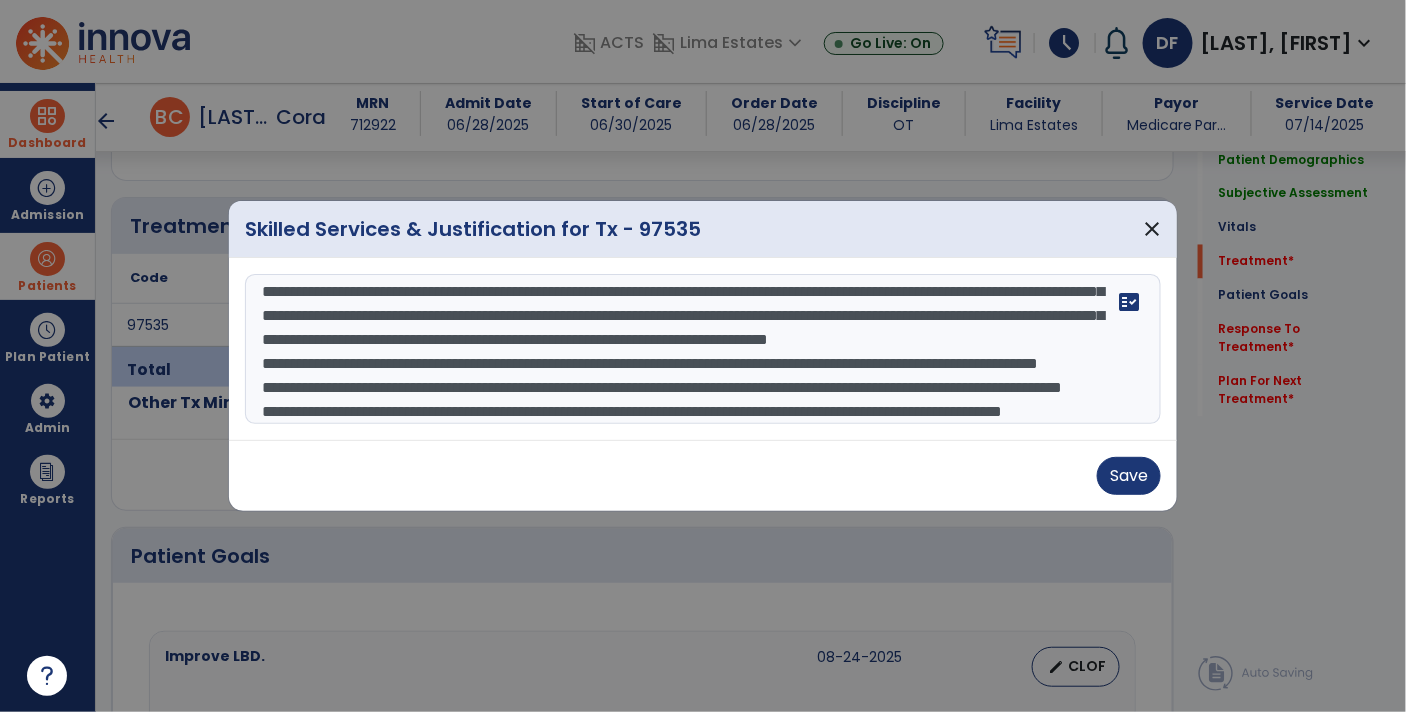 scroll, scrollTop: 63, scrollLeft: 0, axis: vertical 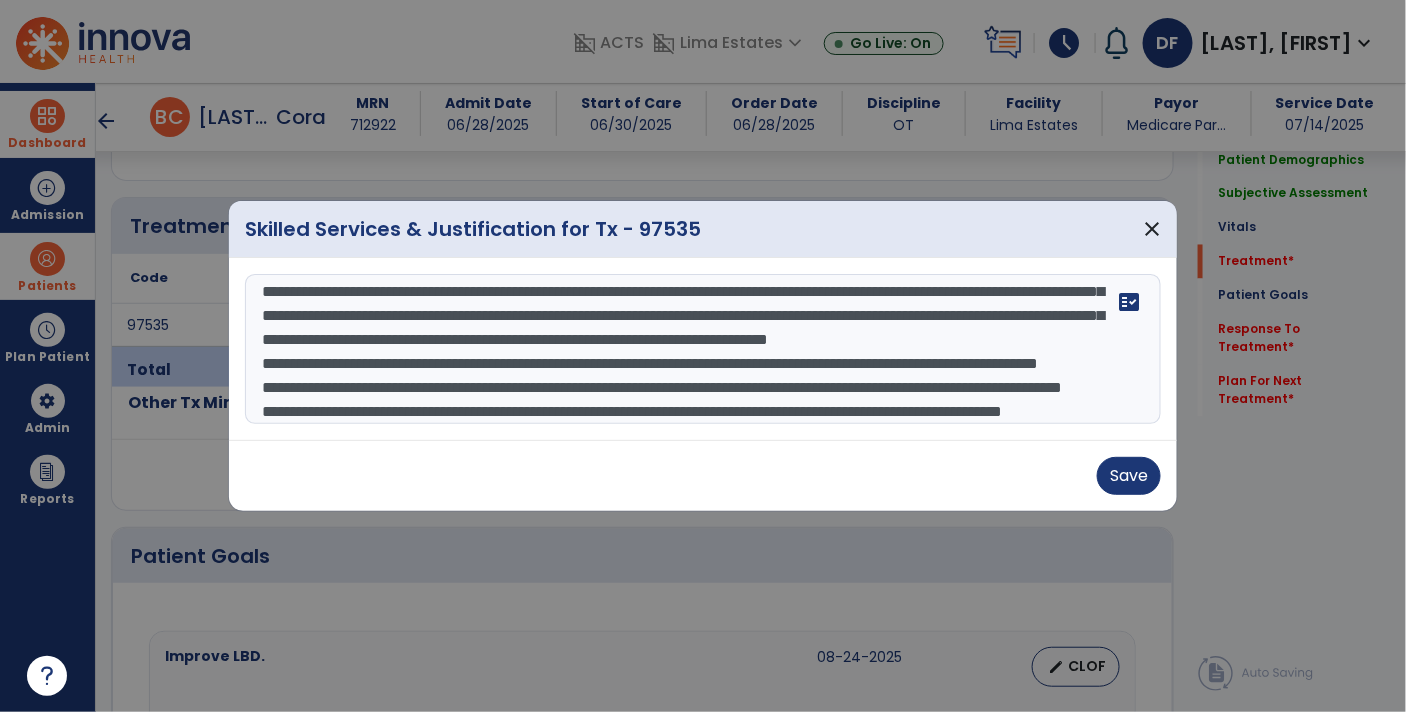 click at bounding box center [703, 349] 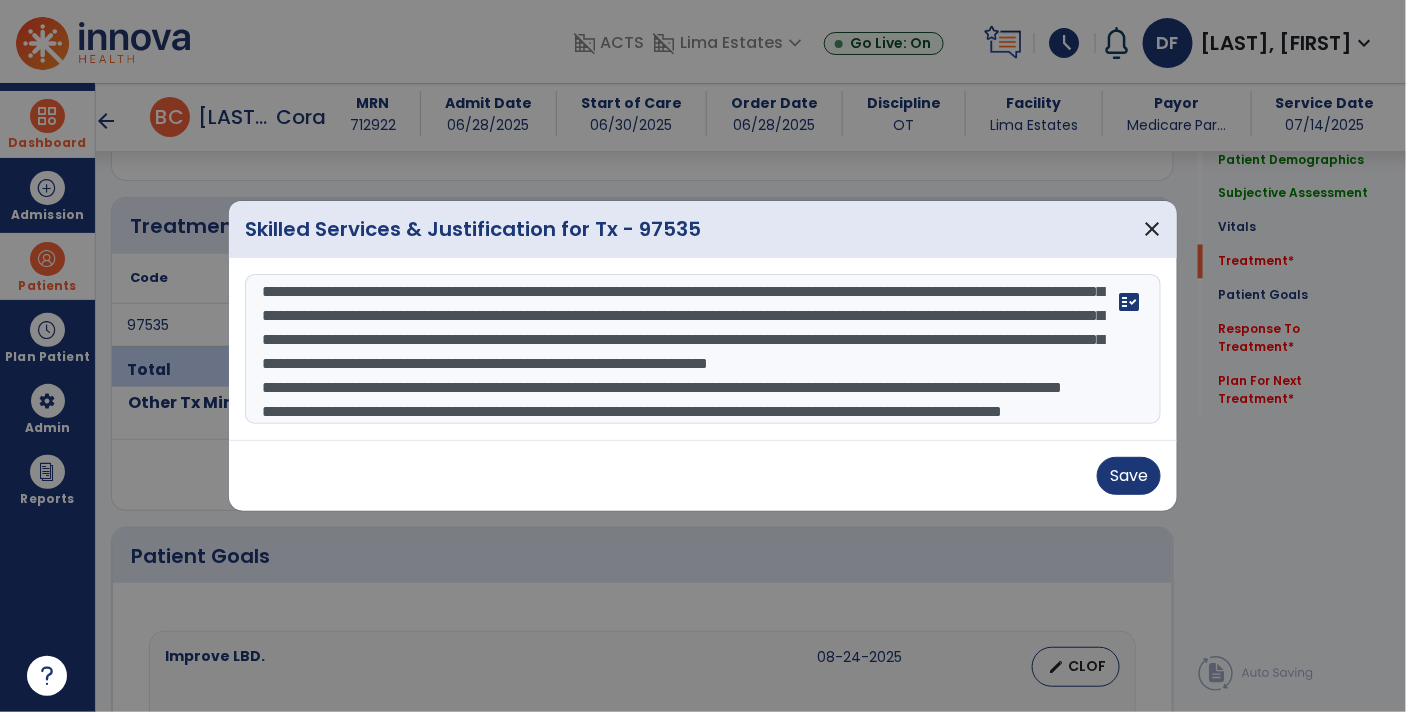 click at bounding box center [703, 349] 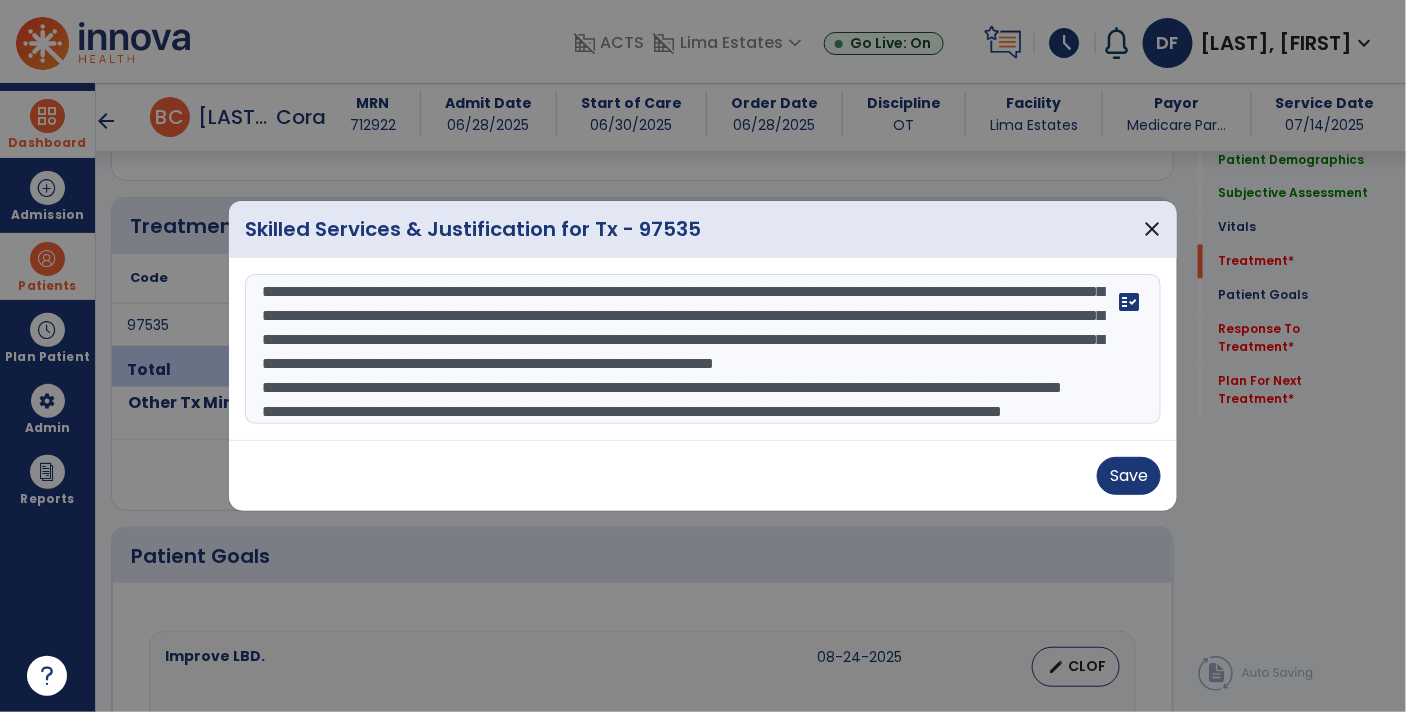 drag, startPoint x: 783, startPoint y: 387, endPoint x: 897, endPoint y: 384, distance: 114.03947 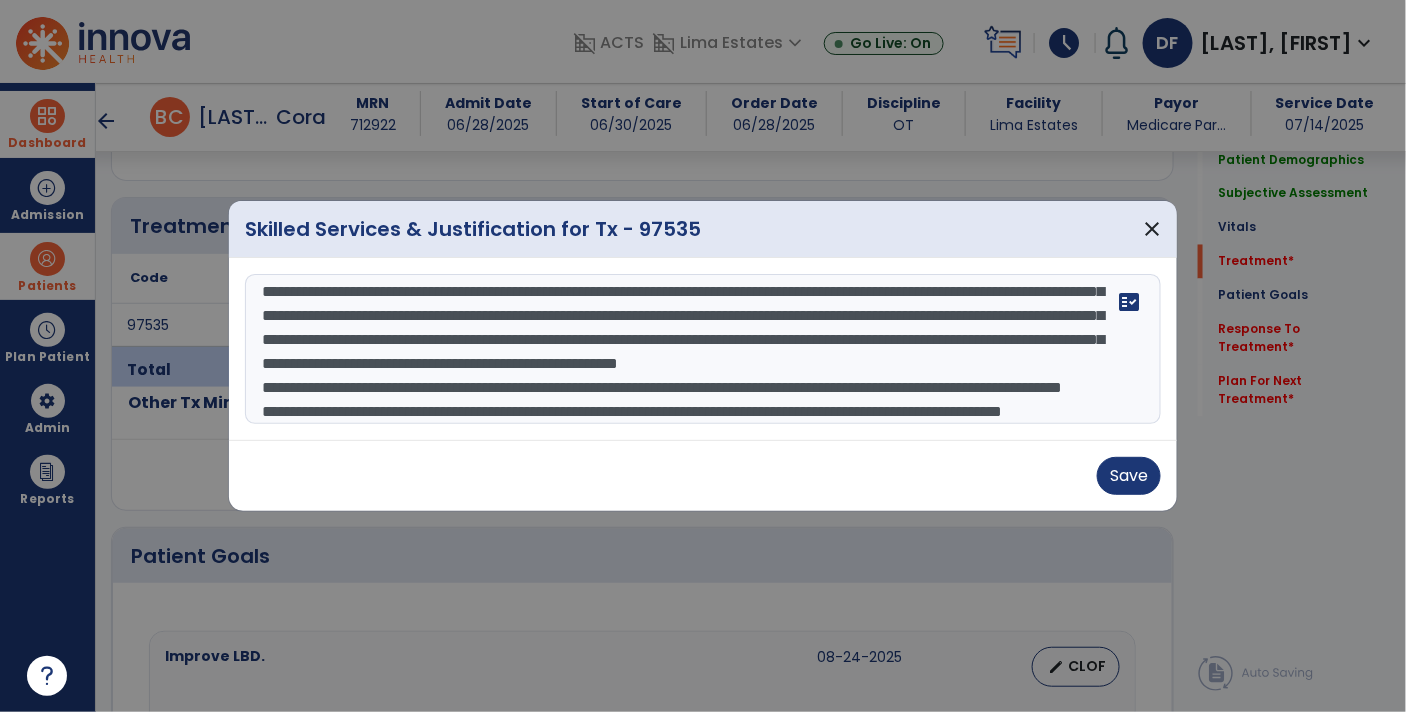 click at bounding box center (703, 349) 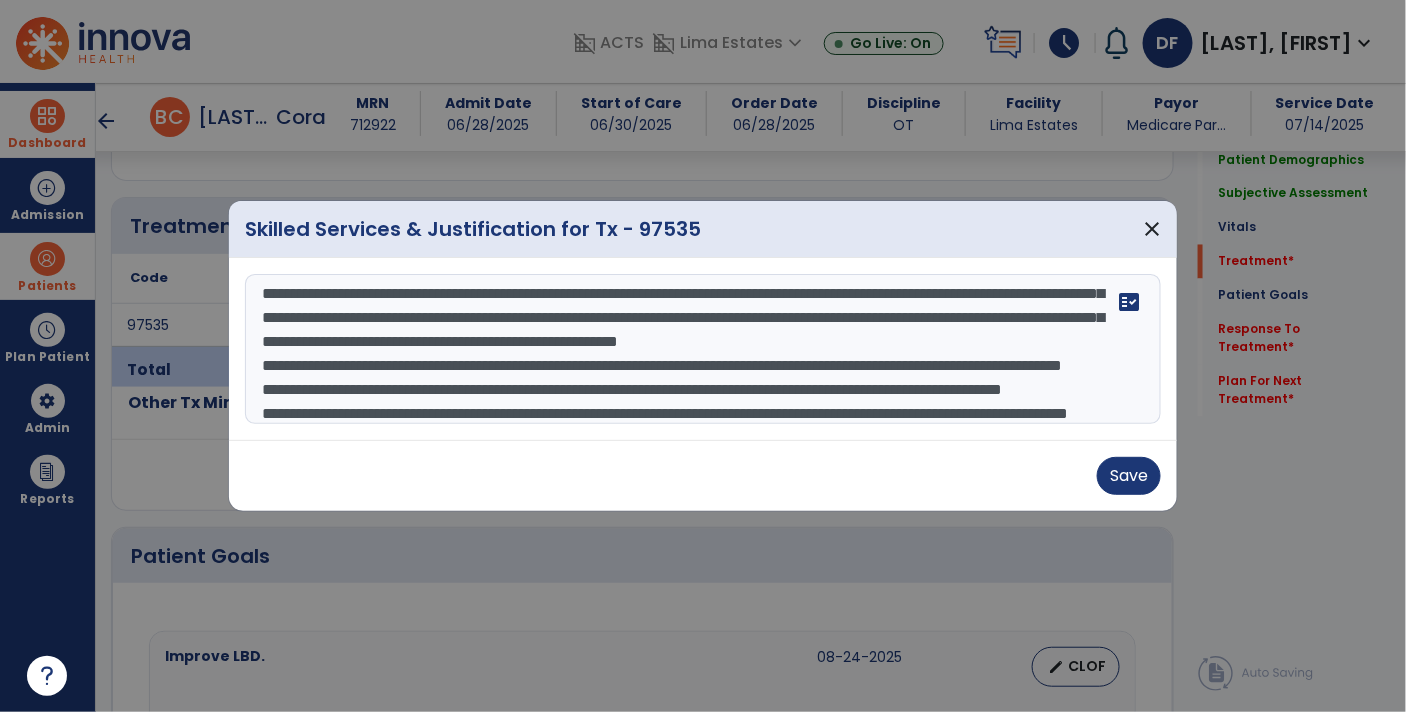 scroll, scrollTop: 88, scrollLeft: 0, axis: vertical 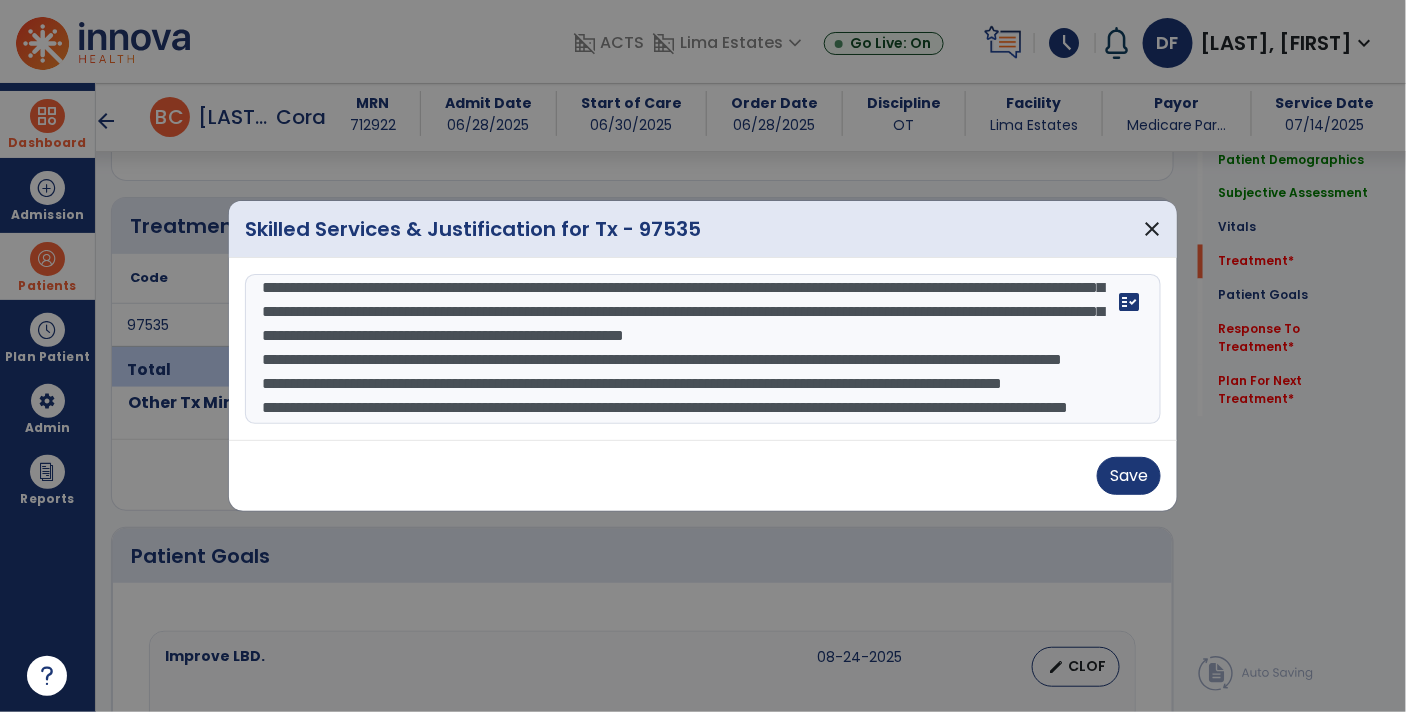 drag, startPoint x: 919, startPoint y: 357, endPoint x: 345, endPoint y: 399, distance: 575.53455 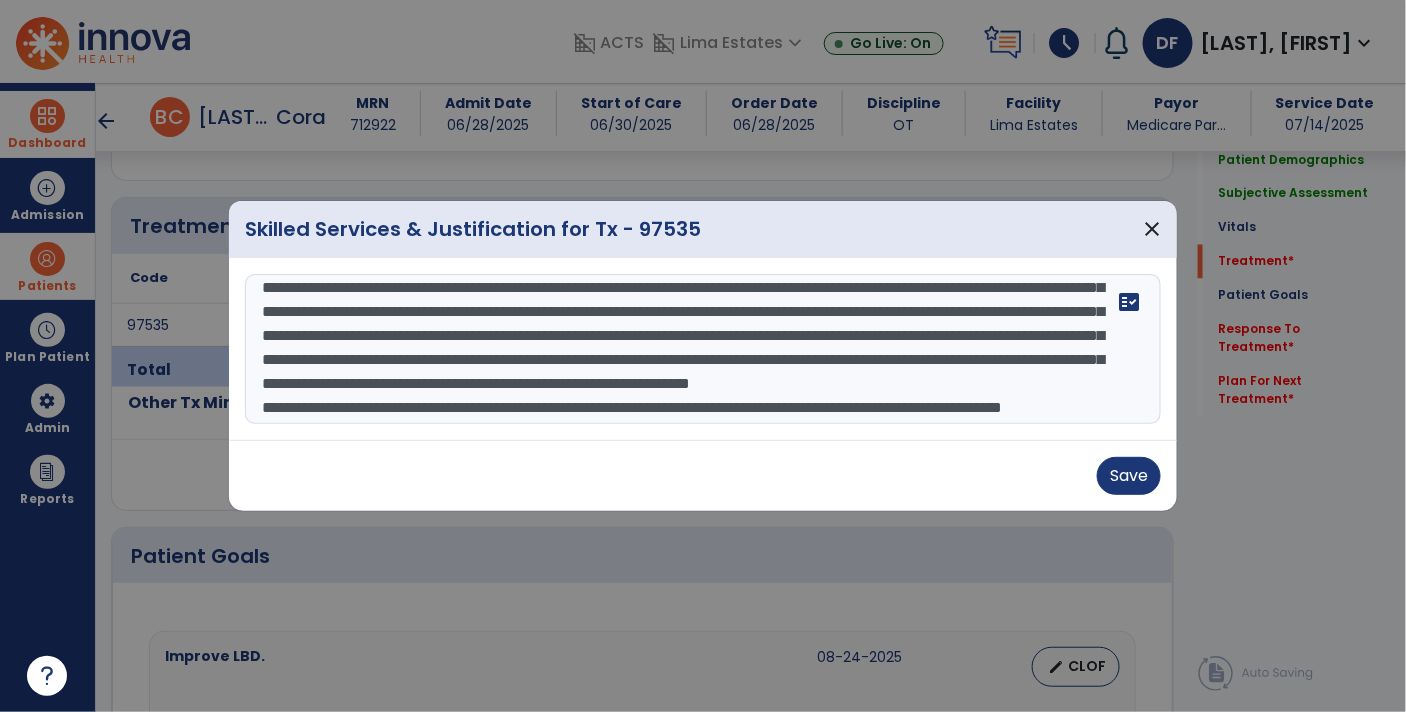 scroll, scrollTop: 110, scrollLeft: 0, axis: vertical 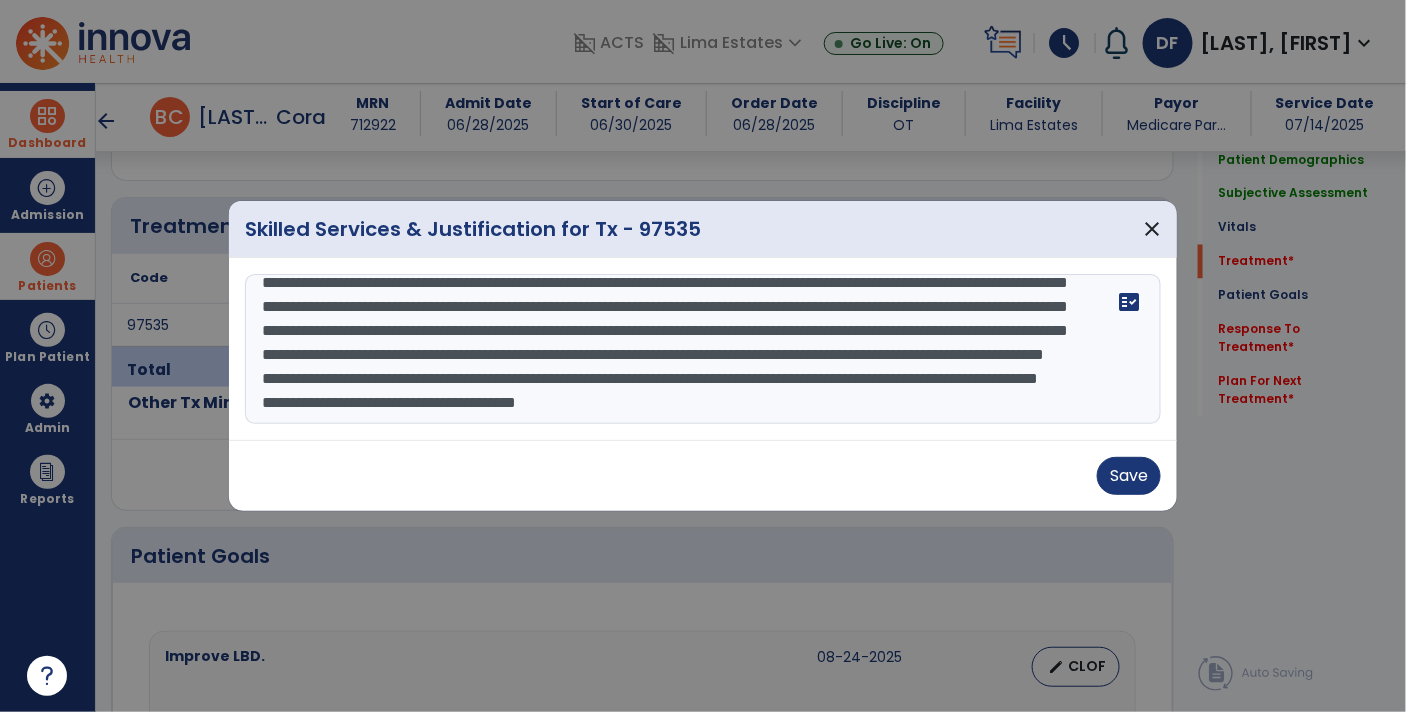 drag, startPoint x: 458, startPoint y: 365, endPoint x: 565, endPoint y: 345, distance: 108.85311 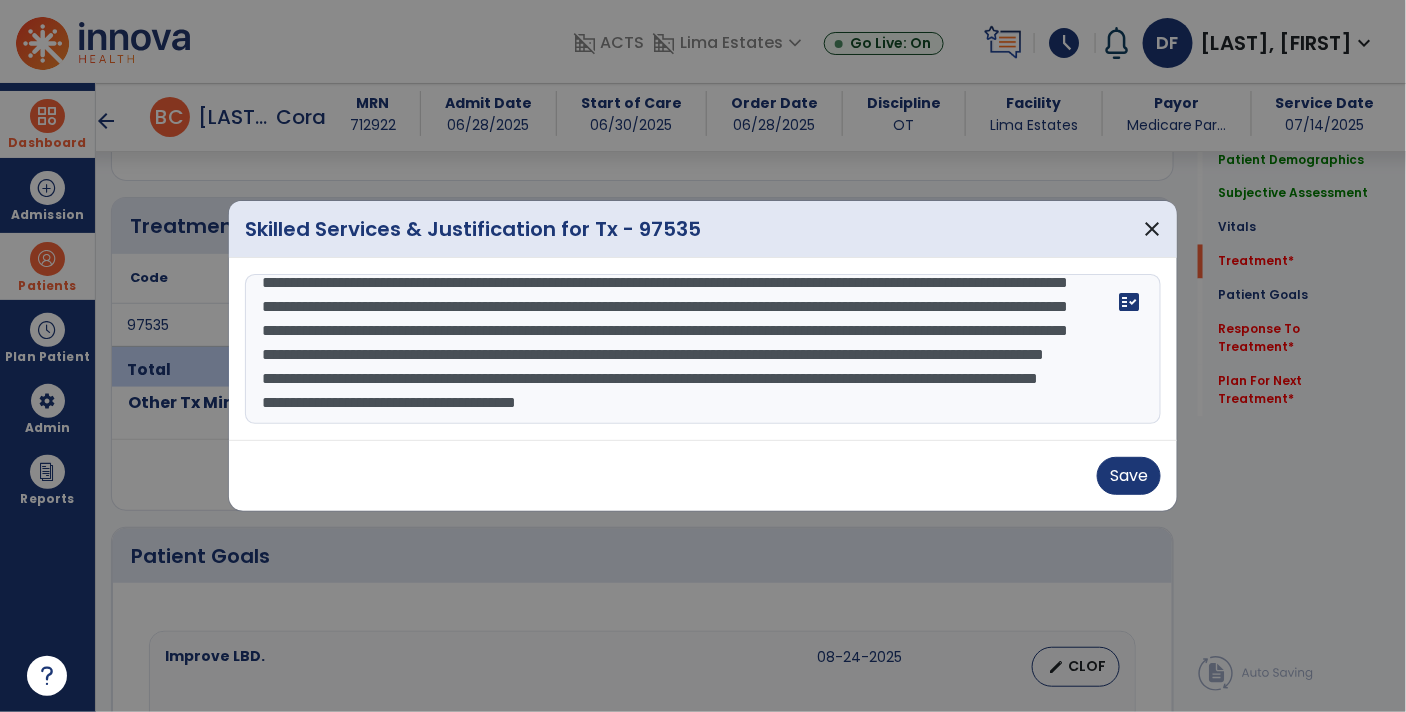 scroll, scrollTop: 259, scrollLeft: 0, axis: vertical 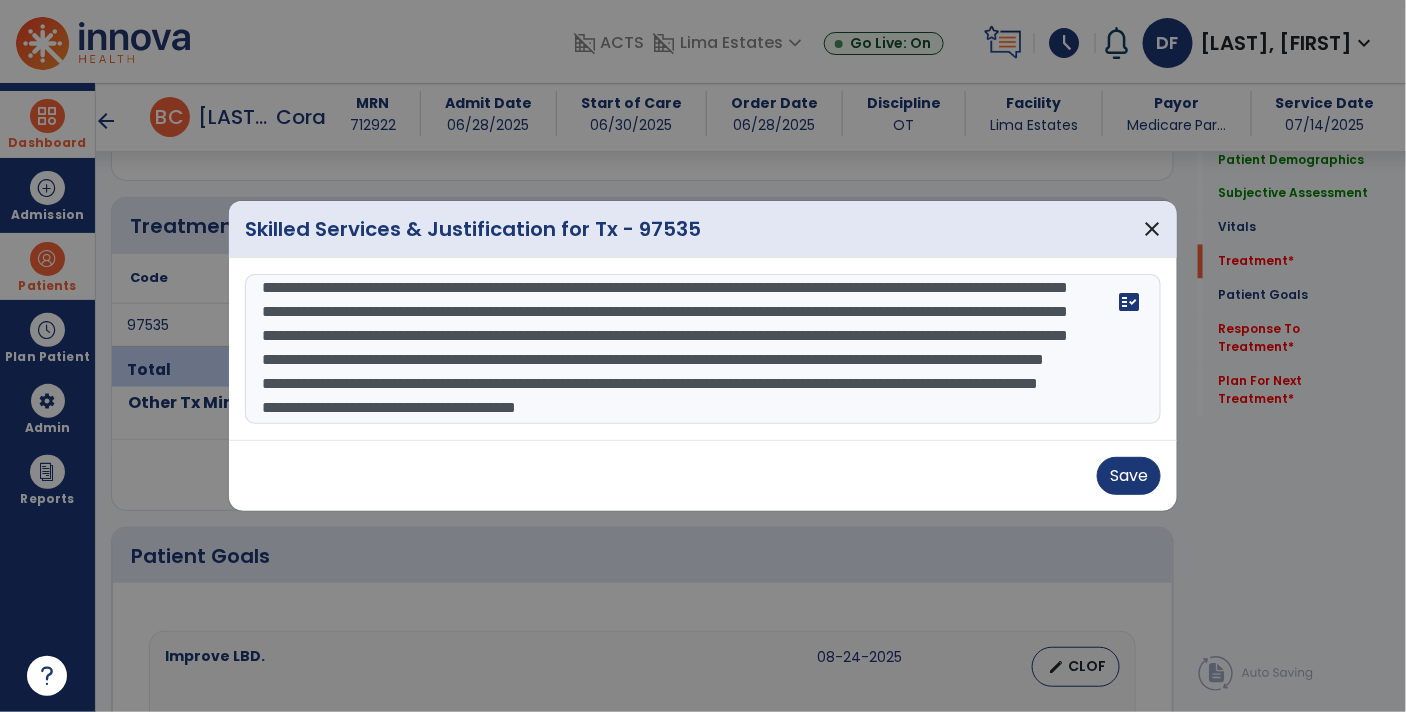 drag, startPoint x: 526, startPoint y: 359, endPoint x: 269, endPoint y: 362, distance: 257.01752 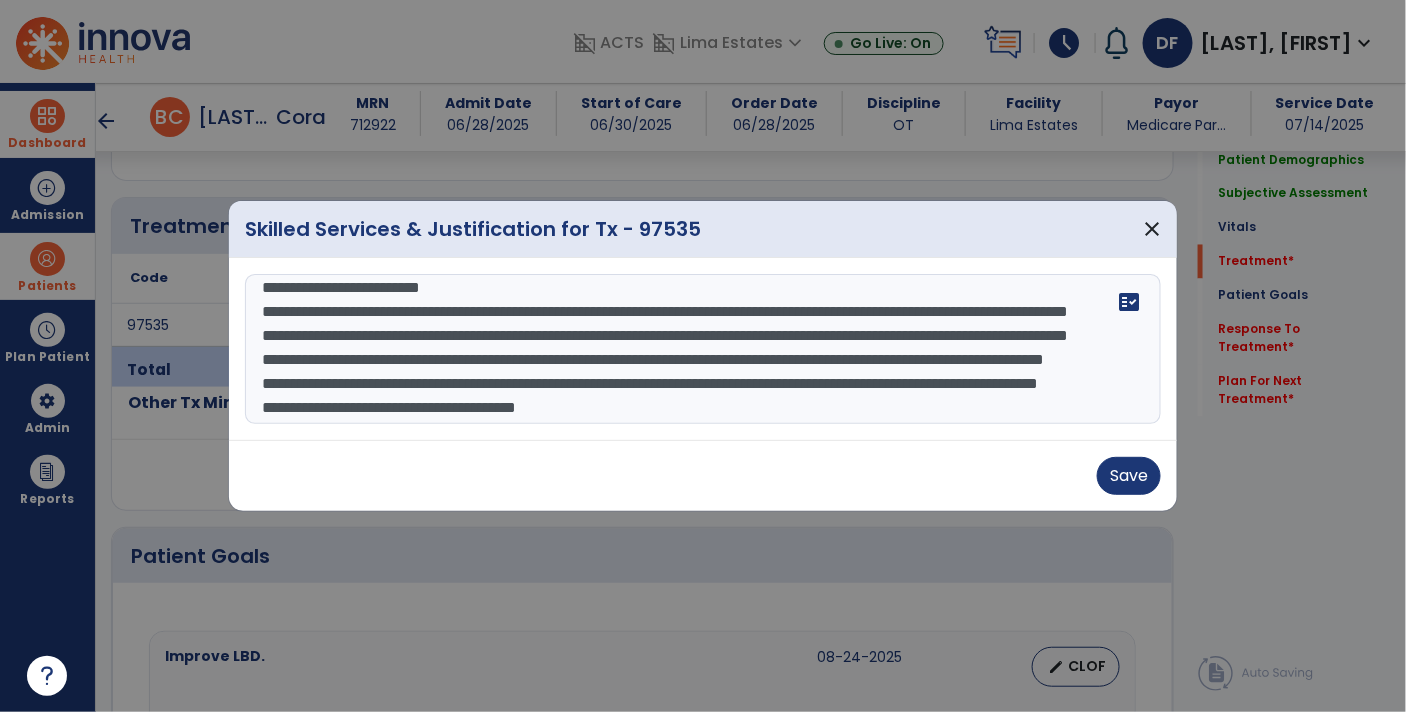drag, startPoint x: 548, startPoint y: 409, endPoint x: 251, endPoint y: 359, distance: 301.17935 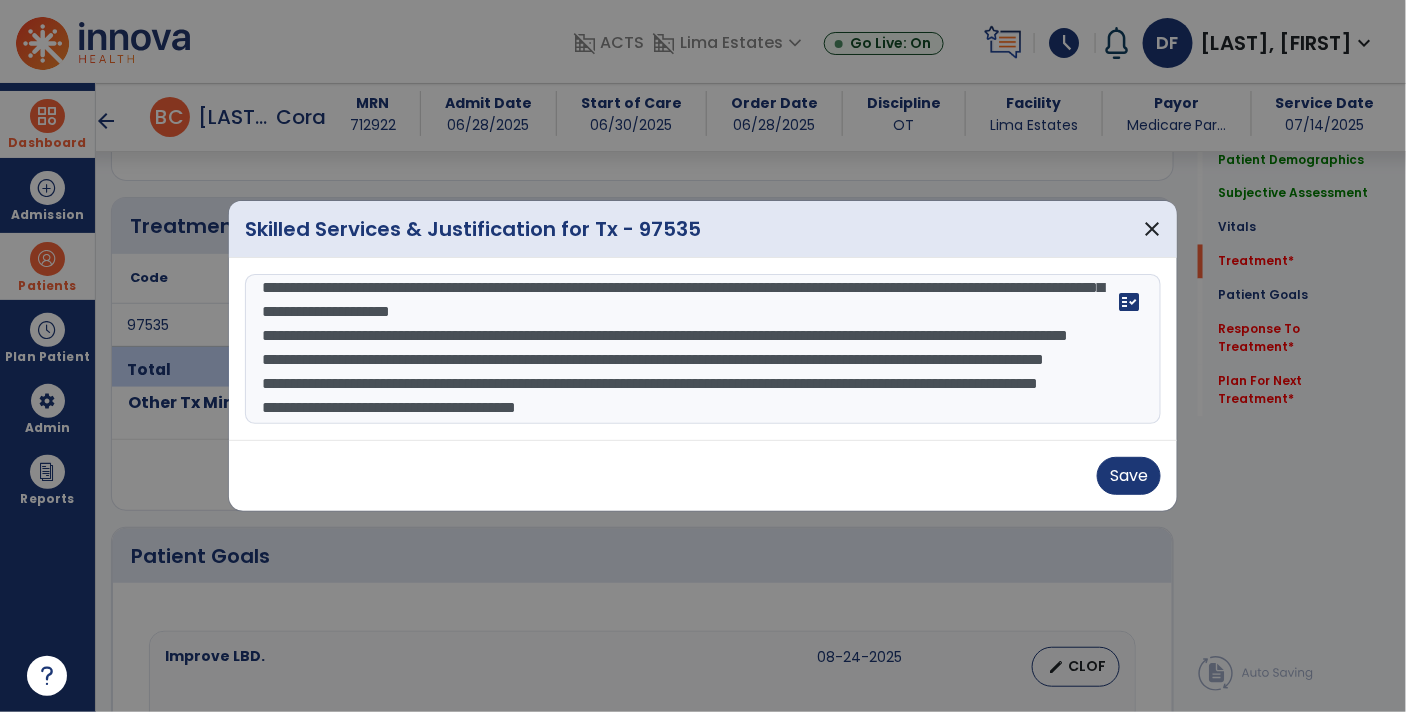 scroll, scrollTop: 299, scrollLeft: 0, axis: vertical 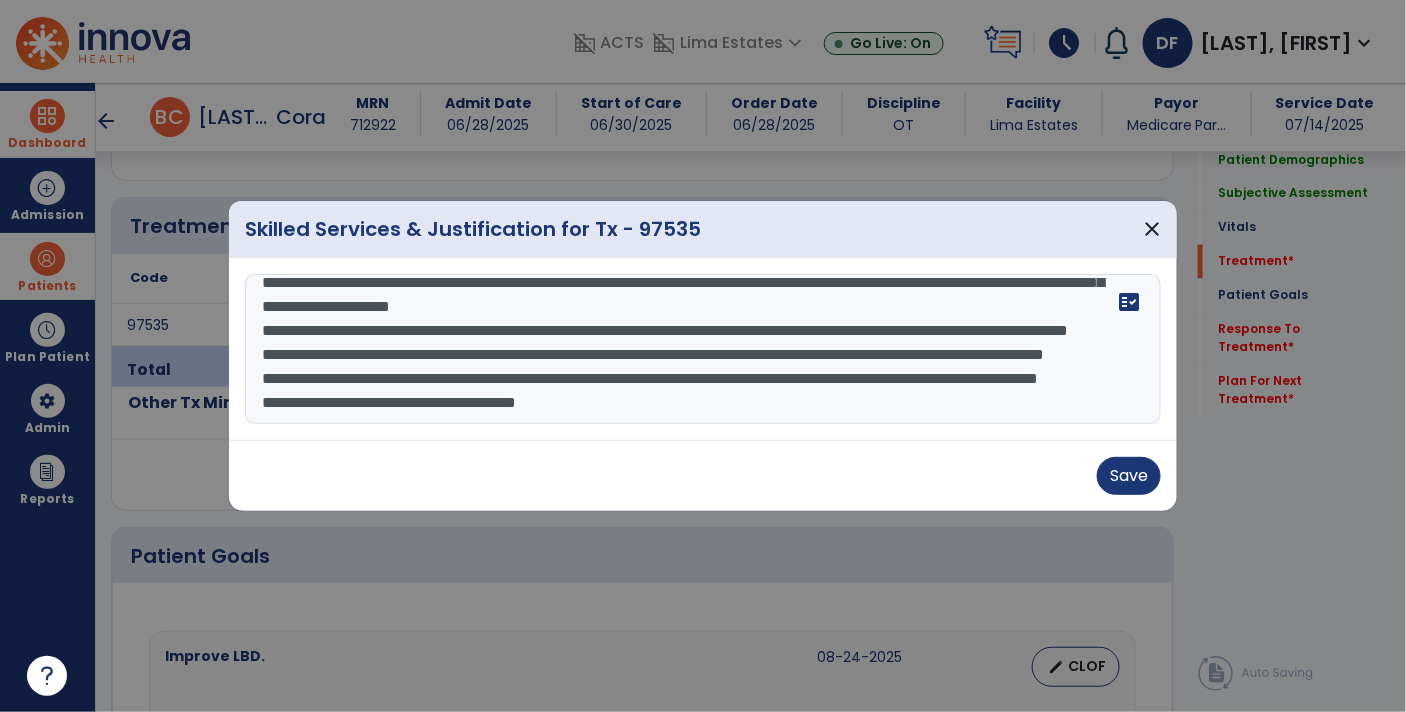 drag, startPoint x: 261, startPoint y: 369, endPoint x: 299, endPoint y: 379, distance: 39.293766 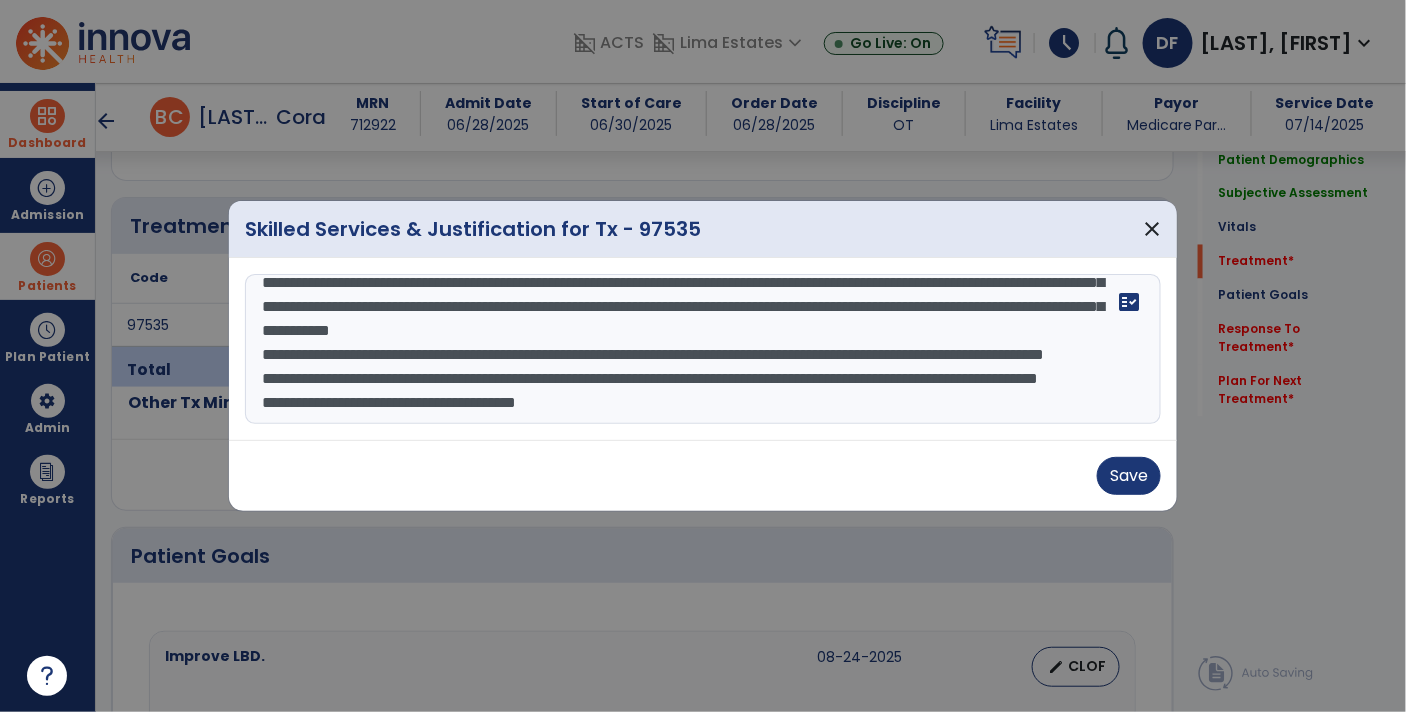 drag, startPoint x: 464, startPoint y: 365, endPoint x: 679, endPoint y: 396, distance: 217.22339 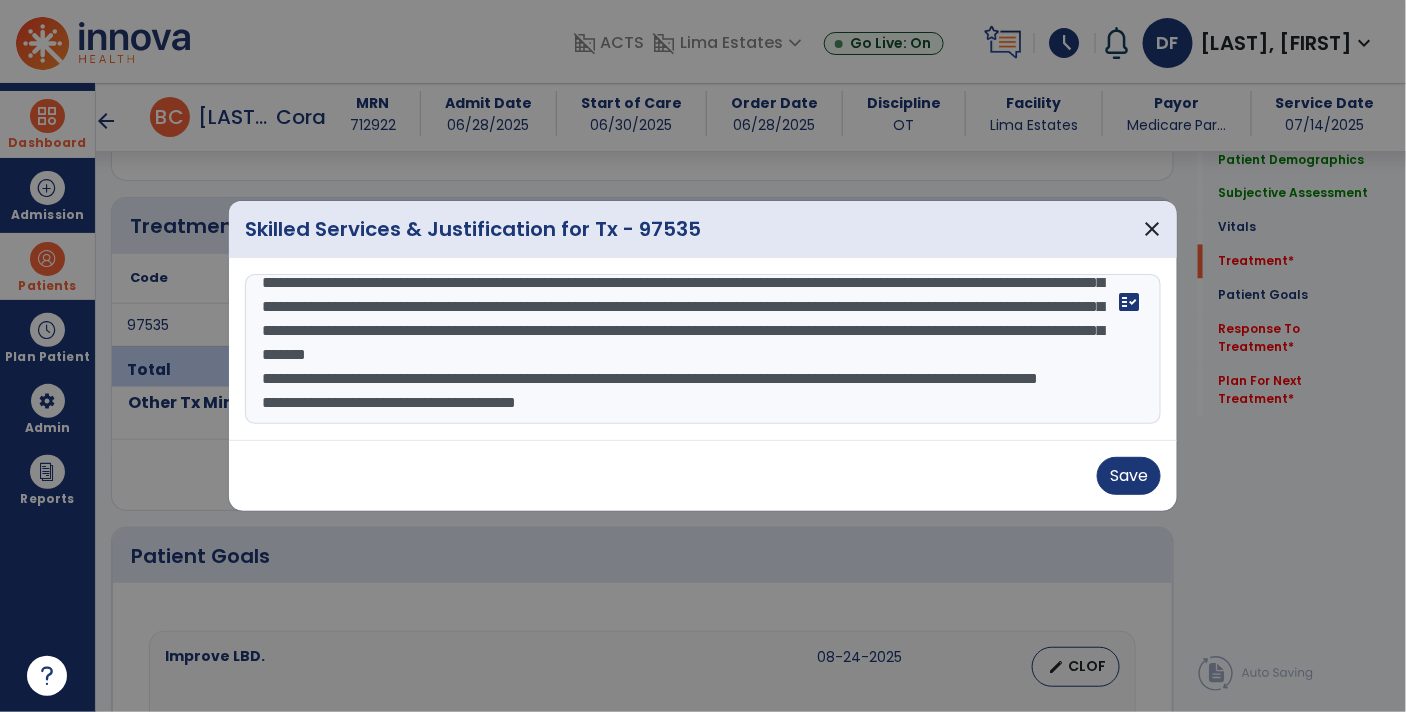 drag, startPoint x: 291, startPoint y: 389, endPoint x: 481, endPoint y: 383, distance: 190.09471 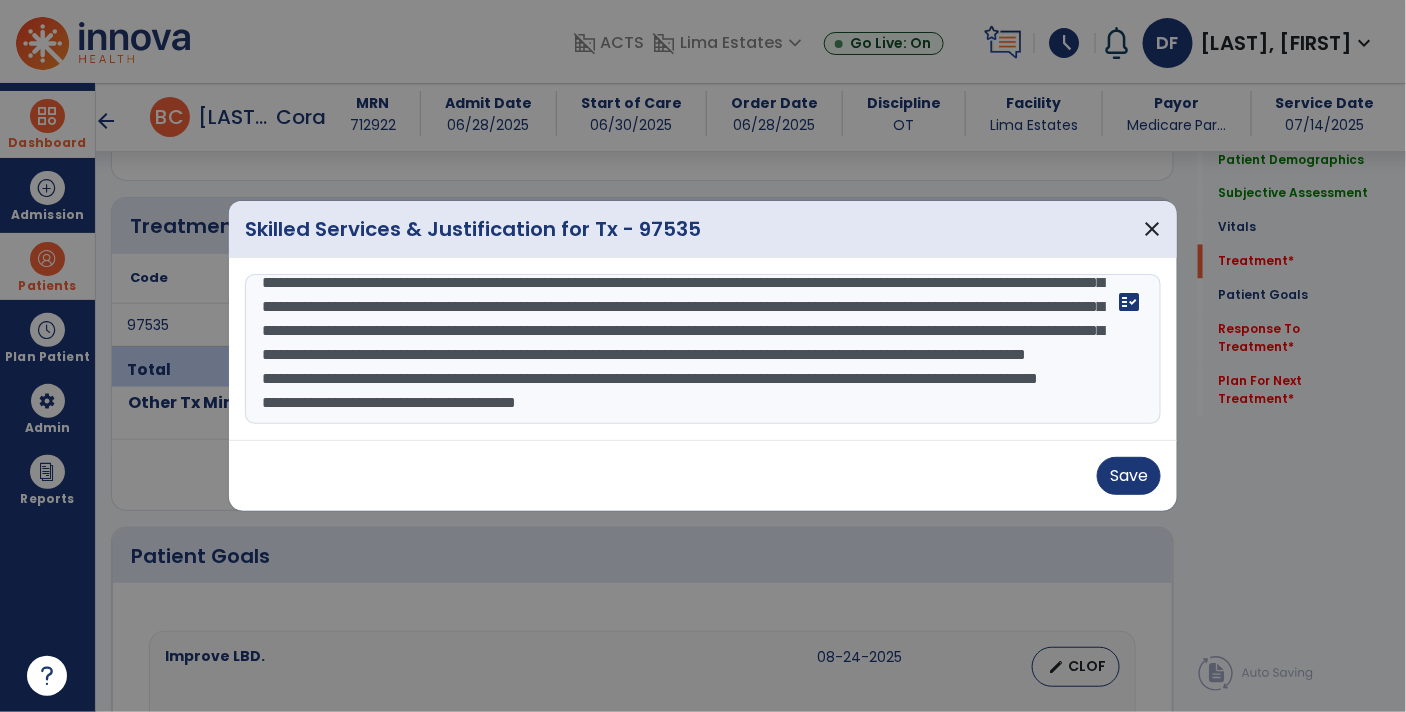scroll, scrollTop: 341, scrollLeft: 0, axis: vertical 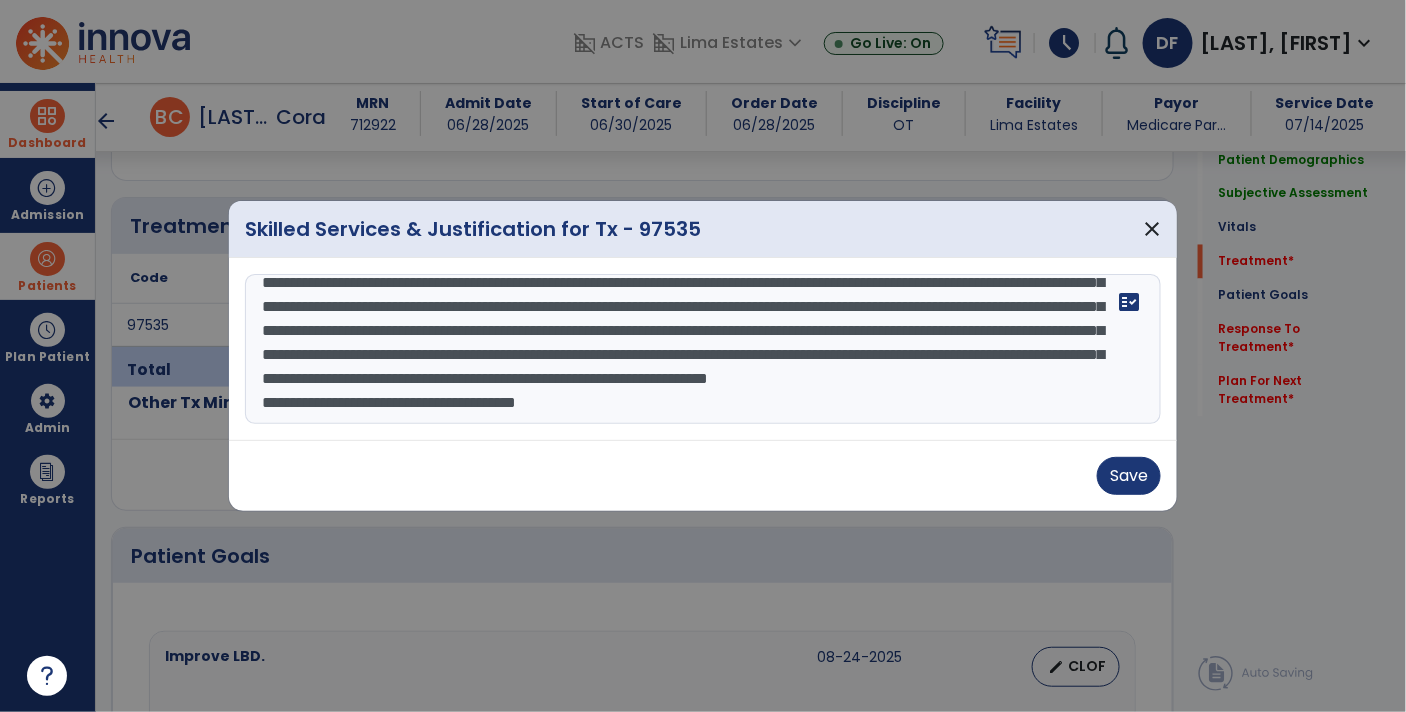 drag, startPoint x: 609, startPoint y: 413, endPoint x: 247, endPoint y: 414, distance: 362.00137 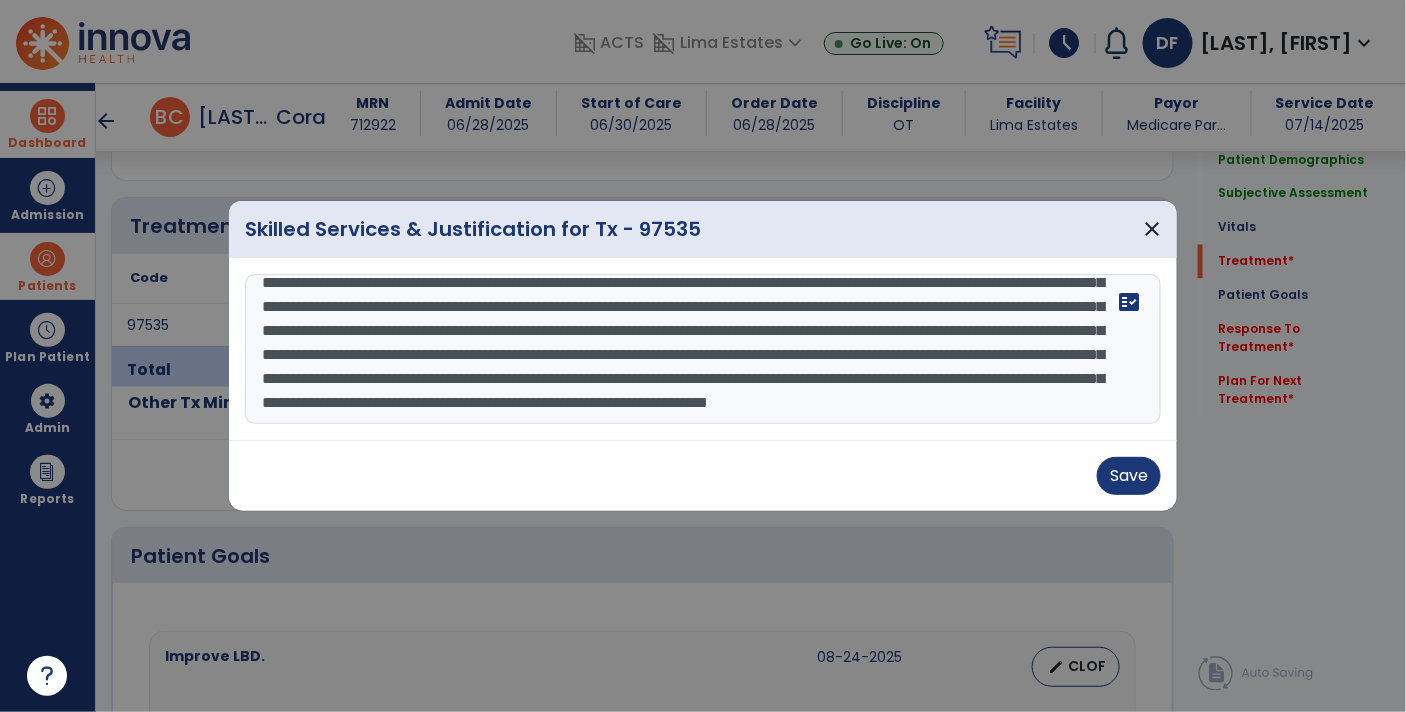 scroll, scrollTop: 288, scrollLeft: 0, axis: vertical 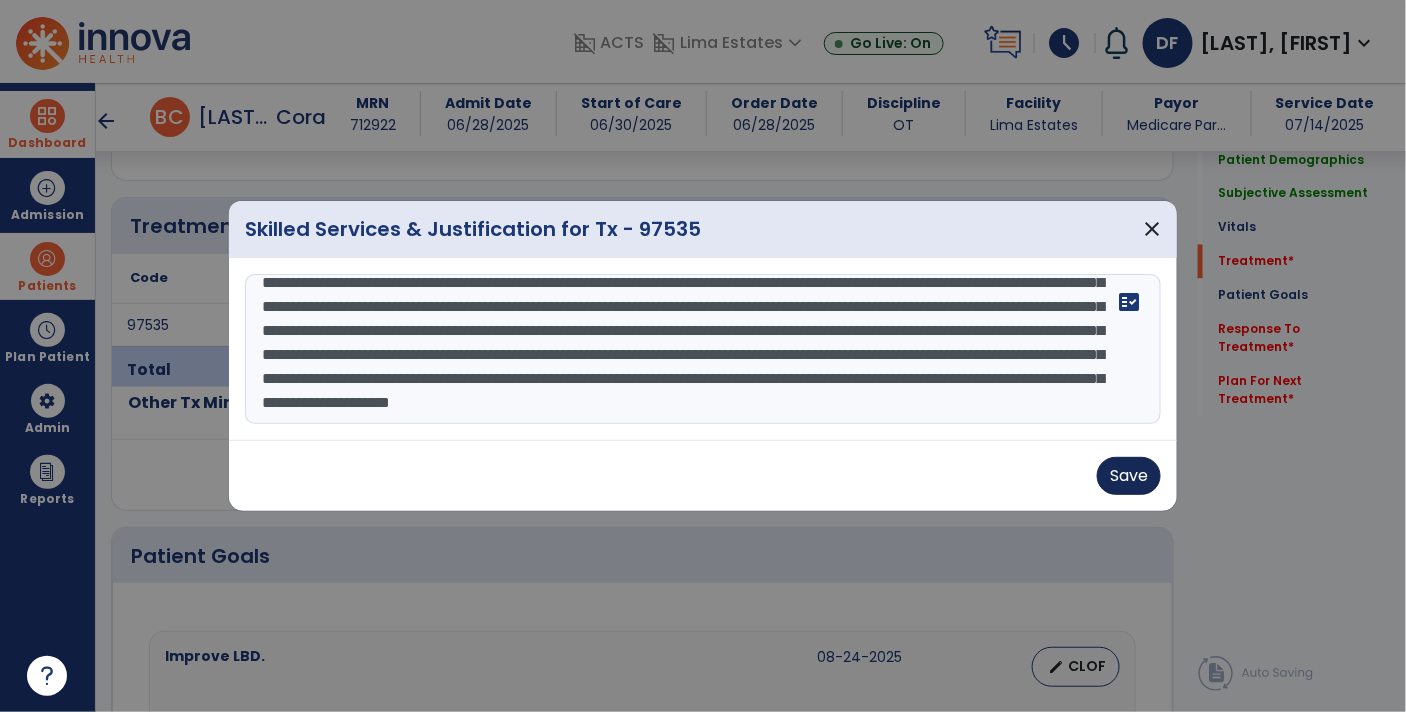 type on "**********" 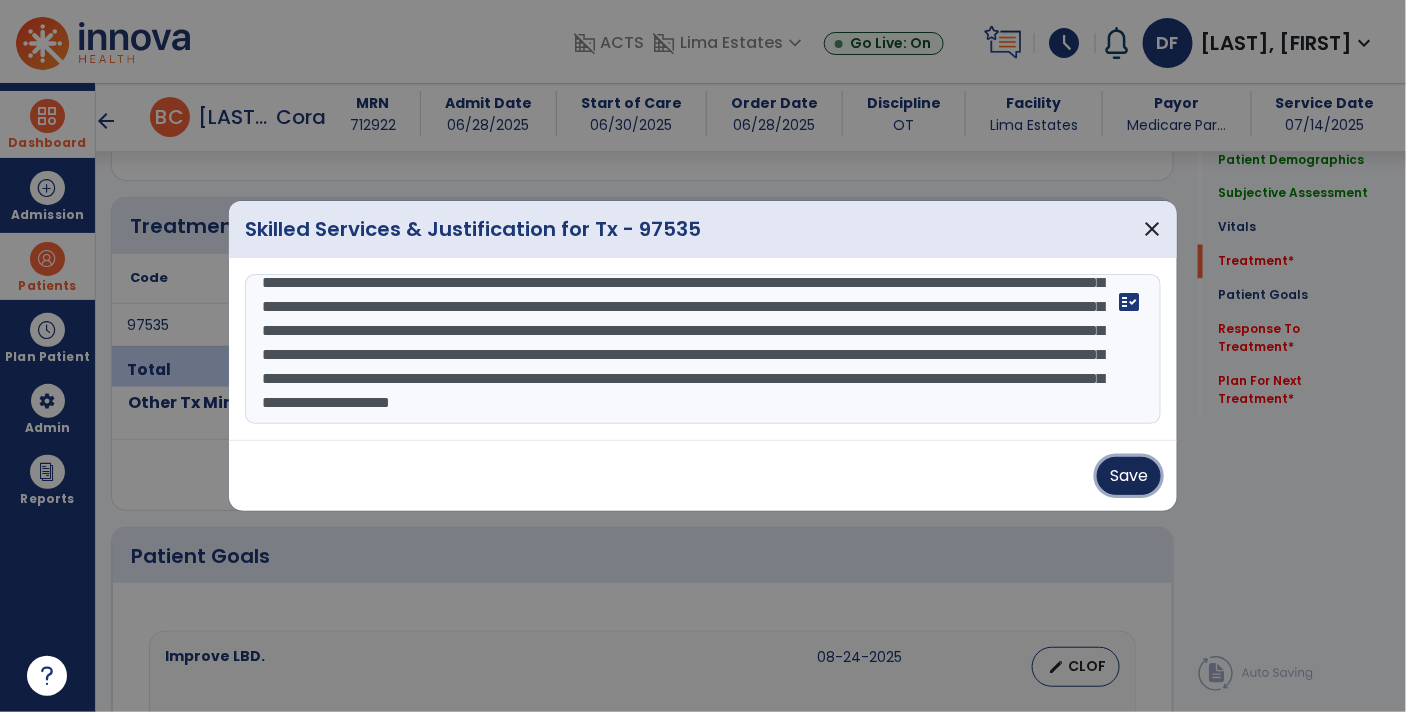 click on "Save" at bounding box center [1129, 476] 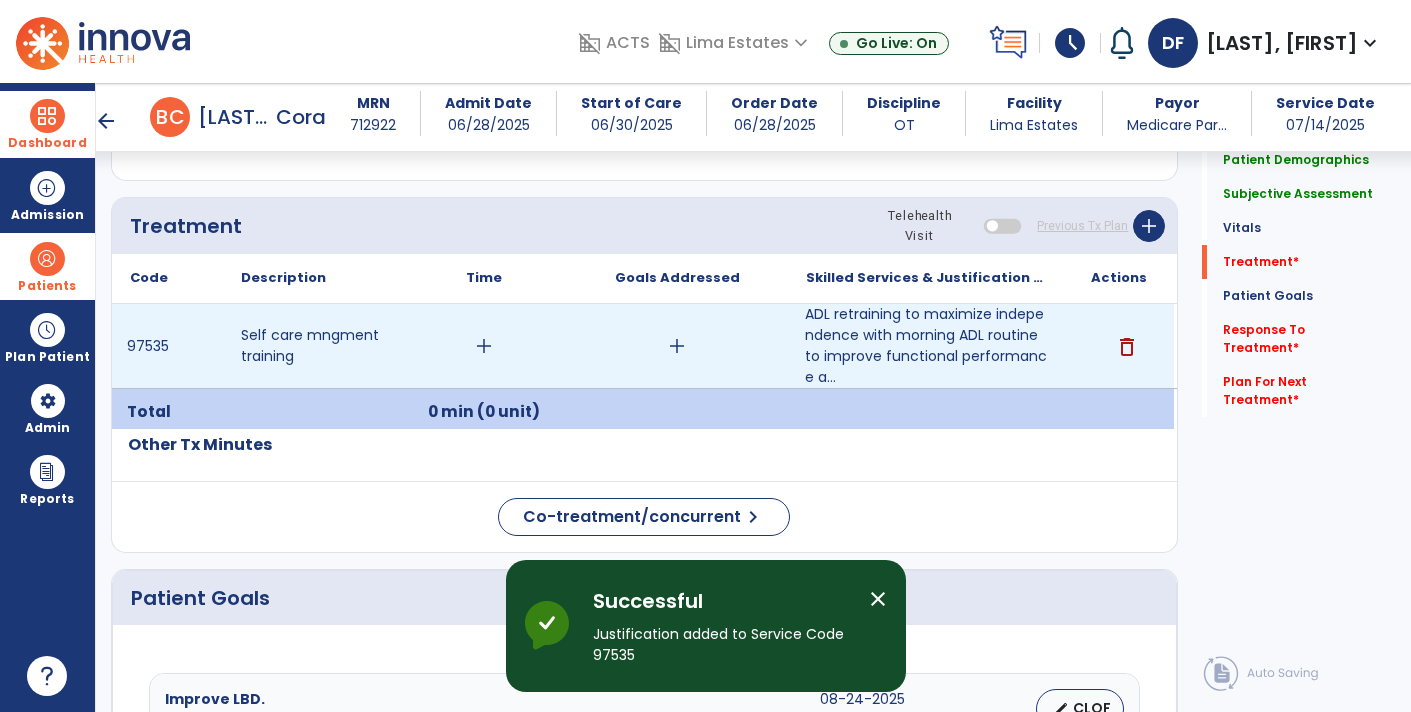 click on "add" at bounding box center [484, 346] 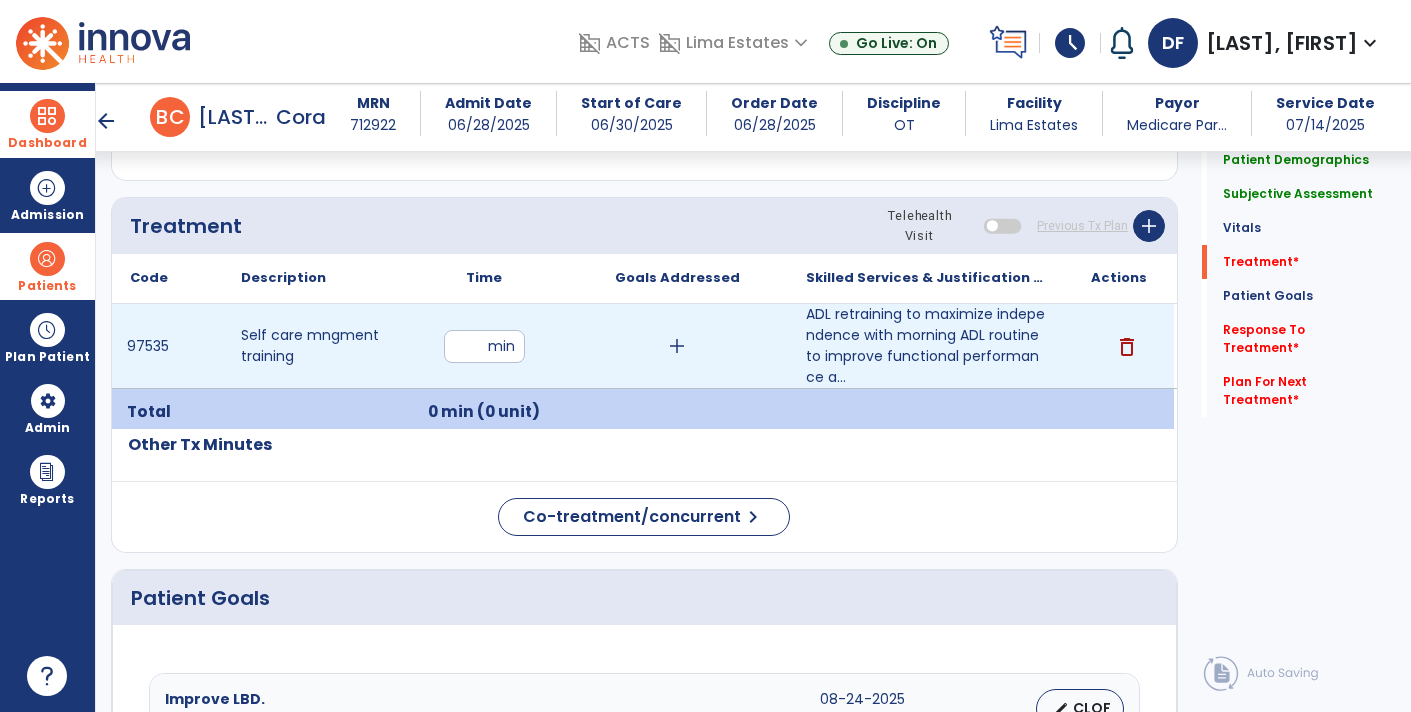 type on "**" 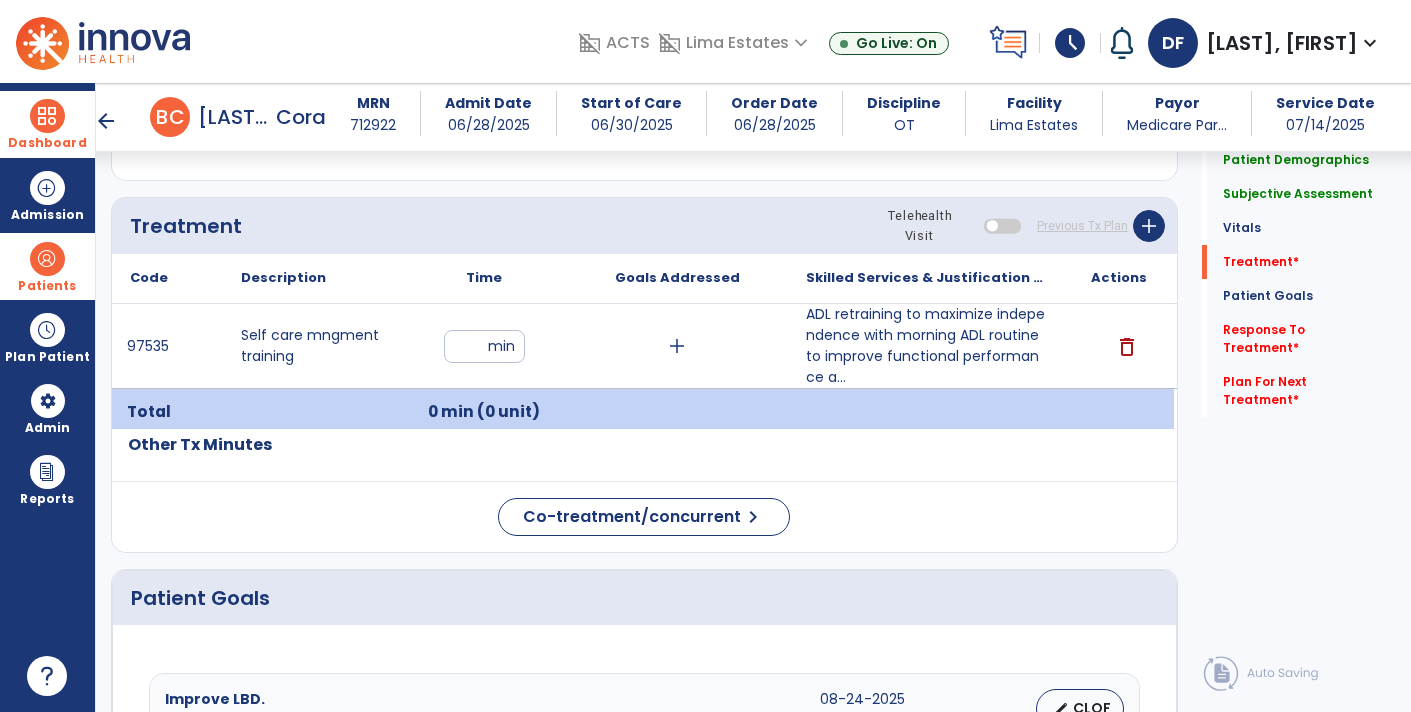 click on "Quick Links  Patient Demographics   Patient Demographics   Subjective Assessment   Subjective Assessment   Vitals   Vitals   Treatment   *  Treatment   *  Patient Goals   Patient Goals   Response To Treatment   *  Response To Treatment   *  Plan For Next Treatment   *  Plan For Next Treatment   *" 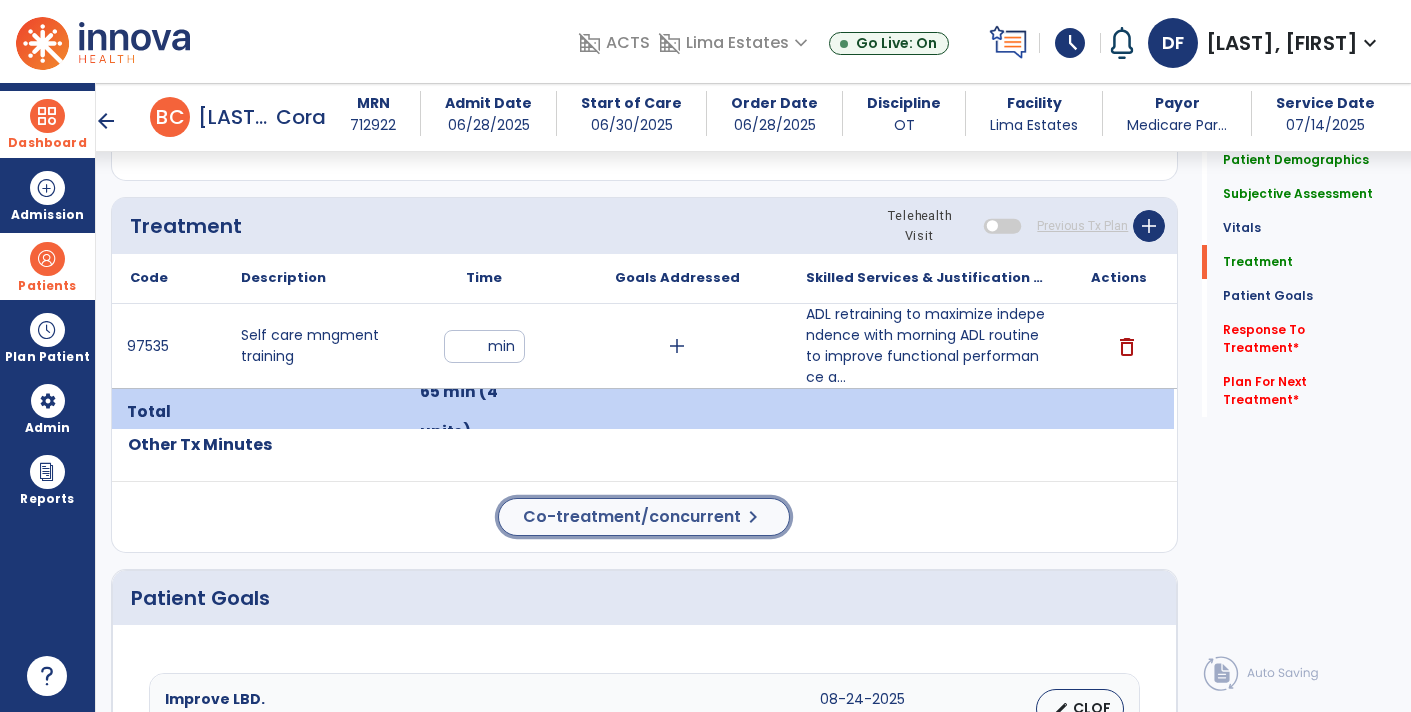 click on "Co-treatment/concurrent" 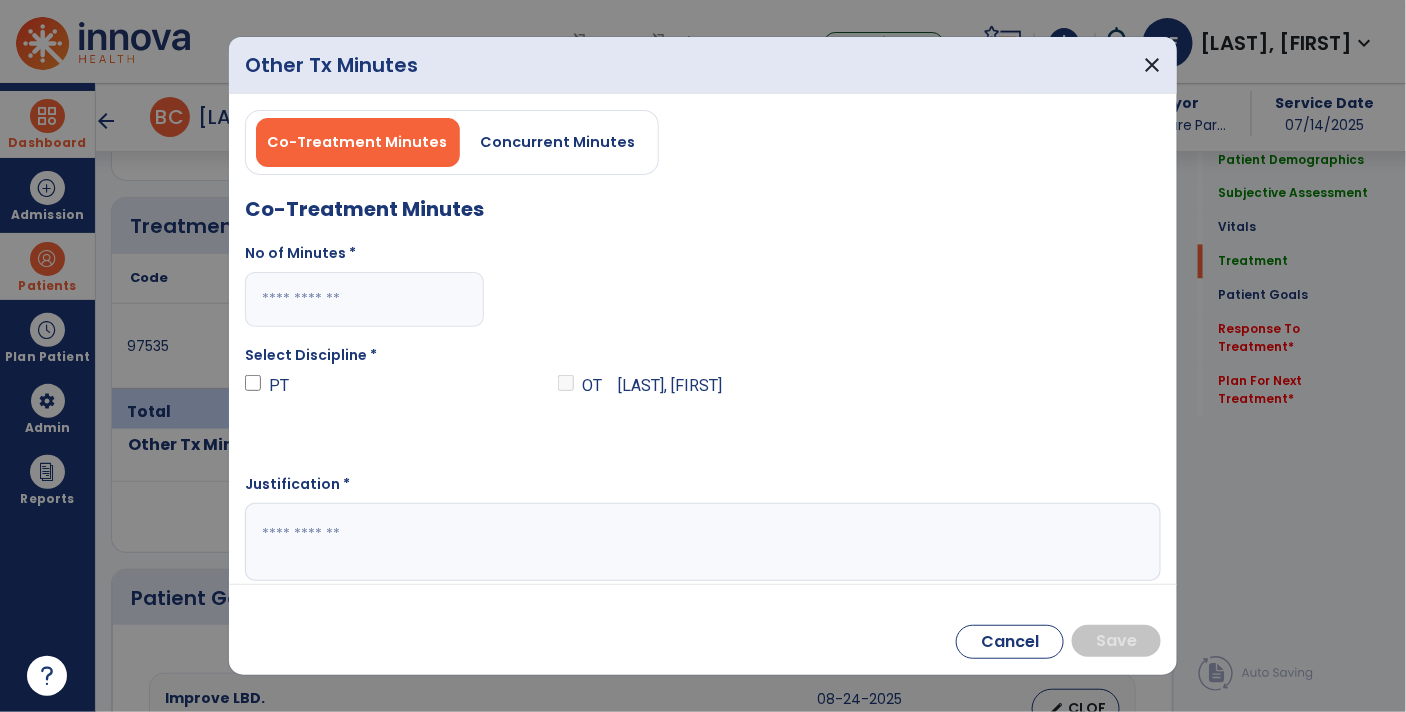 scroll, scrollTop: 1092, scrollLeft: 0, axis: vertical 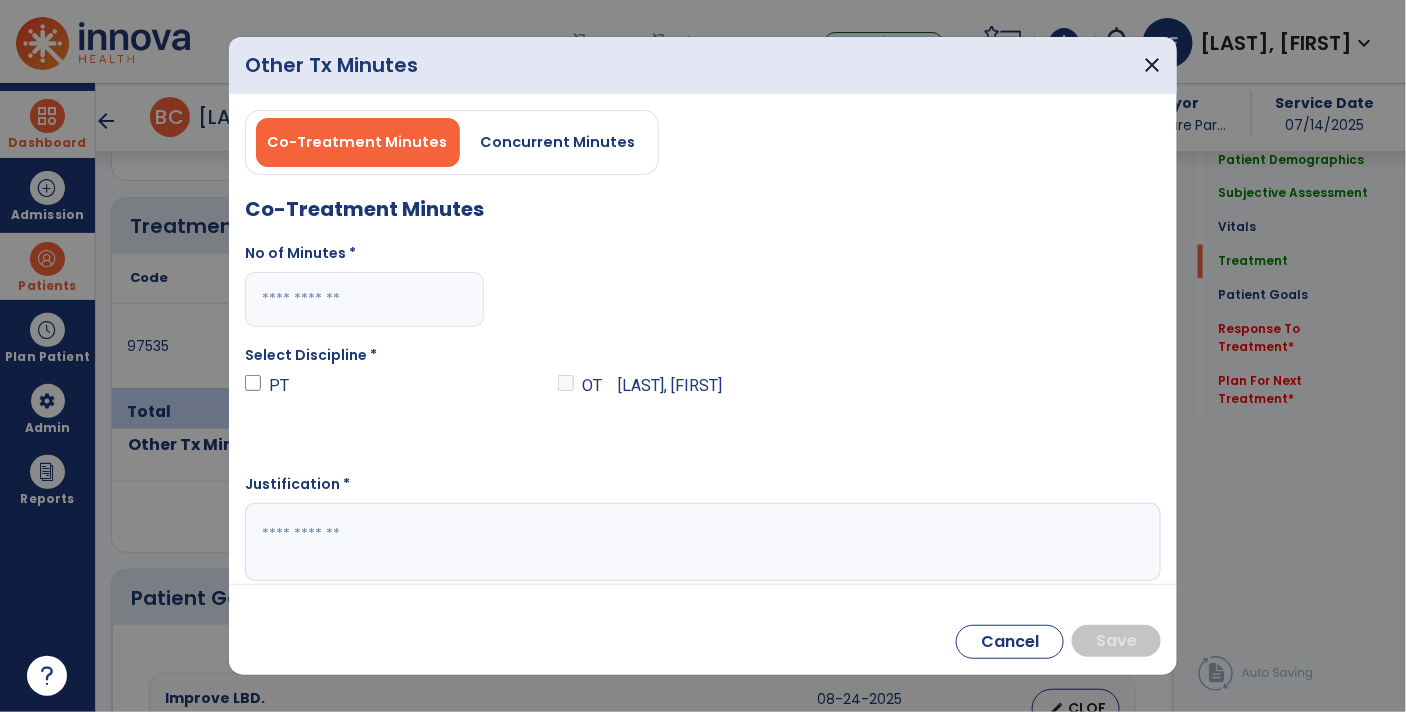 click at bounding box center (364, 299) 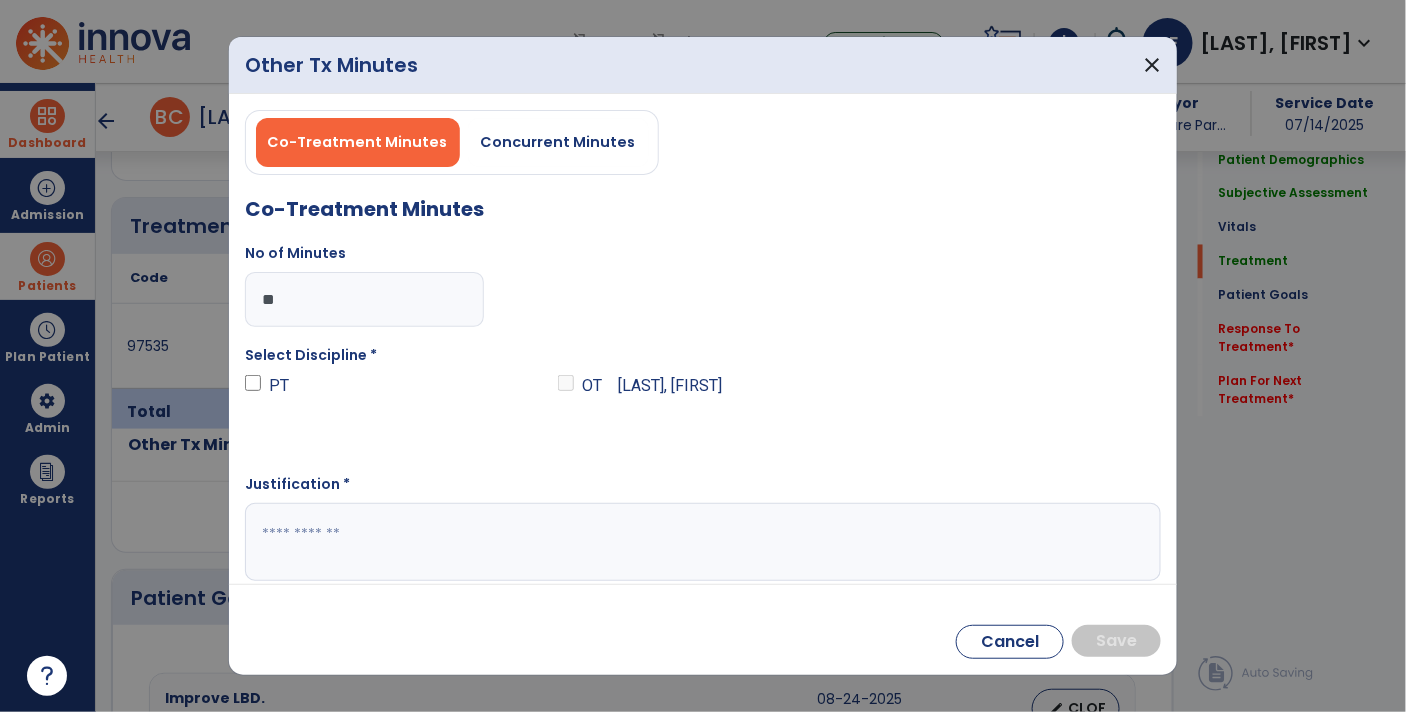 type on "**" 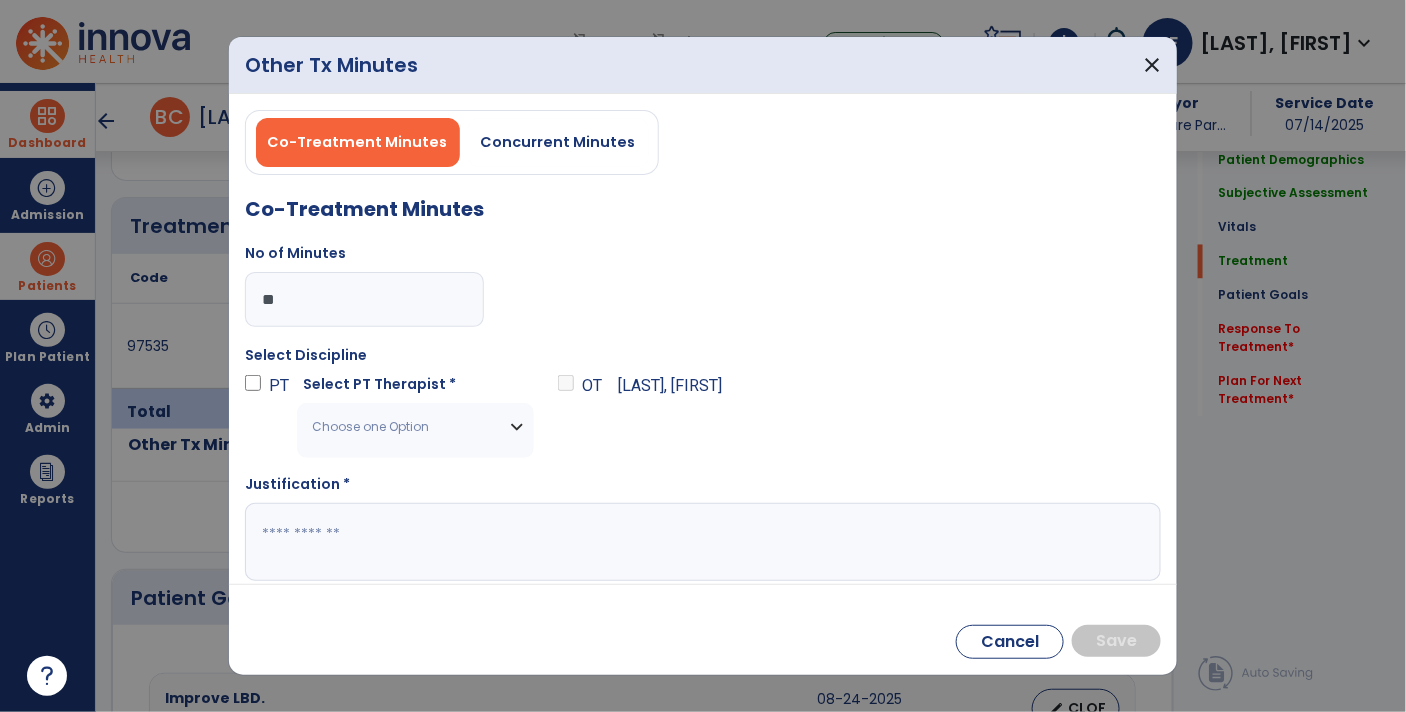 click on "Choose one Option" at bounding box center (403, 427) 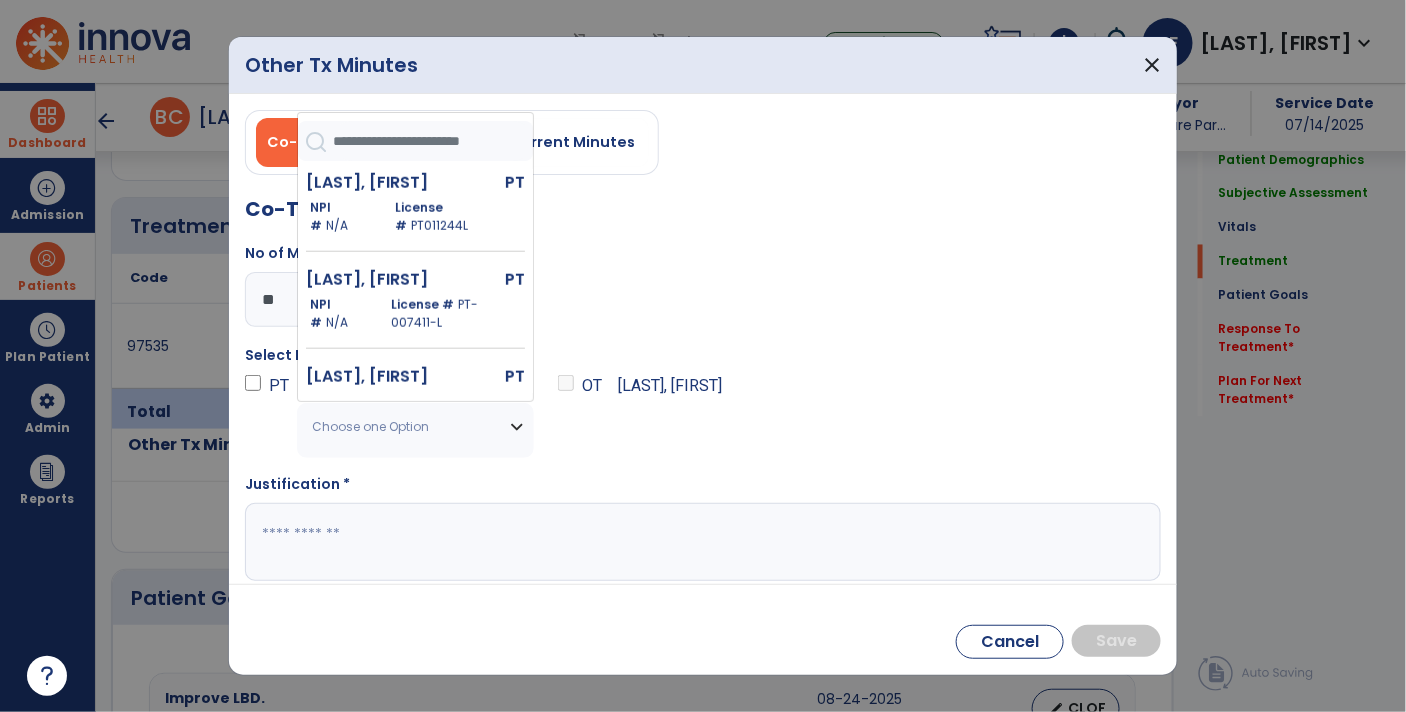 scroll, scrollTop: 601, scrollLeft: 0, axis: vertical 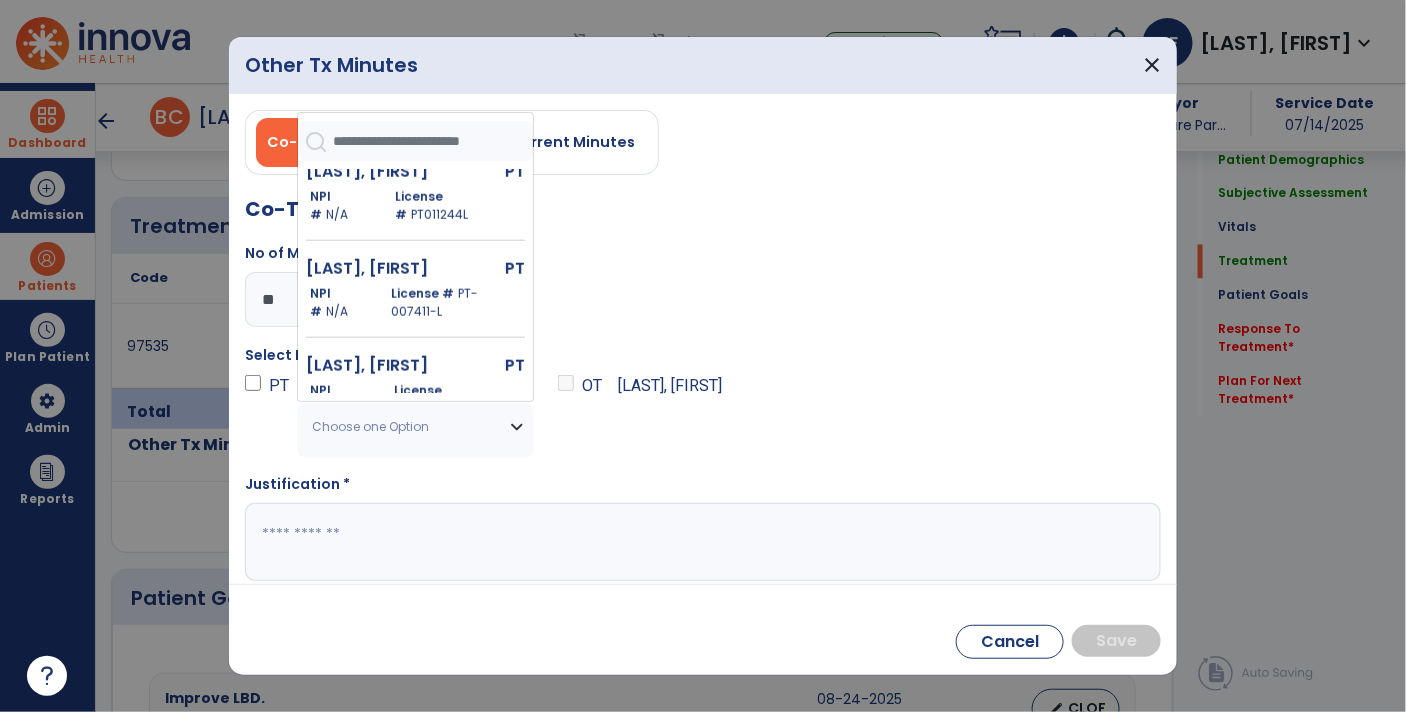 click on "NPI # N/A License # PT011244L" at bounding box center [417, 206] 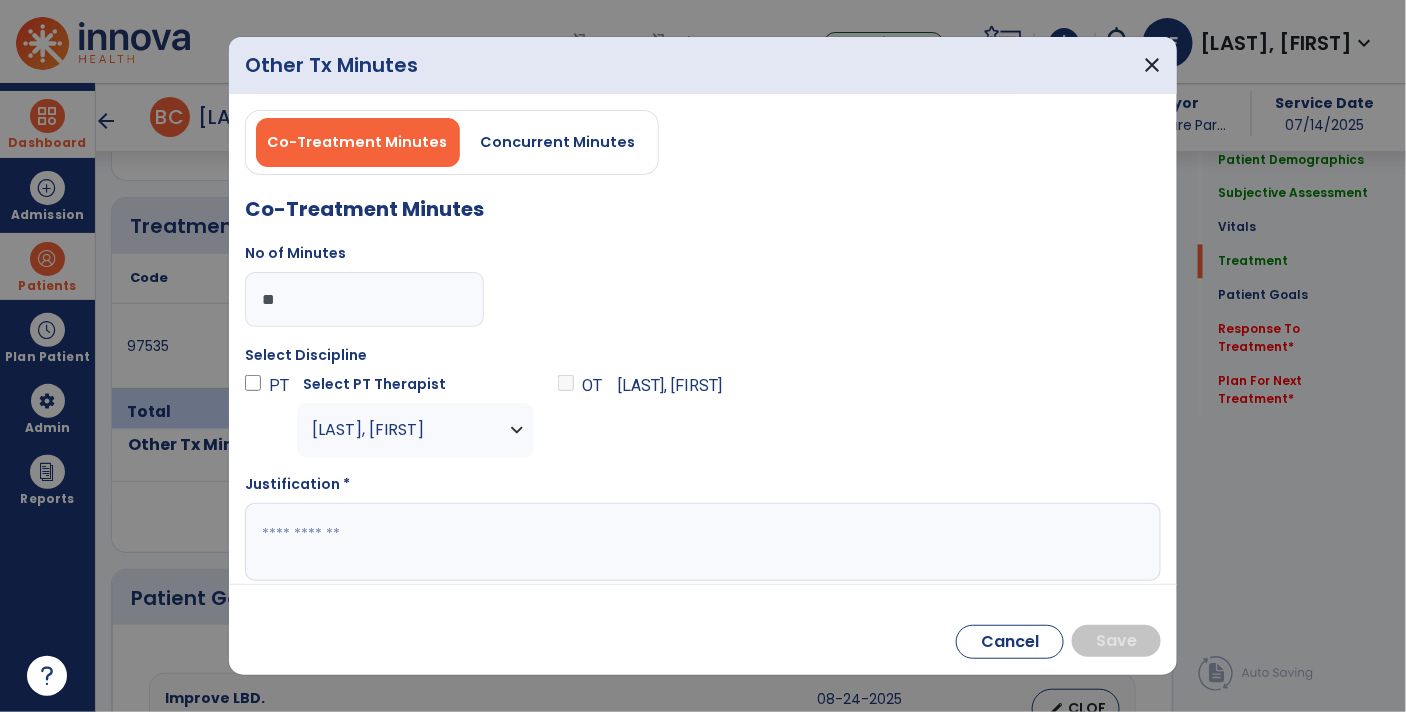 scroll, scrollTop: 9, scrollLeft: 0, axis: vertical 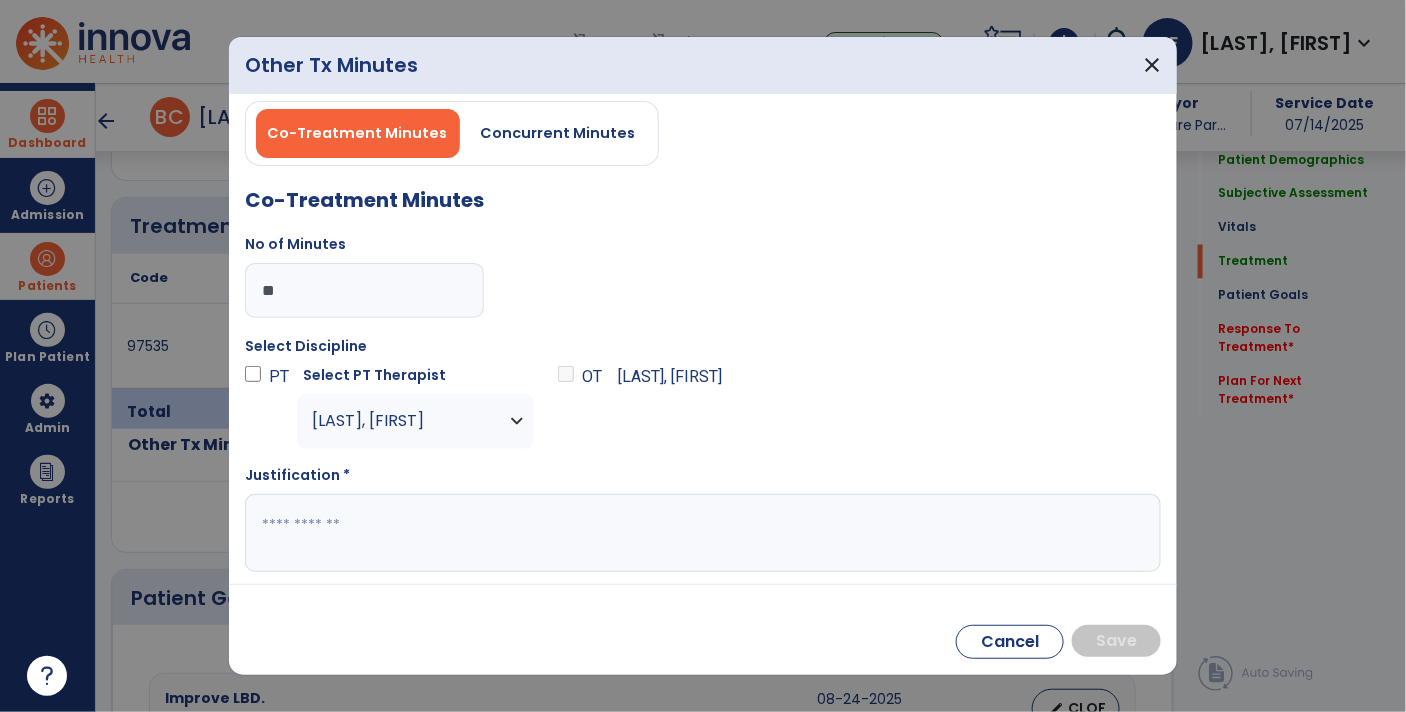 click at bounding box center [701, 533] 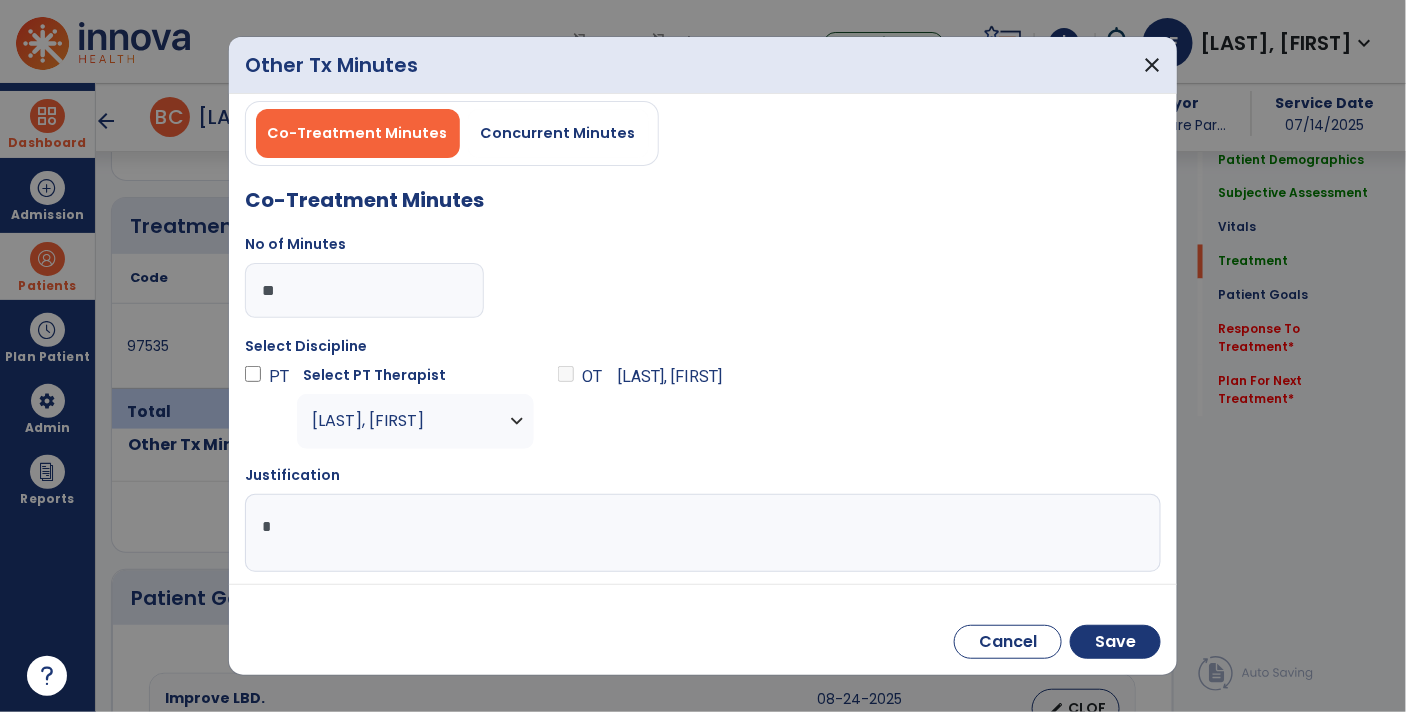 type on "*" 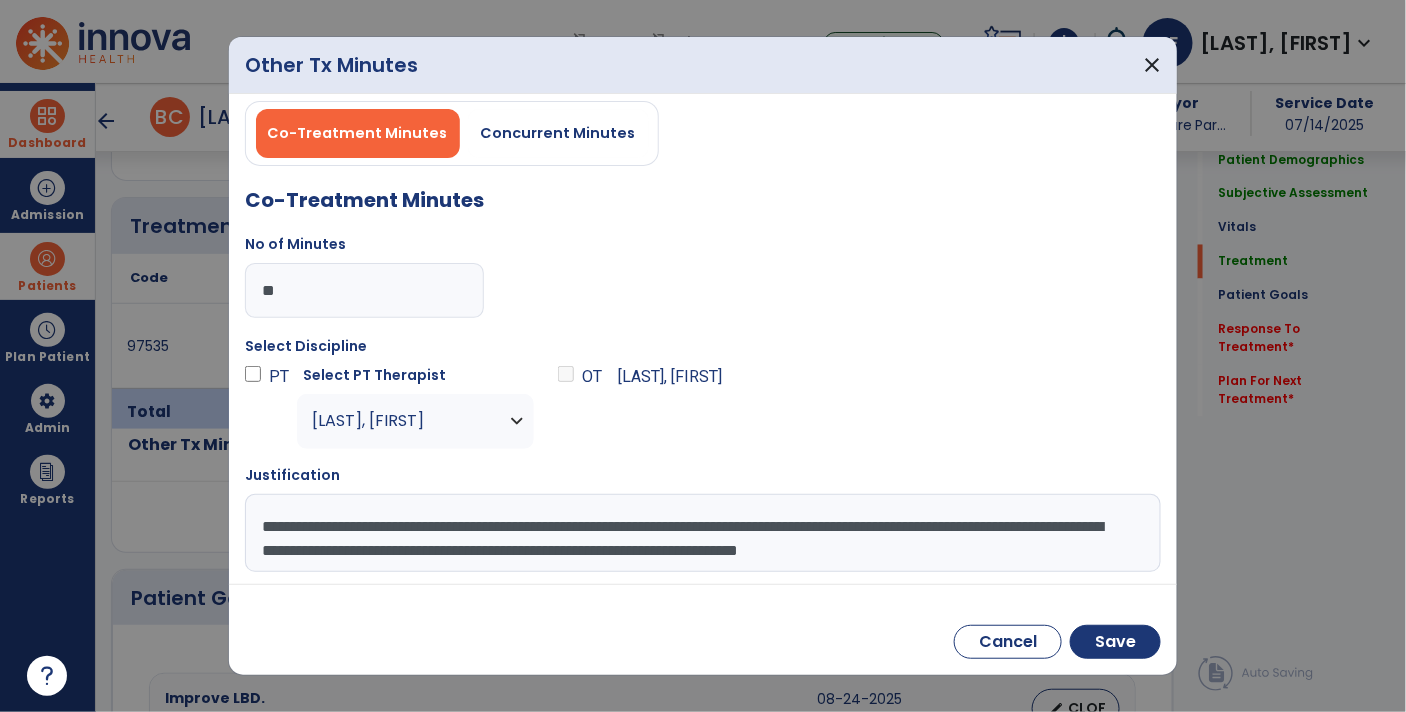 scroll, scrollTop: 14, scrollLeft: 0, axis: vertical 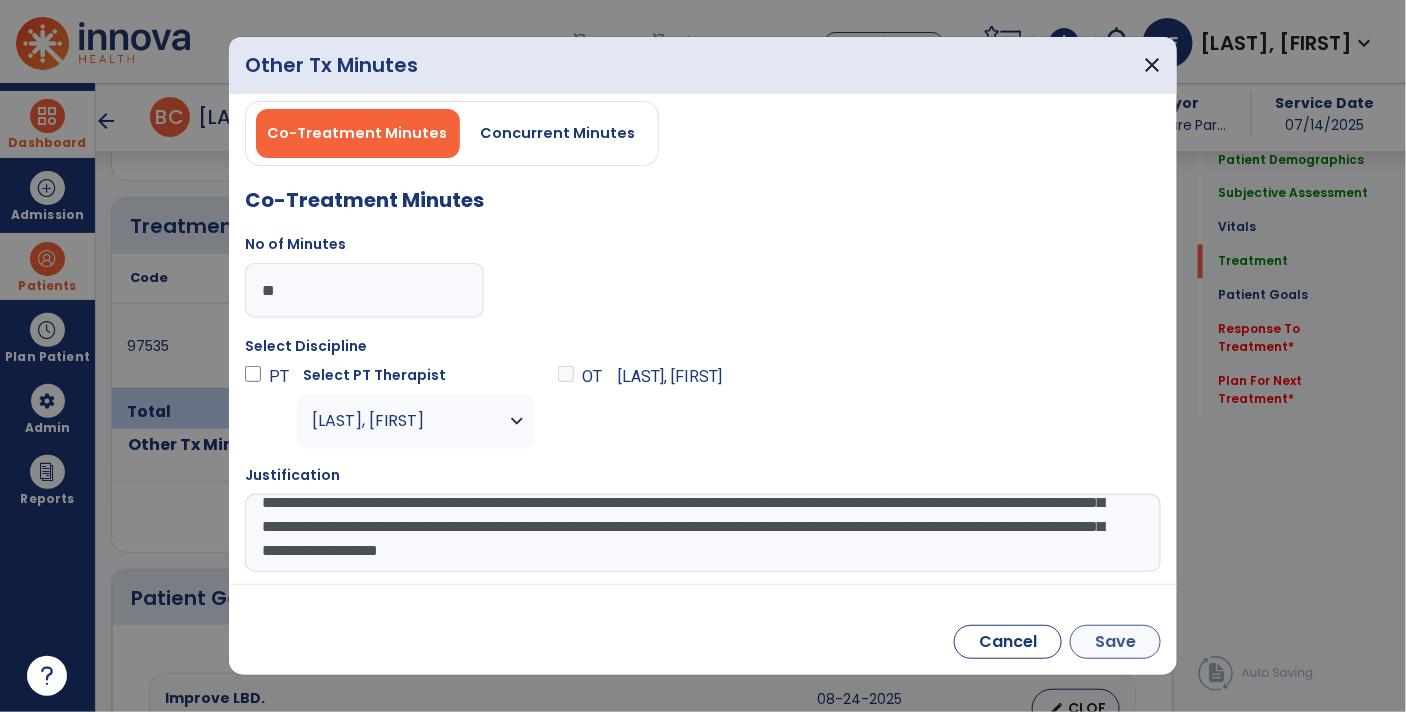 type on "**********" 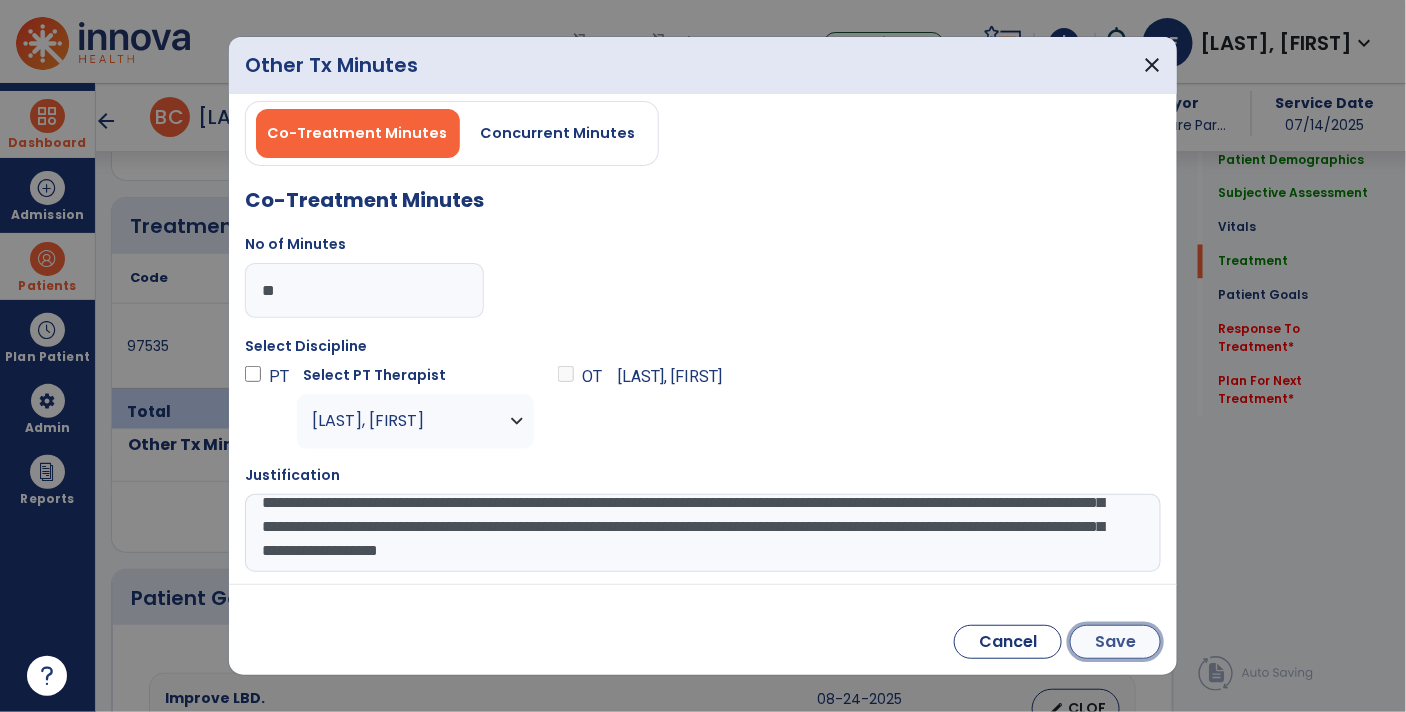 click on "Save" at bounding box center [1115, 642] 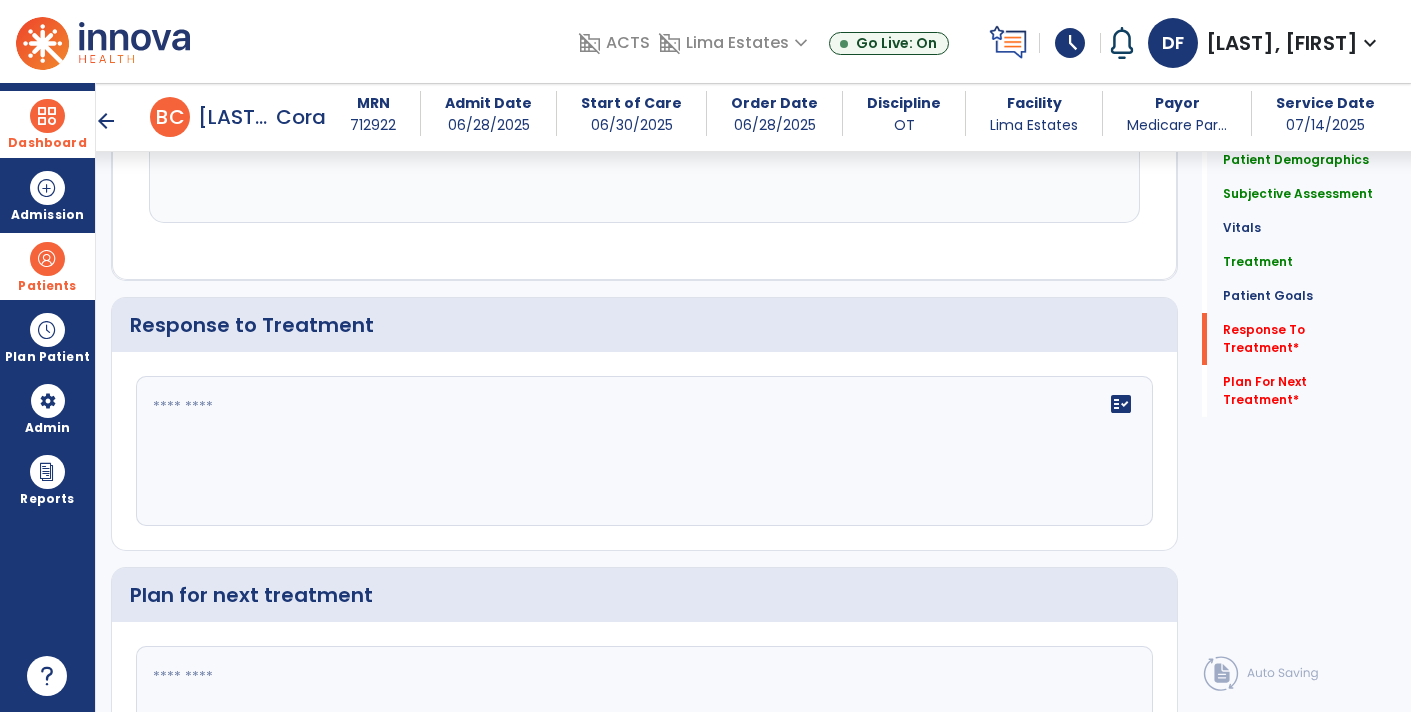 scroll, scrollTop: 3096, scrollLeft: 0, axis: vertical 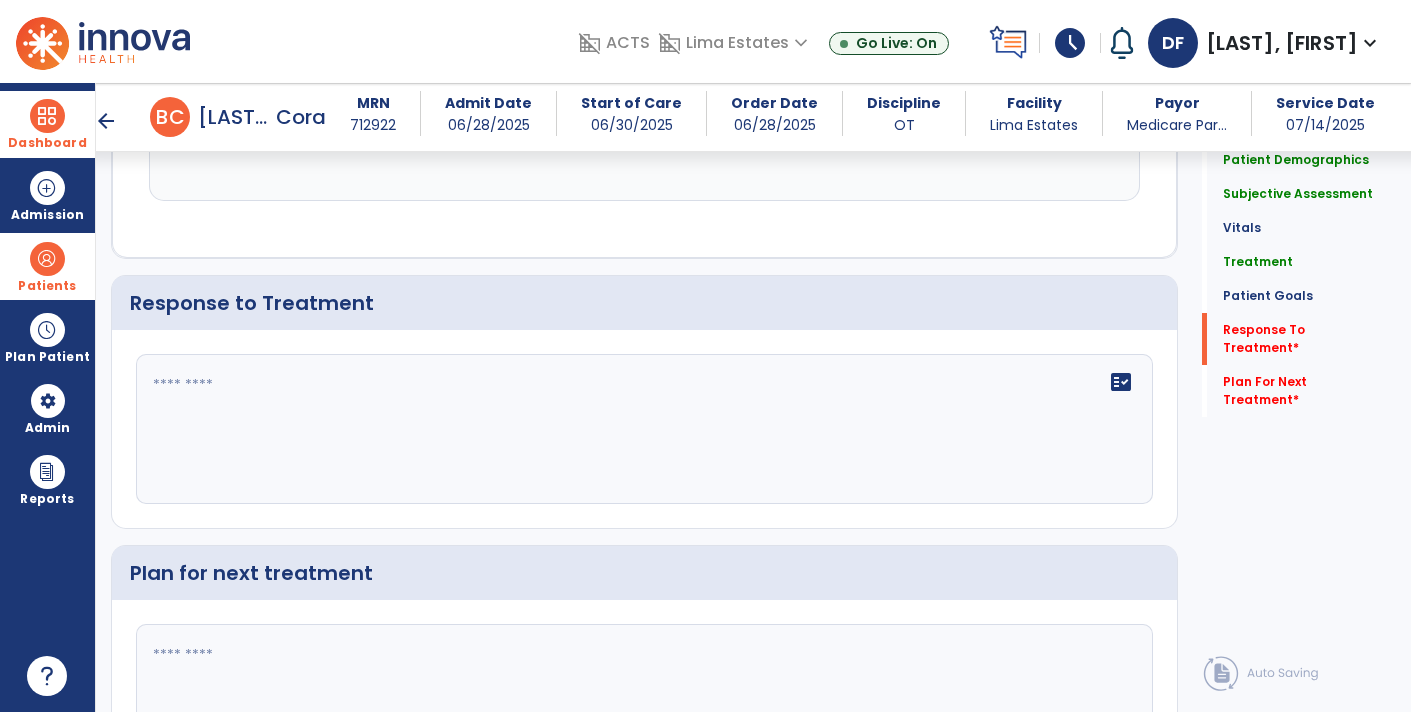 click on "fact_check" 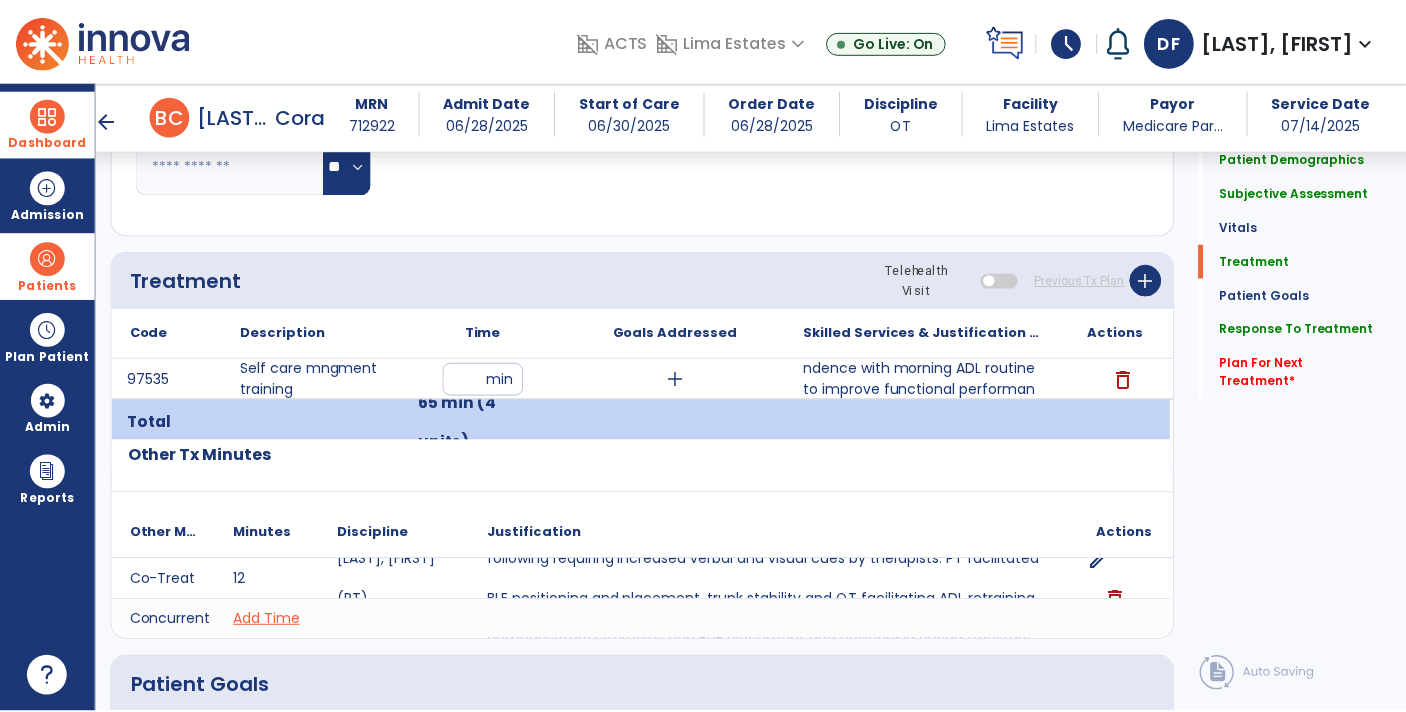 scroll, scrollTop: 1002, scrollLeft: 0, axis: vertical 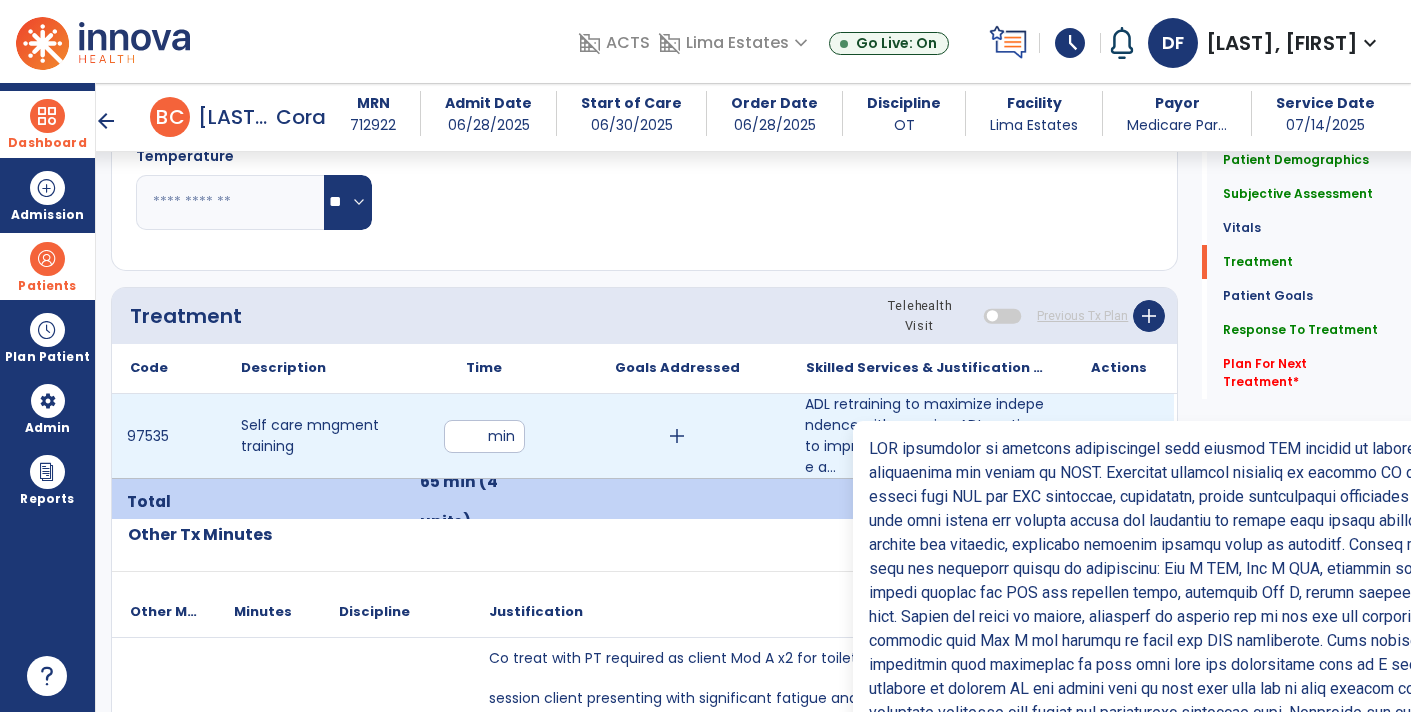 click on "ADL retraining to maximize independence with morning ADL routine to improve functional performance a..." at bounding box center (926, 436) 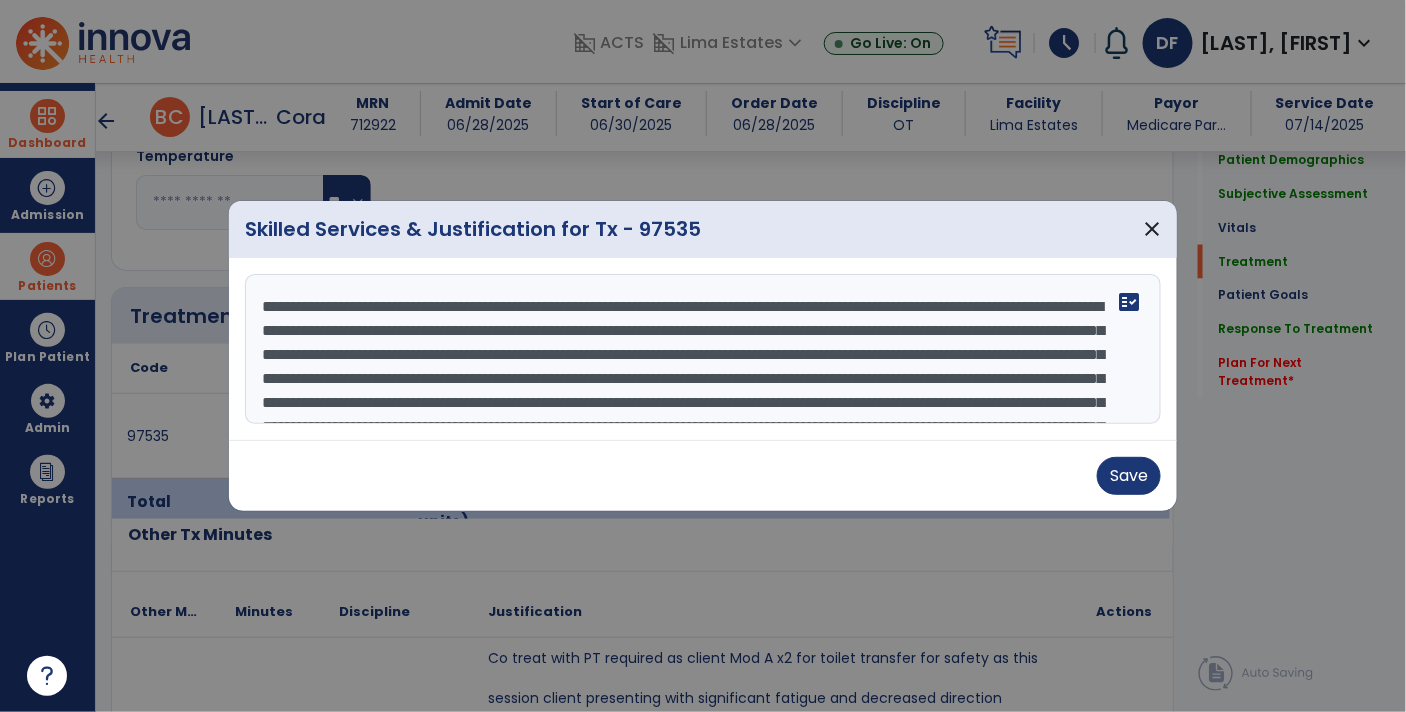 scroll, scrollTop: 1002, scrollLeft: 0, axis: vertical 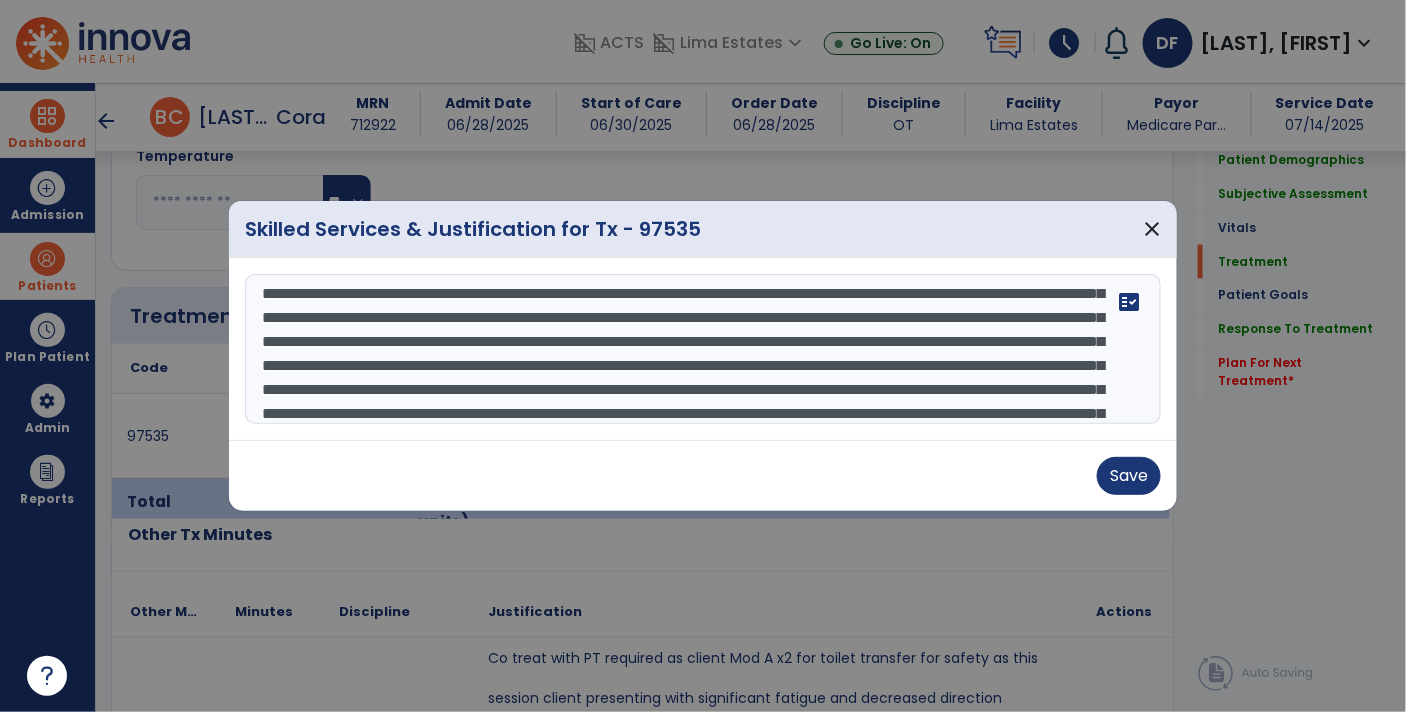drag, startPoint x: 725, startPoint y: 371, endPoint x: 866, endPoint y: 320, distance: 149.93999 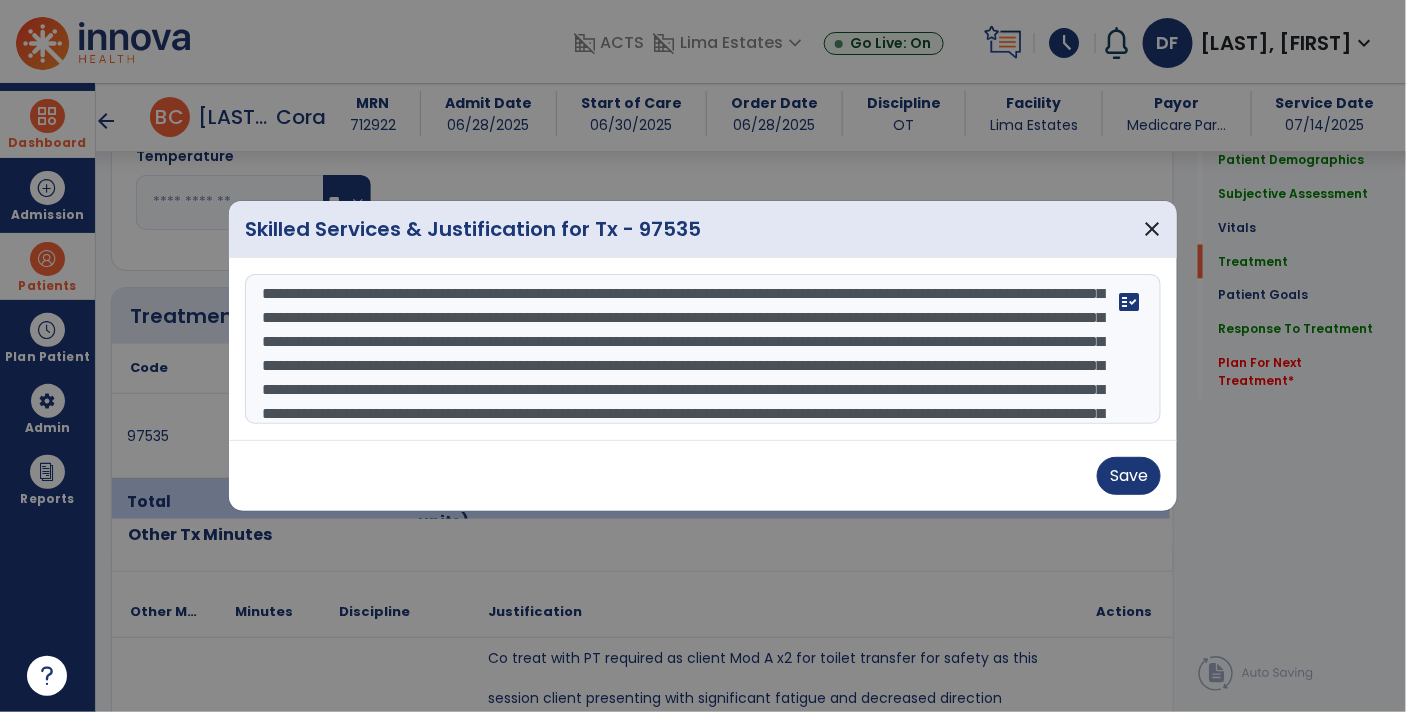 click at bounding box center (703, 349) 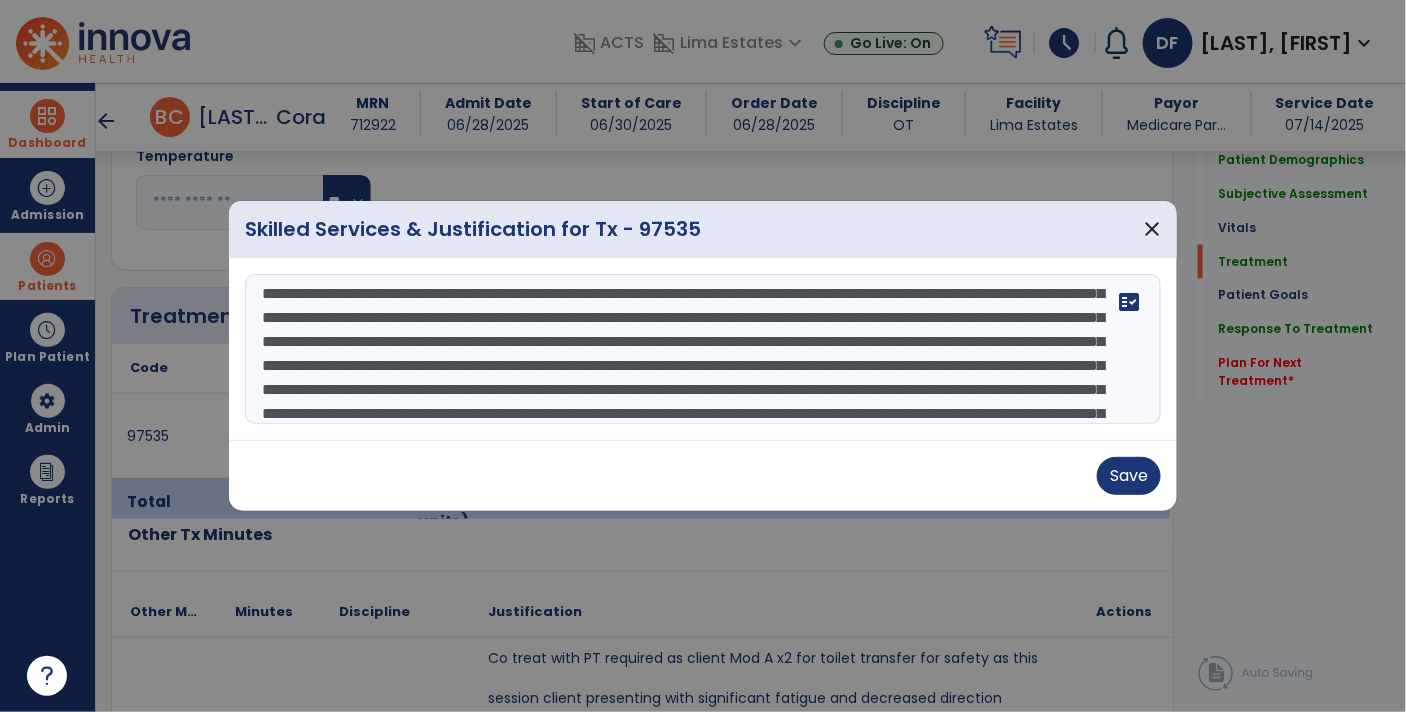 click at bounding box center (703, 349) 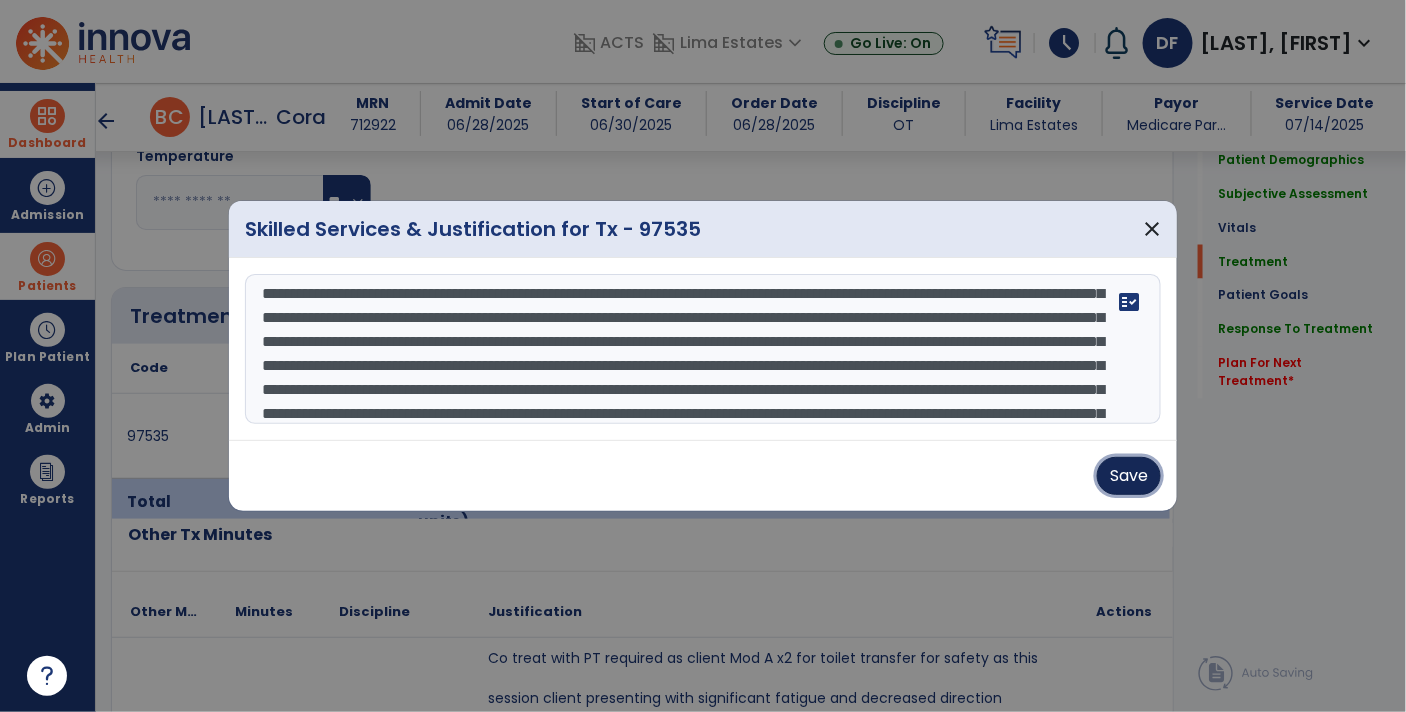 click on "Save" at bounding box center [1129, 476] 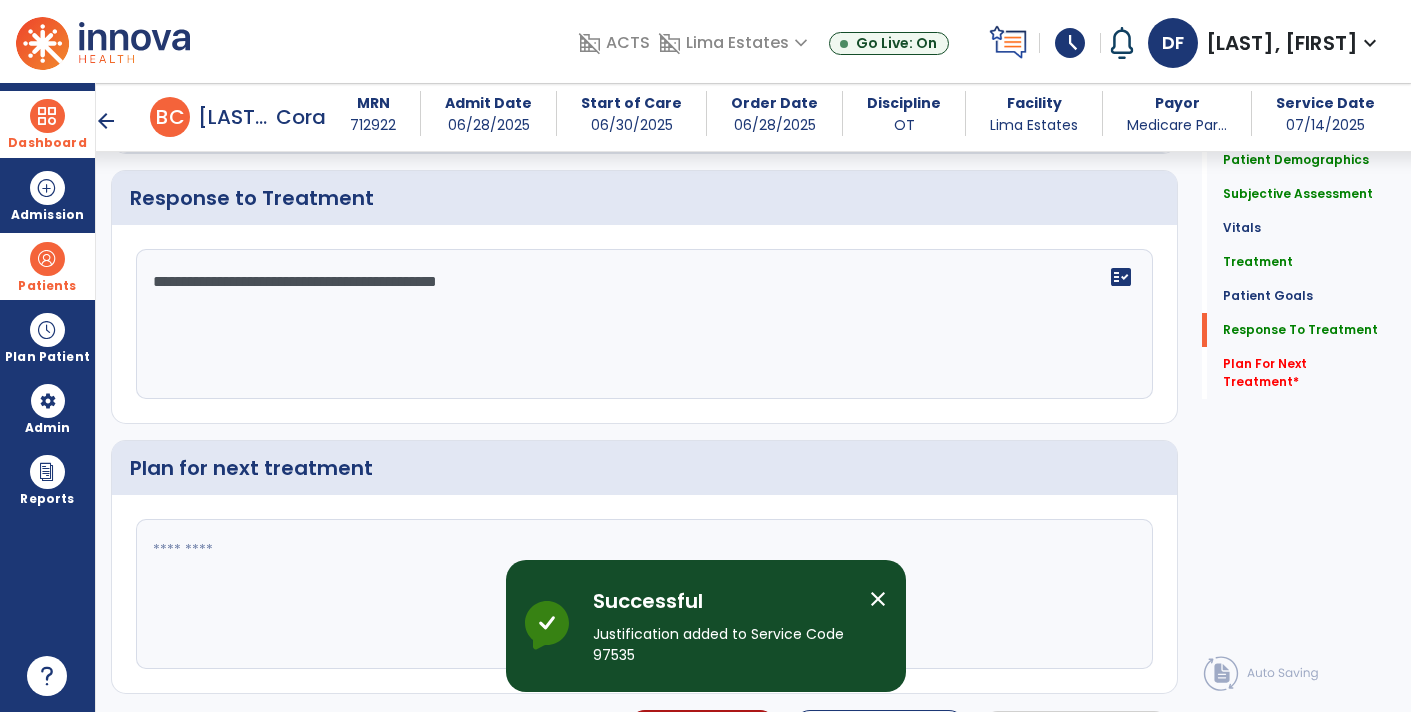 scroll, scrollTop: 3208, scrollLeft: 0, axis: vertical 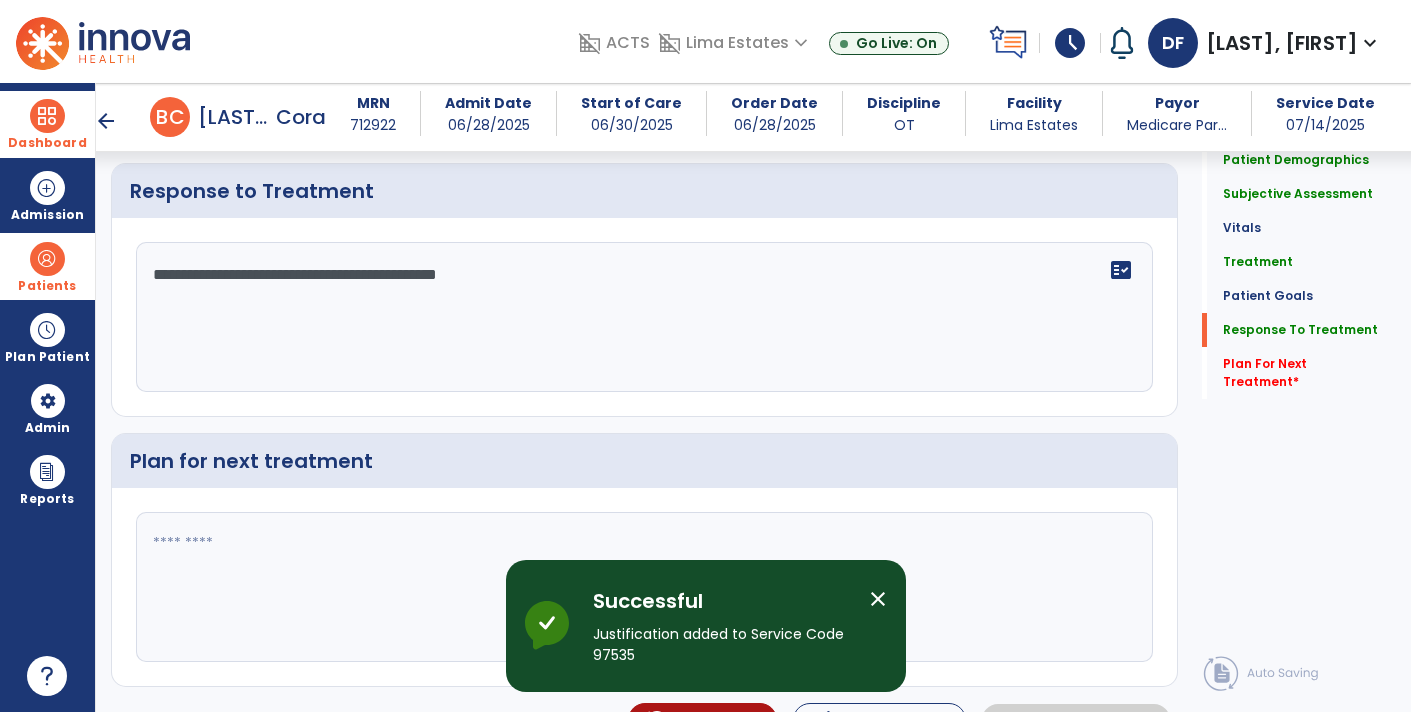 click on "**********" 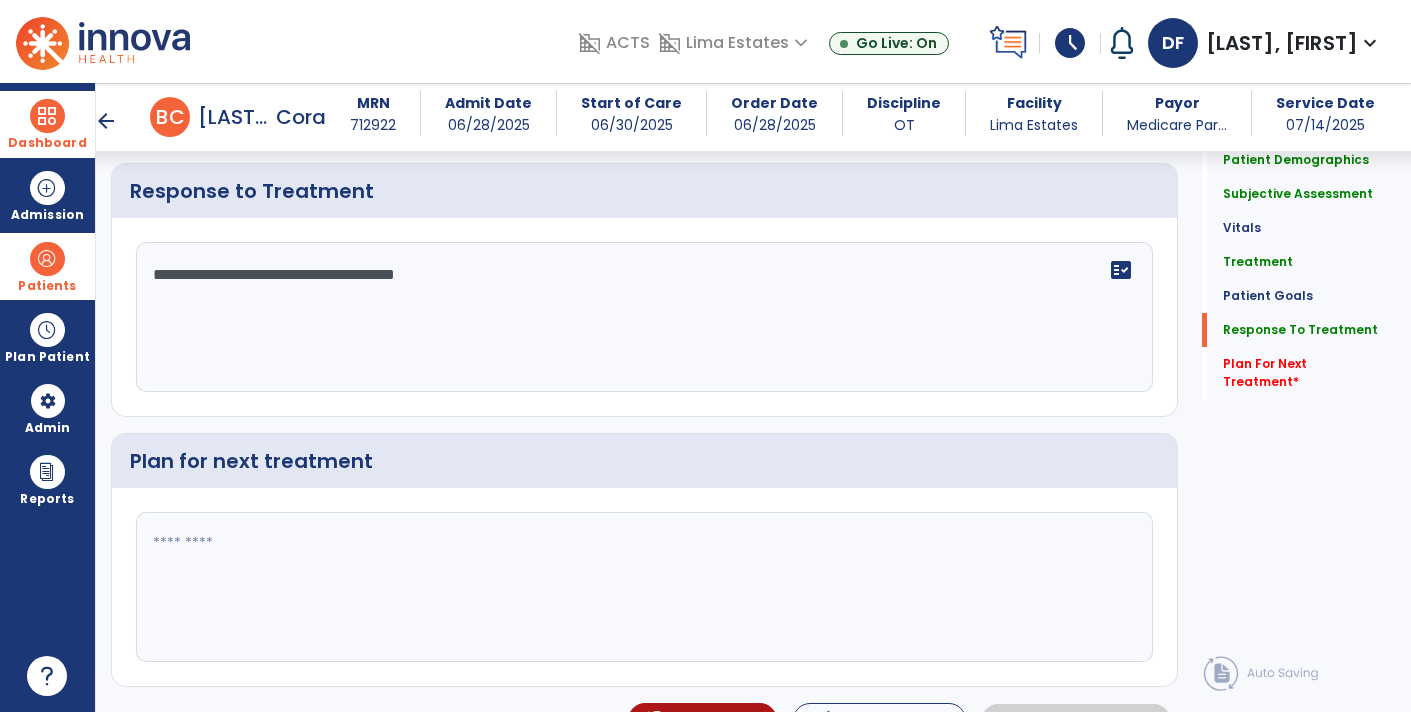 paste on "**********" 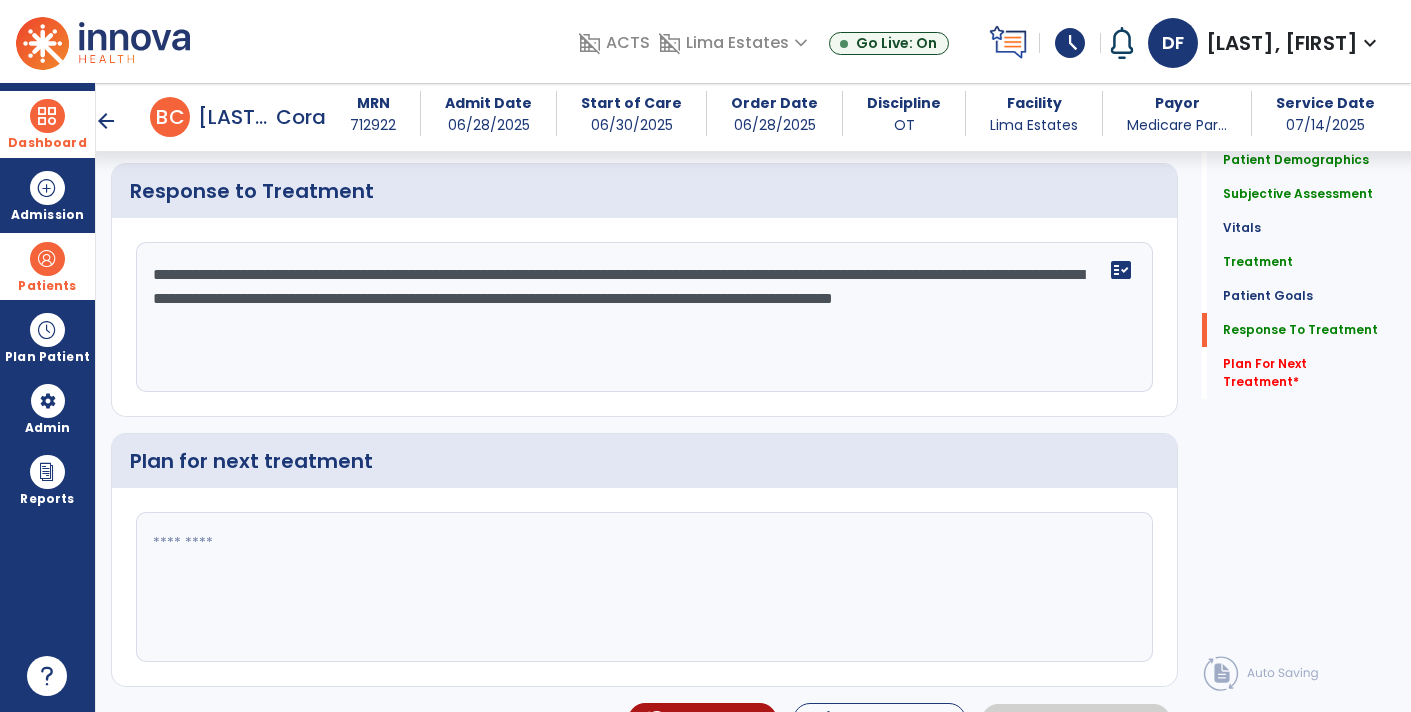 click on "**********" 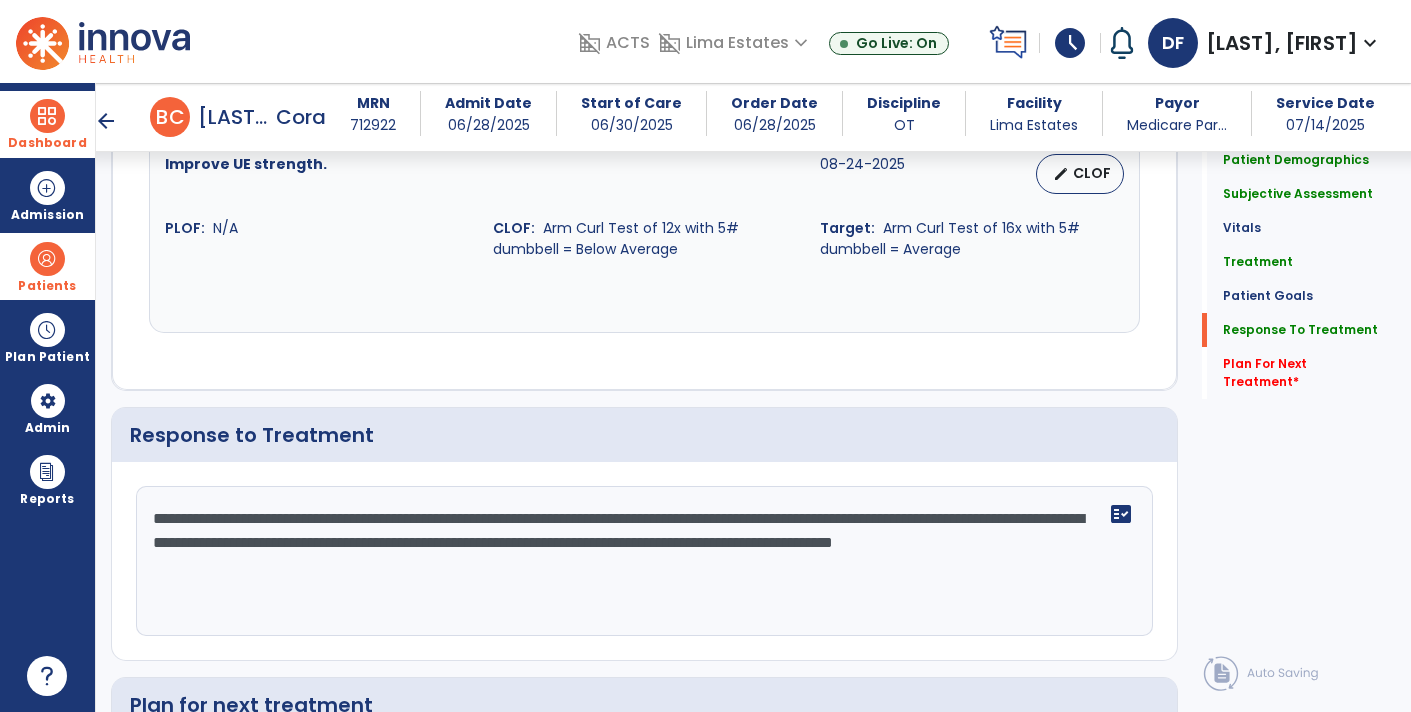 scroll, scrollTop: 3208, scrollLeft: 0, axis: vertical 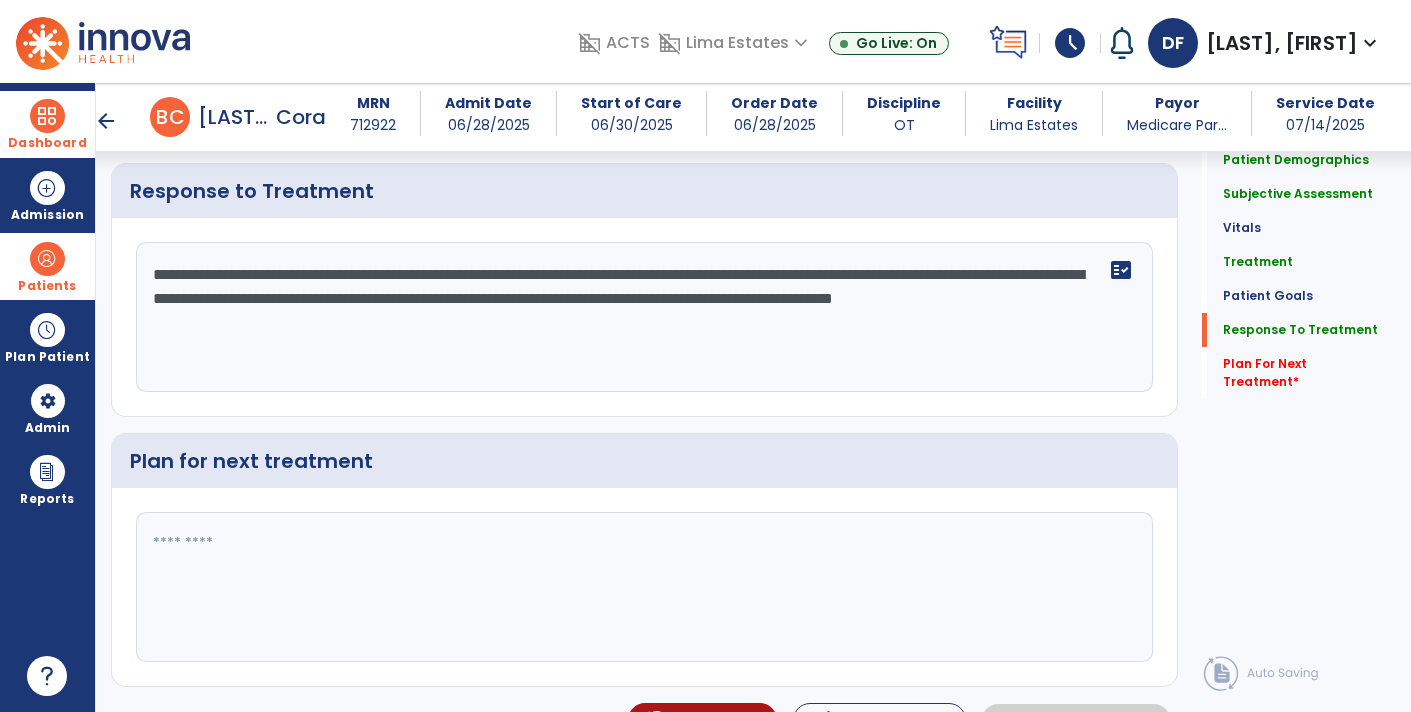 click on "**********" 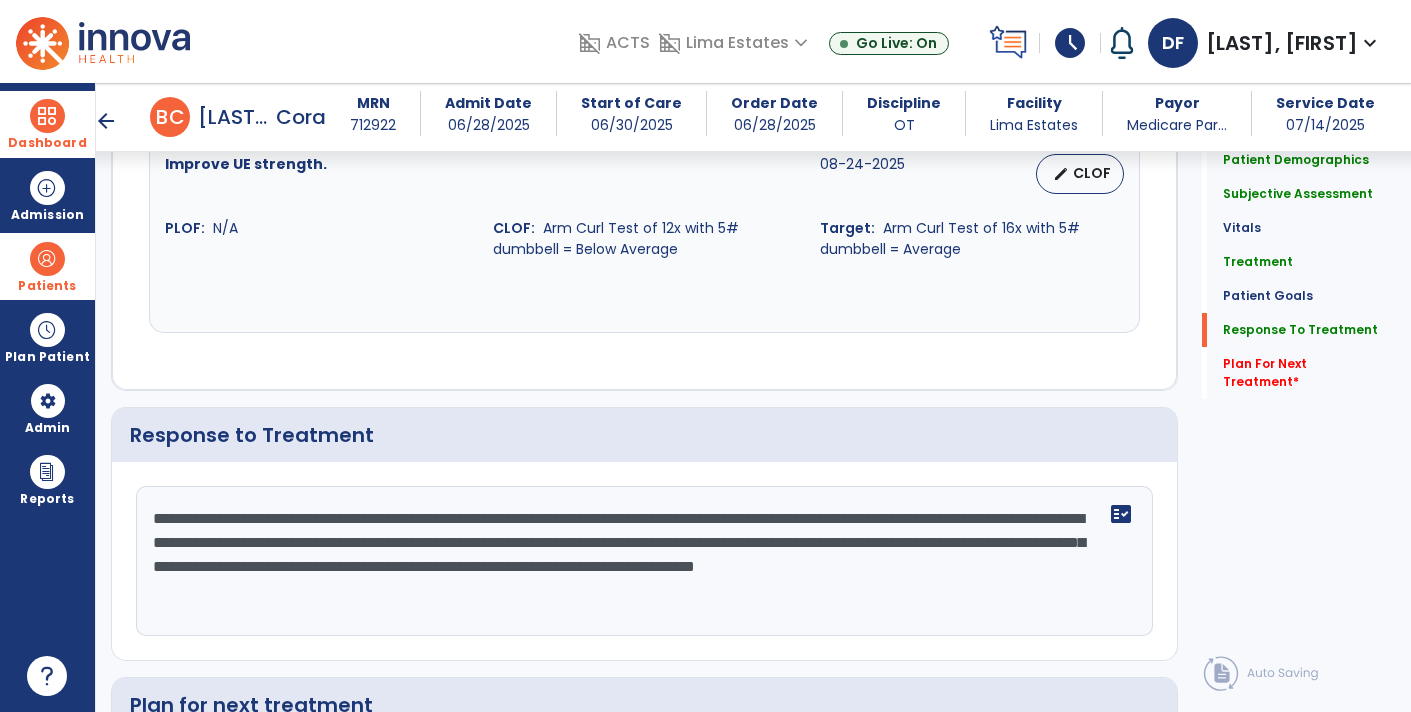 scroll, scrollTop: 3208, scrollLeft: 0, axis: vertical 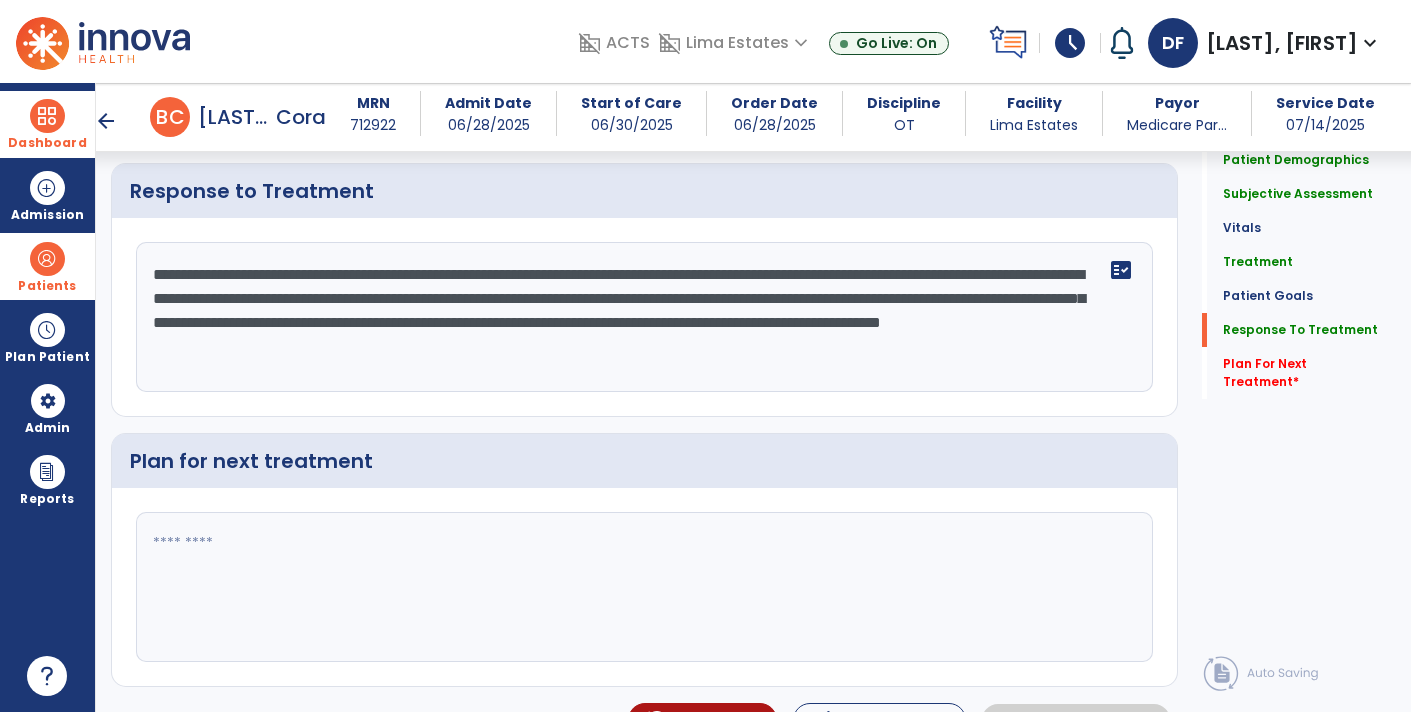 type on "**********" 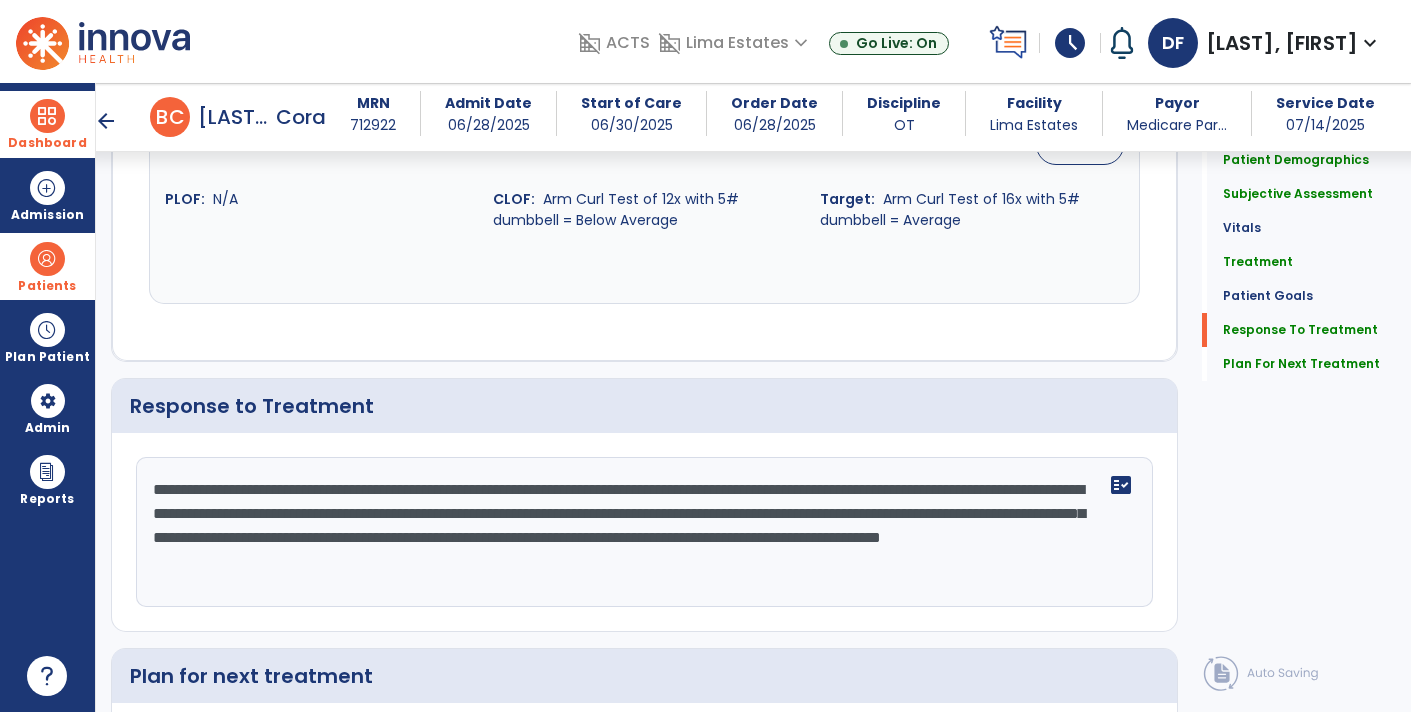 scroll, scrollTop: 3237, scrollLeft: 0, axis: vertical 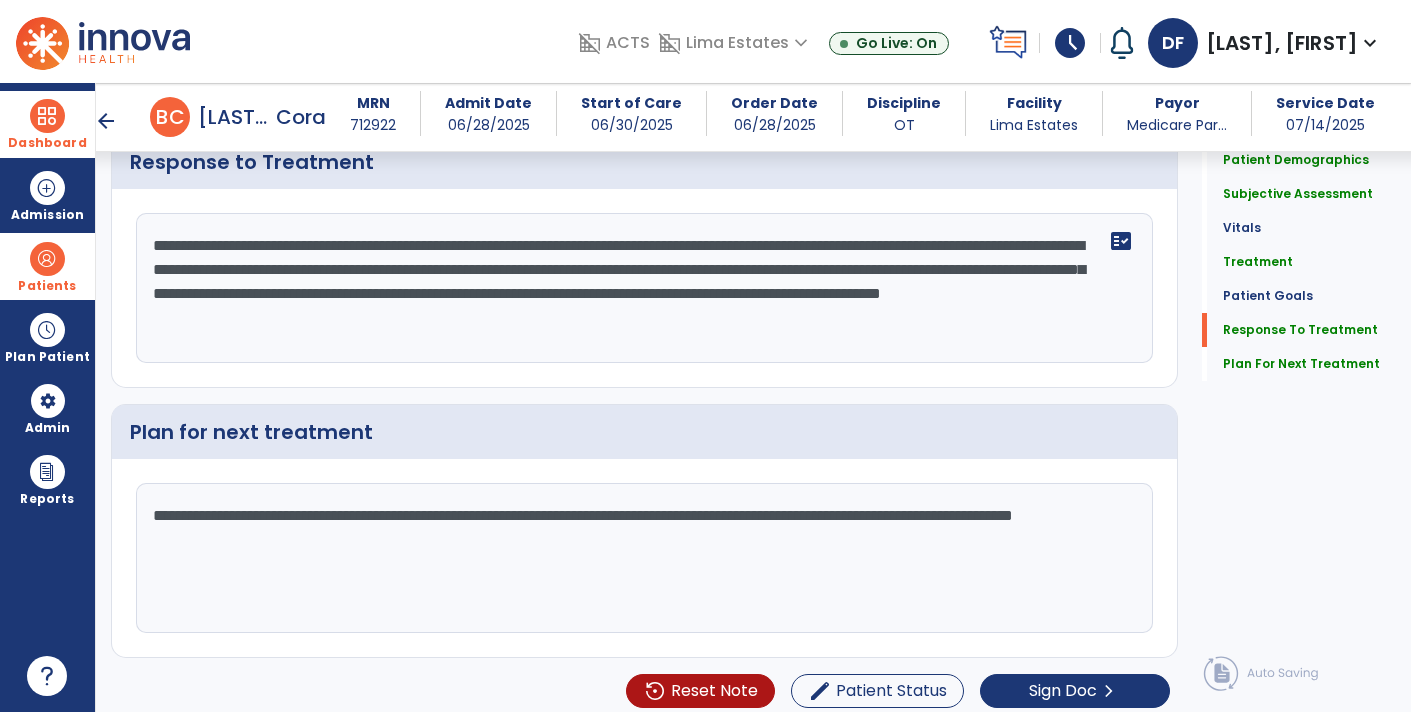 type on "**********" 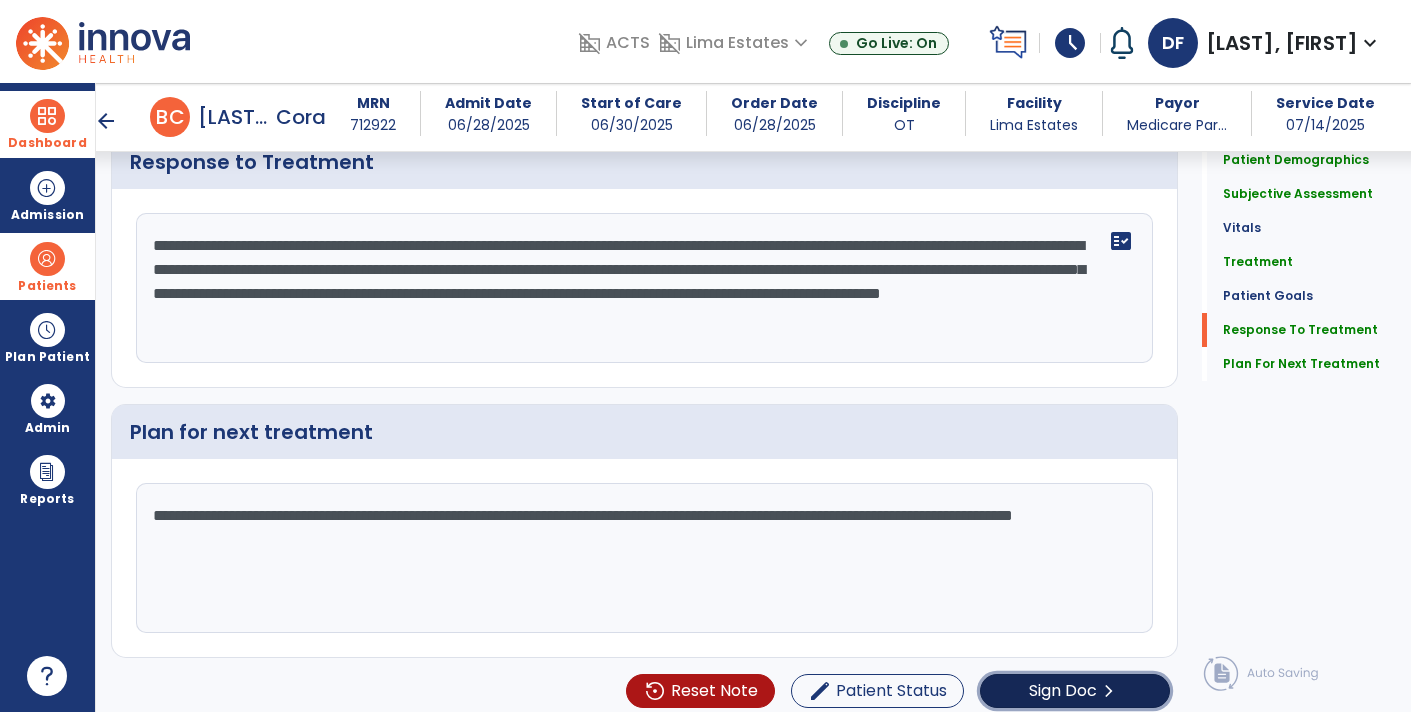 click on "Sign Doc" 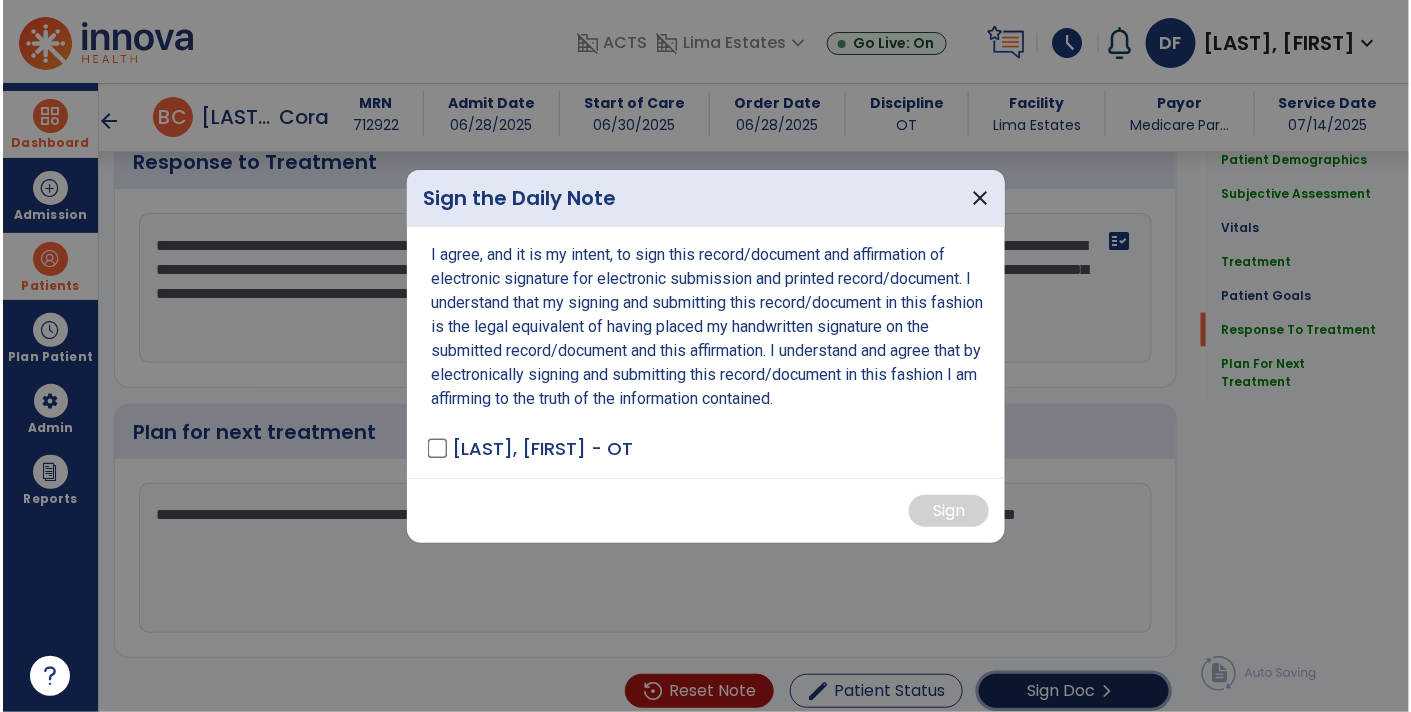 scroll, scrollTop: 3237, scrollLeft: 0, axis: vertical 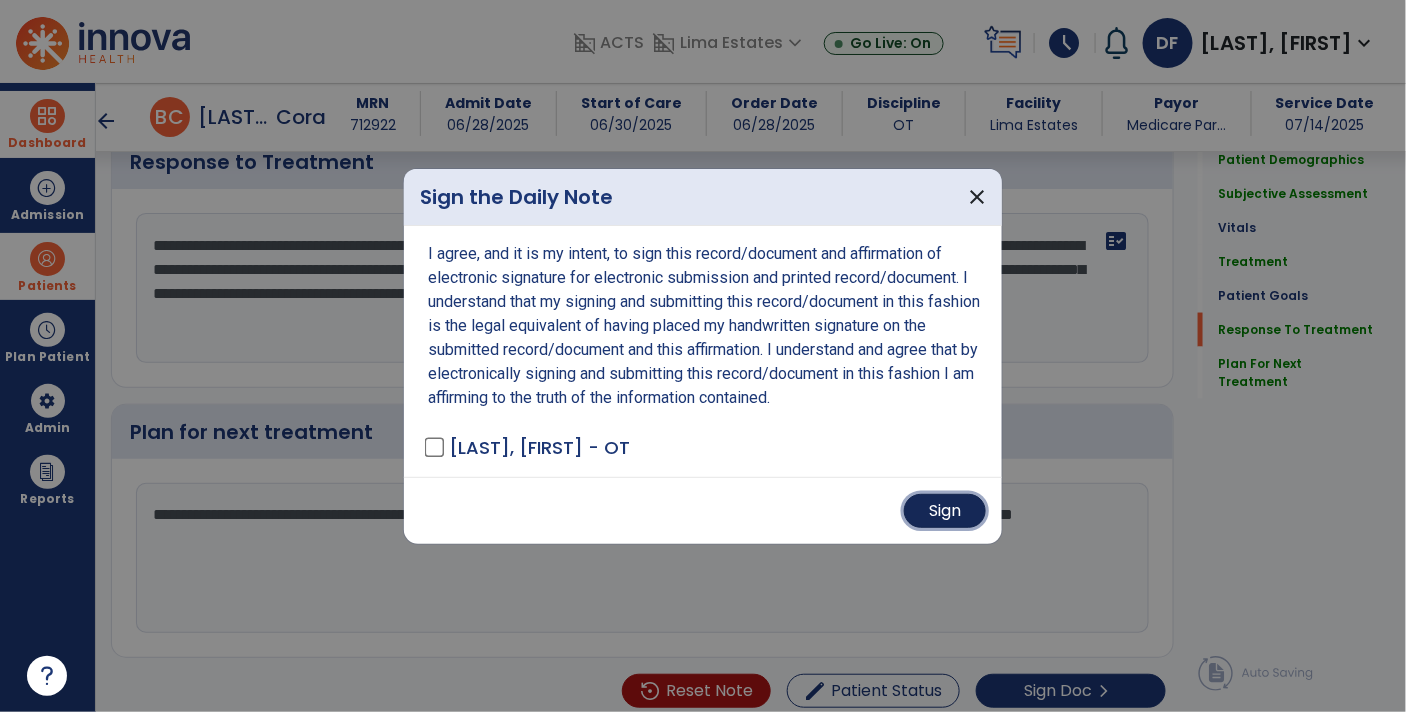 click on "Sign" at bounding box center [945, 511] 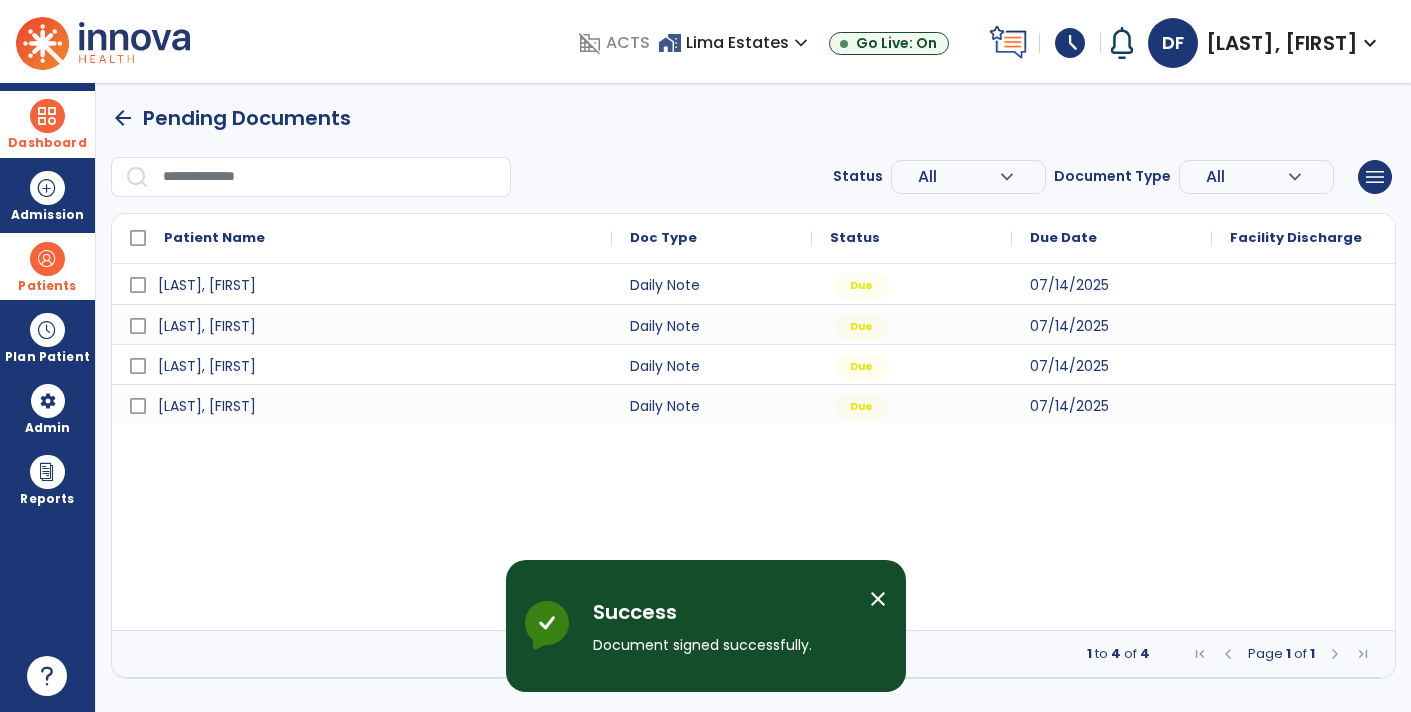 scroll, scrollTop: 0, scrollLeft: 0, axis: both 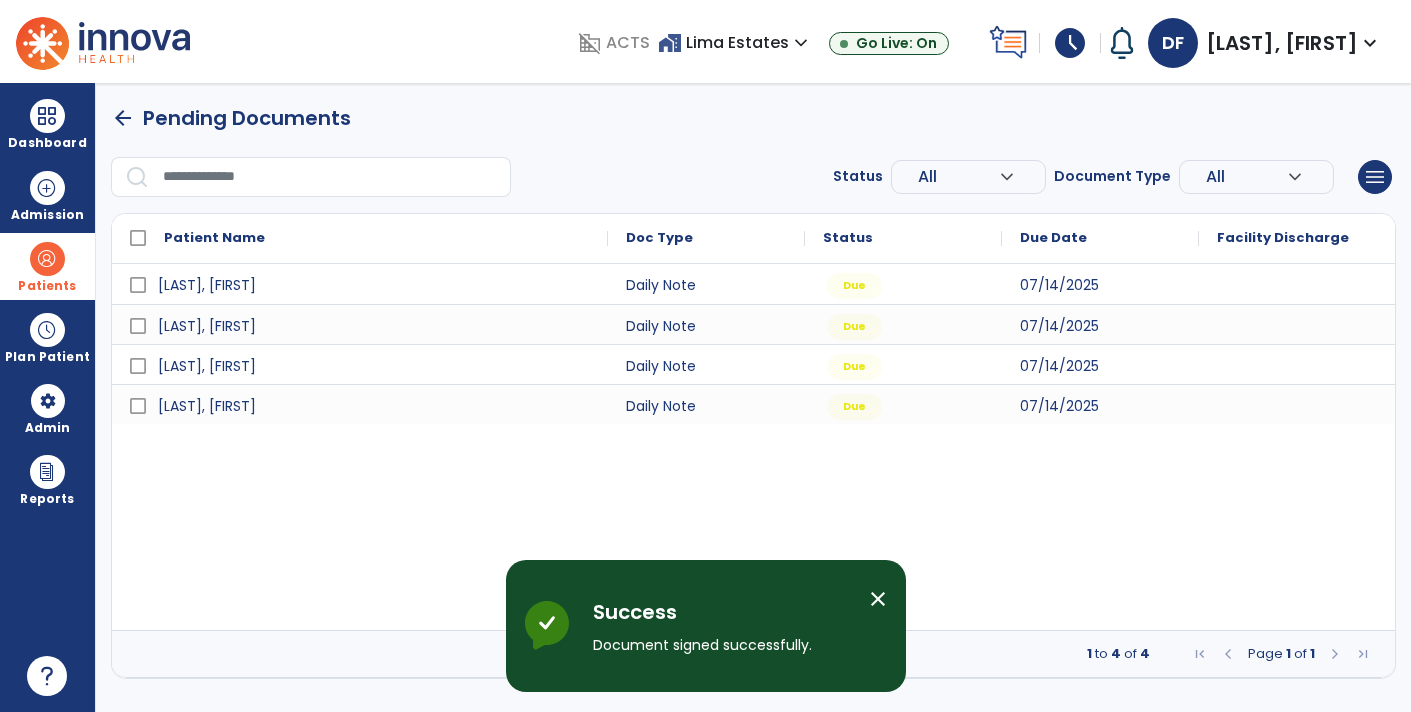 click at bounding box center (47, 259) 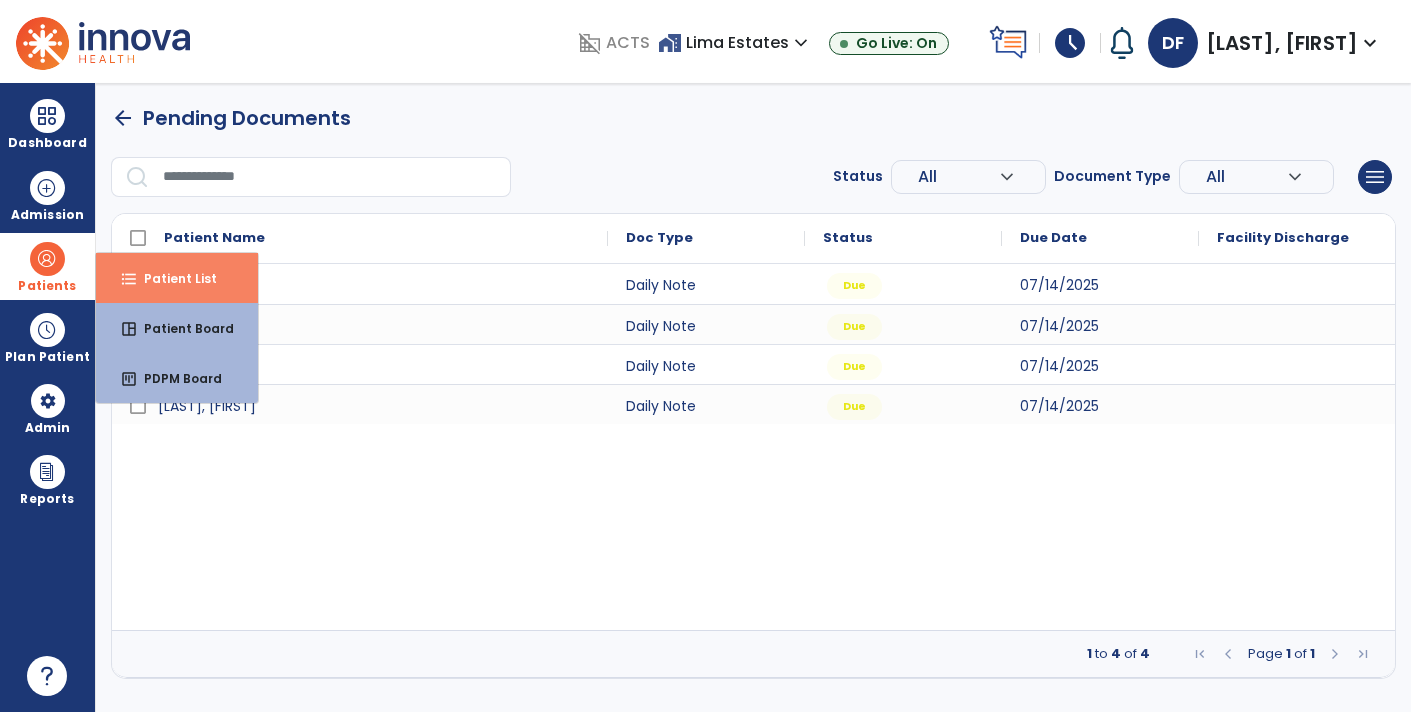 click on "Patient List" at bounding box center (172, 278) 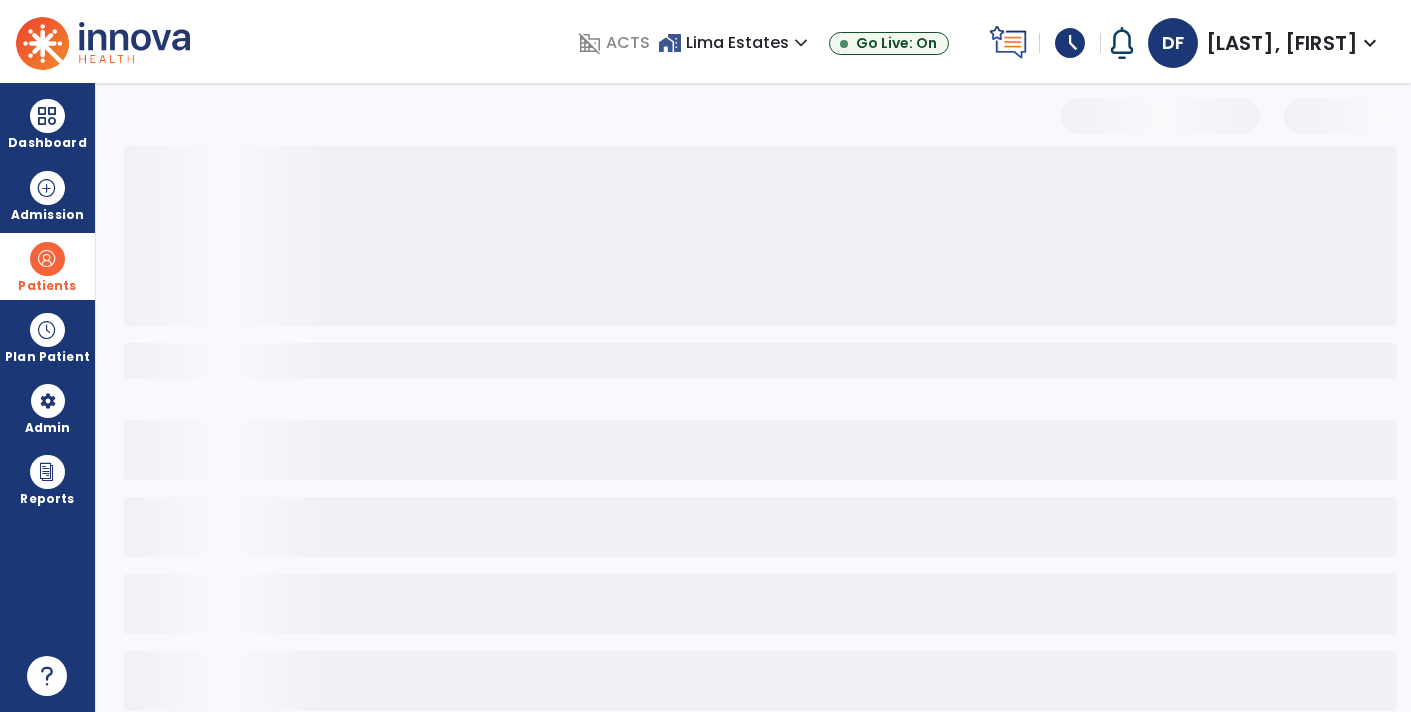 select on "***" 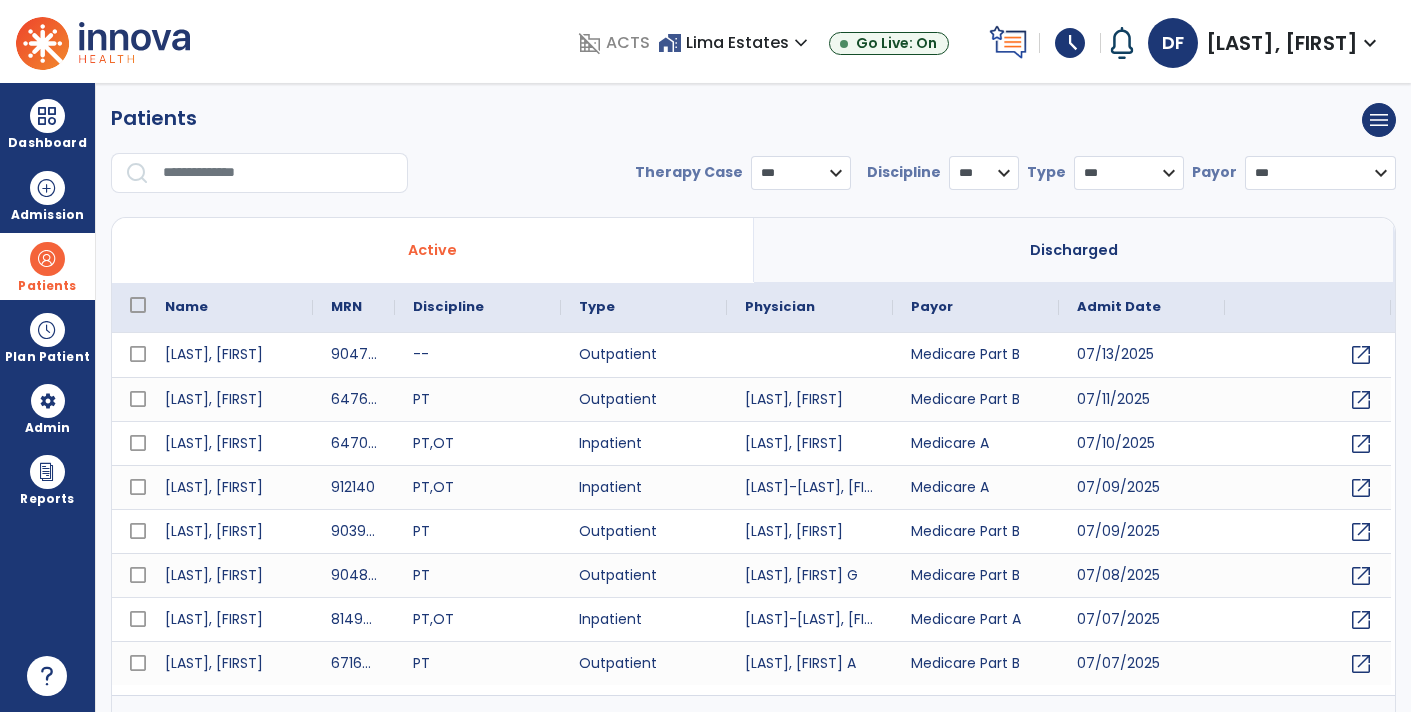 click at bounding box center [278, 173] 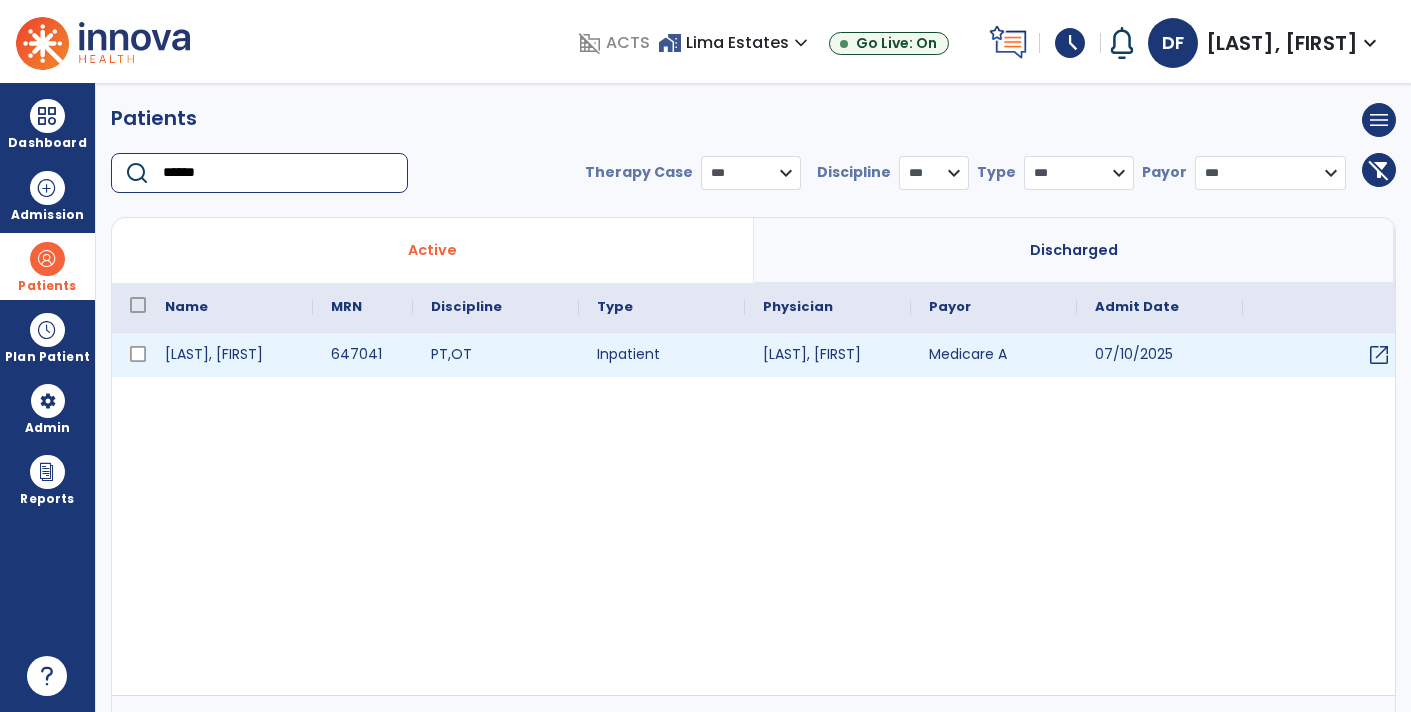 type on "******" 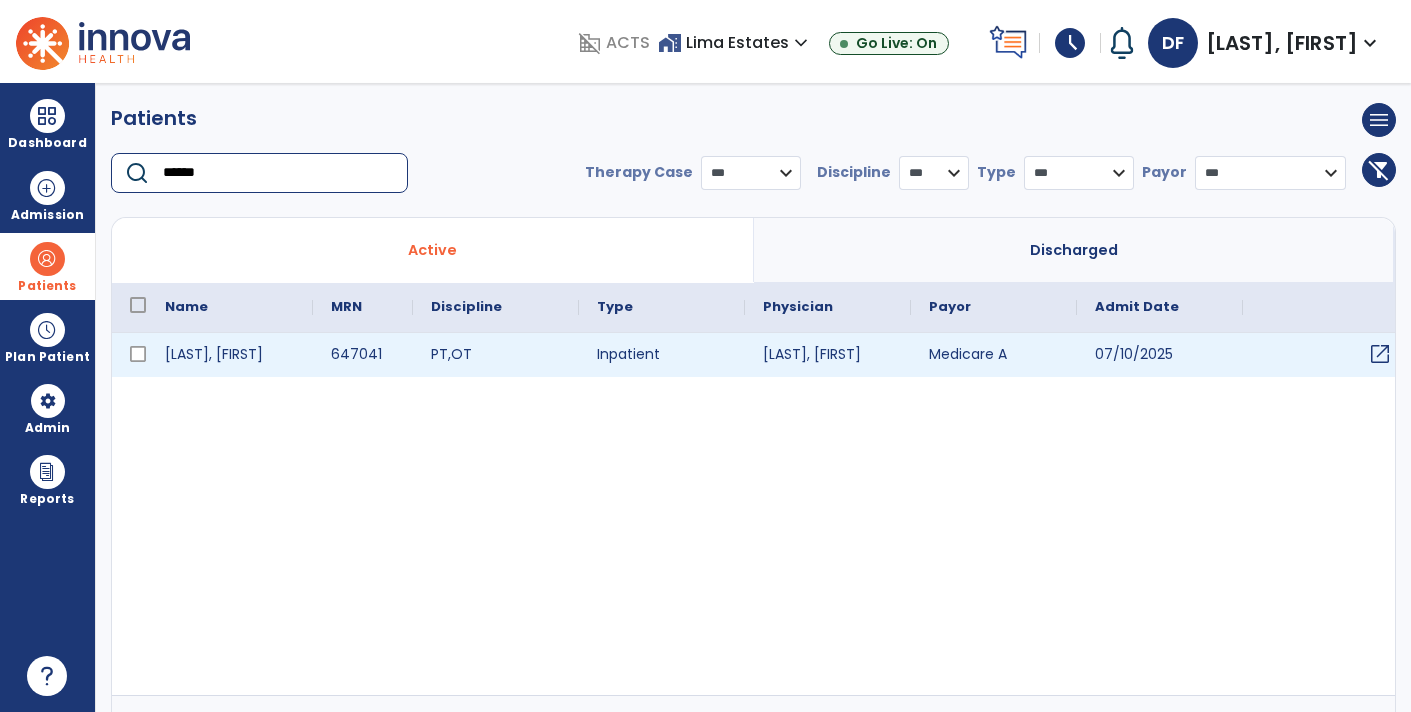 click on "open_in_new" at bounding box center (1380, 354) 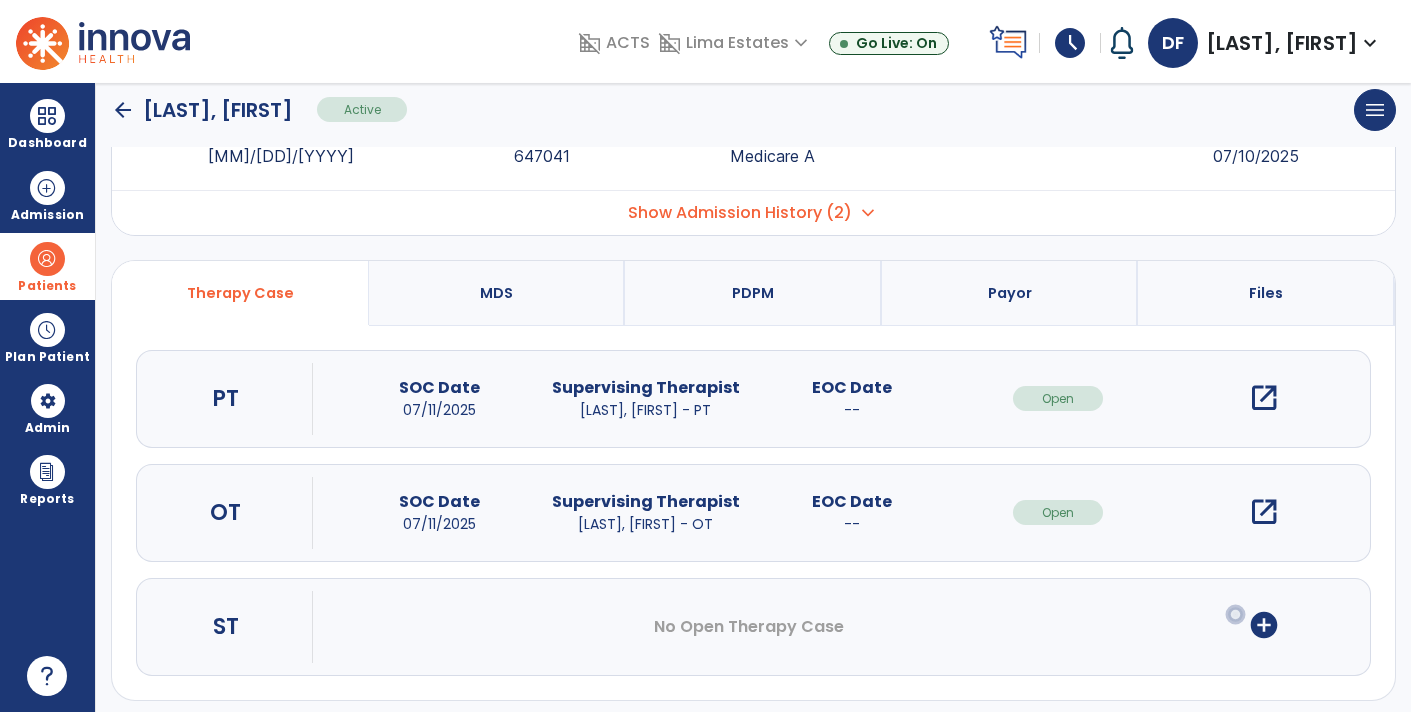 scroll, scrollTop: 89, scrollLeft: 0, axis: vertical 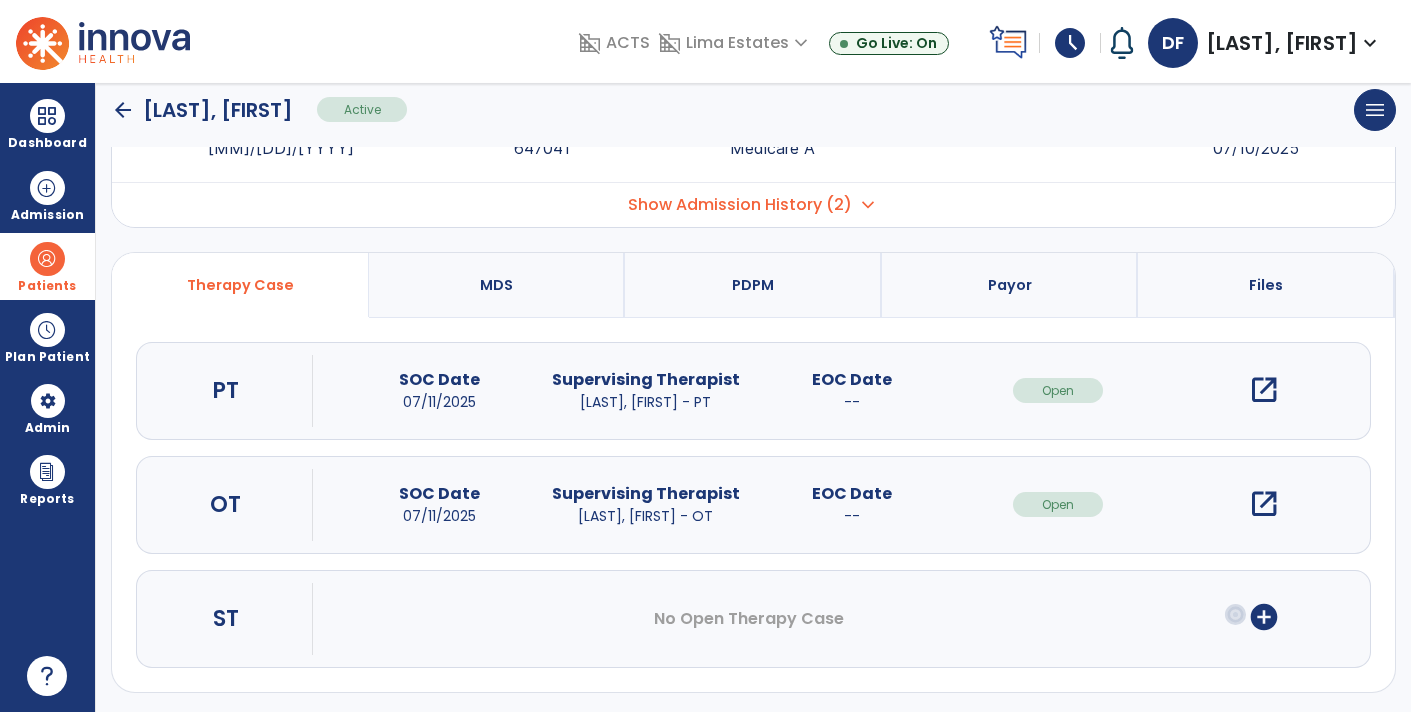 click on "open_in_new" at bounding box center (1264, 504) 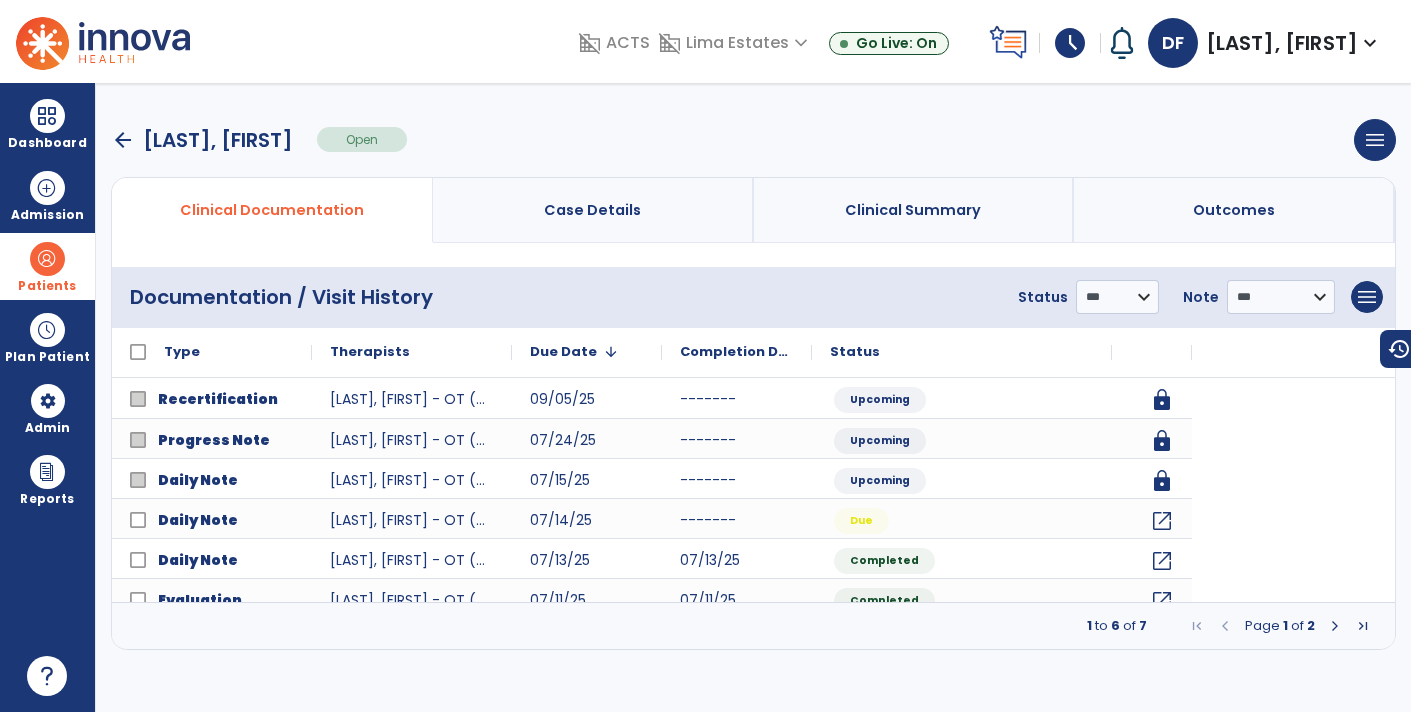 scroll, scrollTop: 0, scrollLeft: 0, axis: both 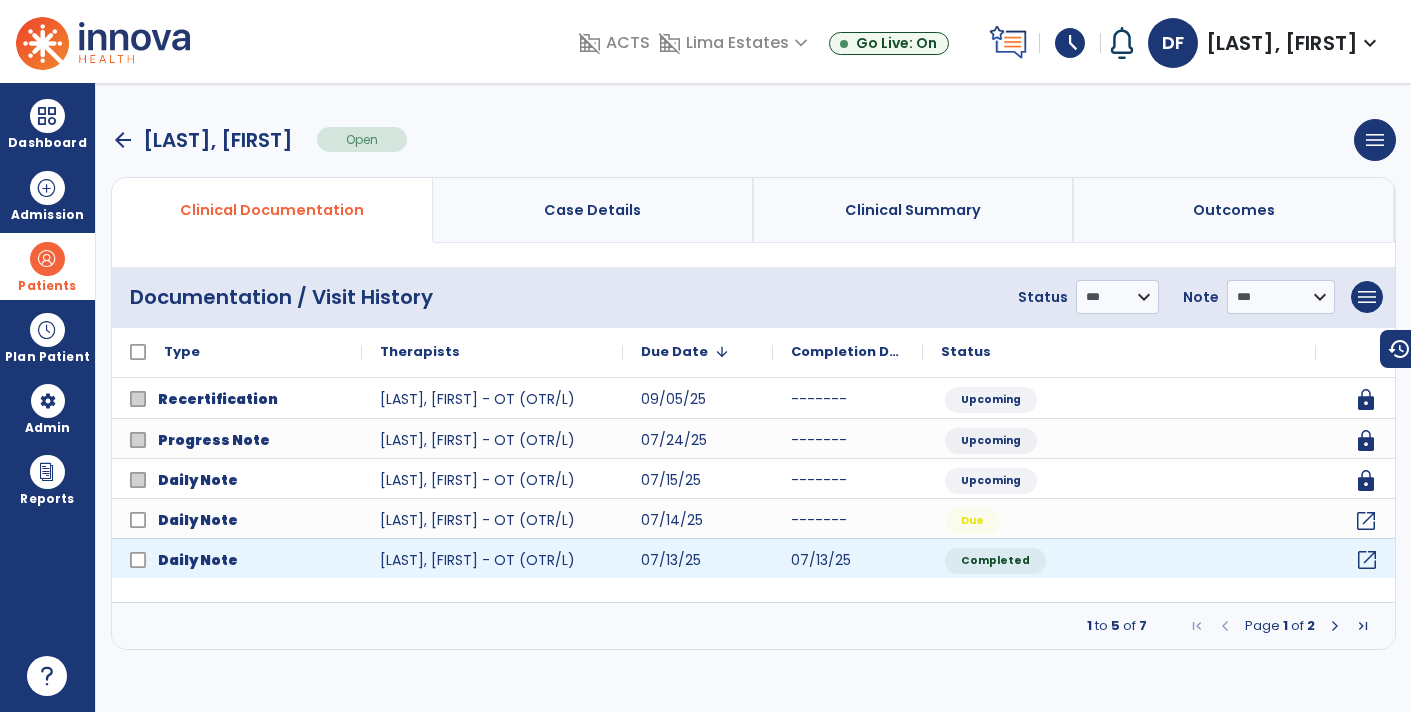 click on "open_in_new" 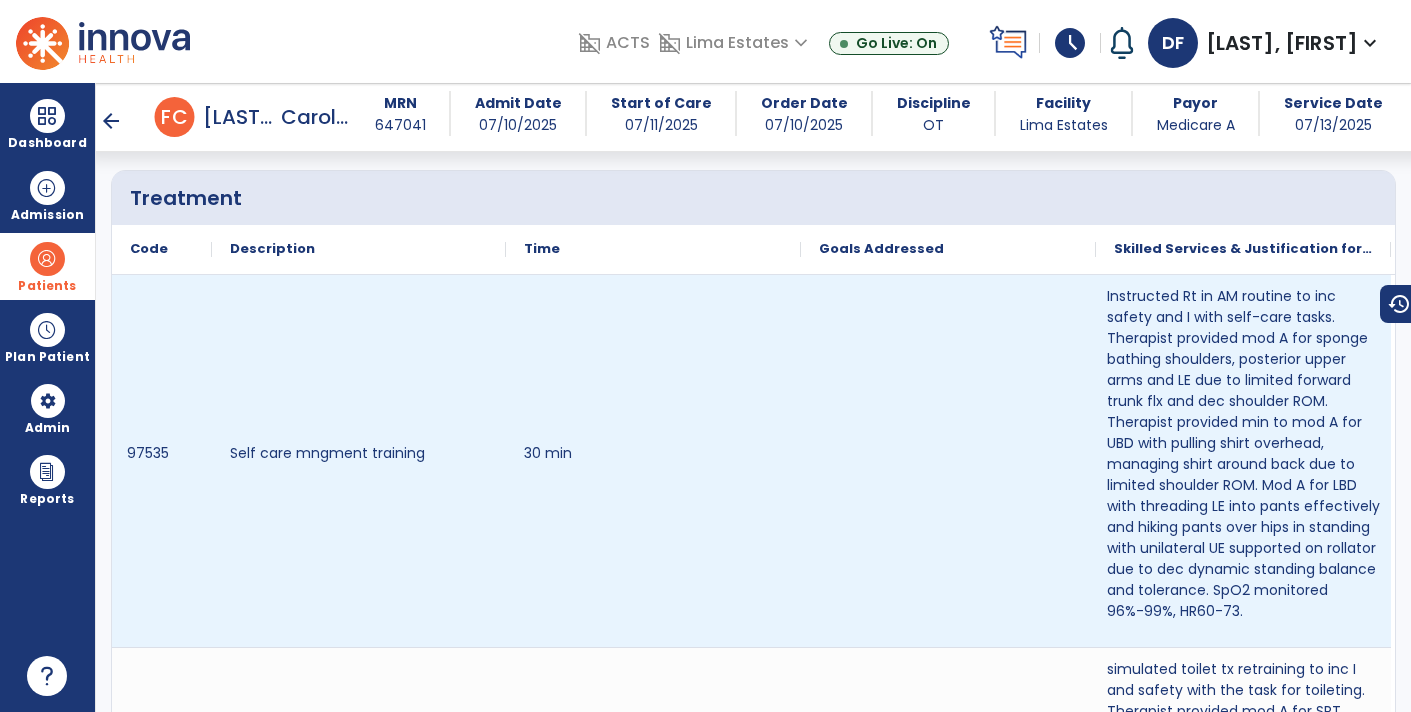 scroll, scrollTop: 1291, scrollLeft: 0, axis: vertical 